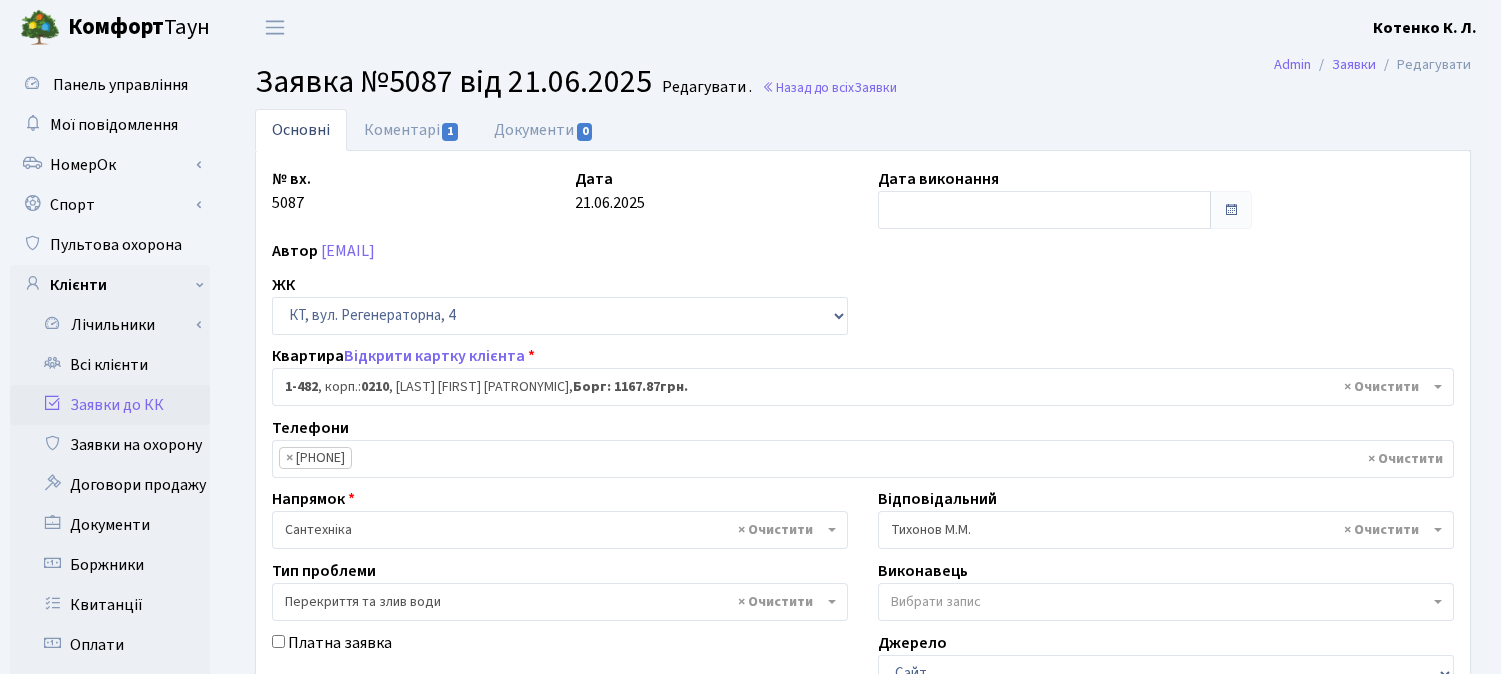 select on "400" 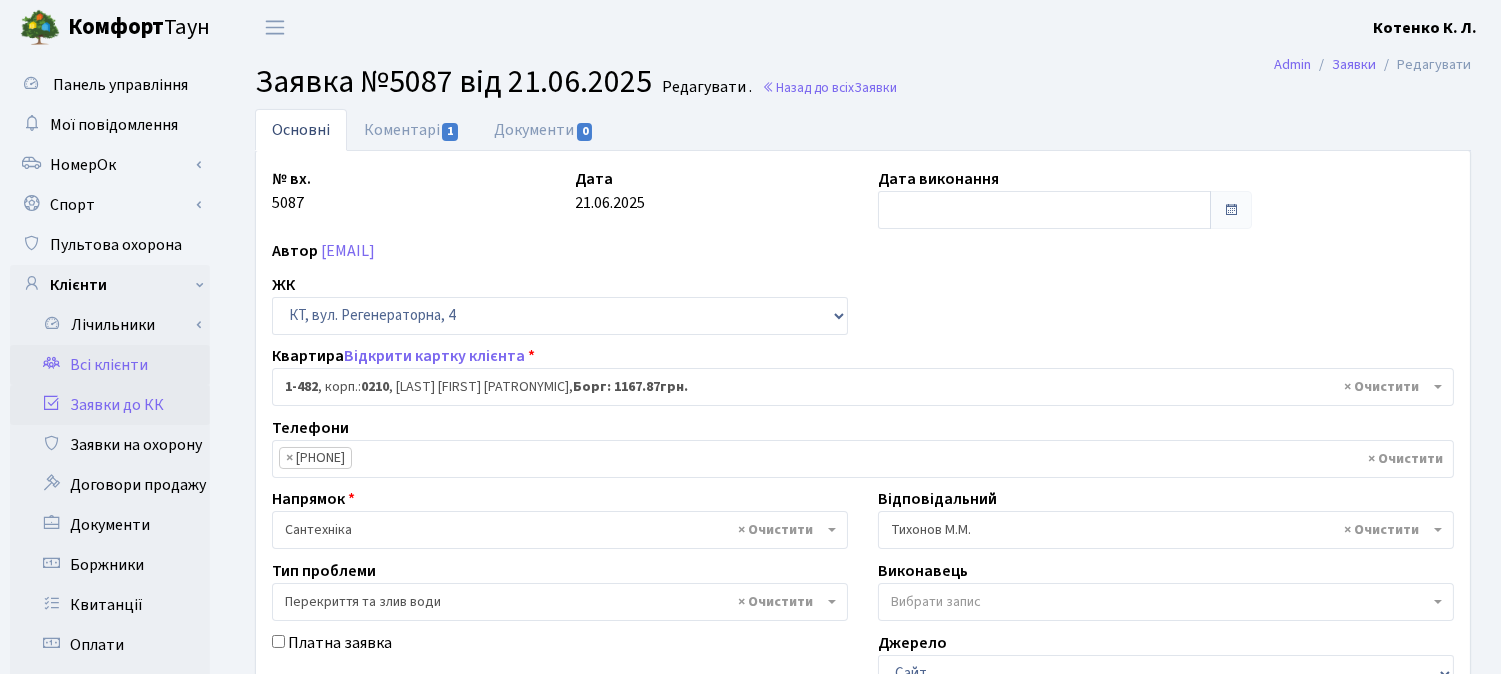 scroll, scrollTop: 0, scrollLeft: 0, axis: both 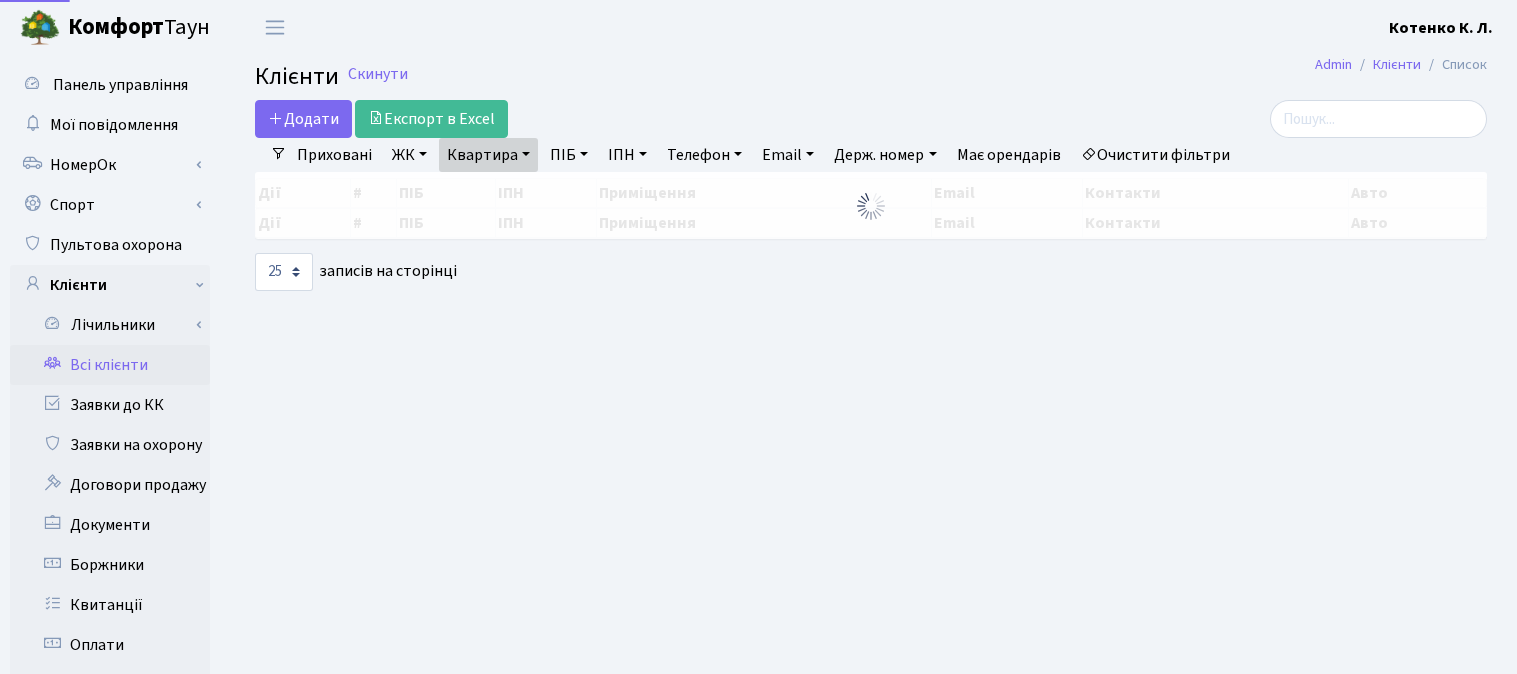 select on "25" 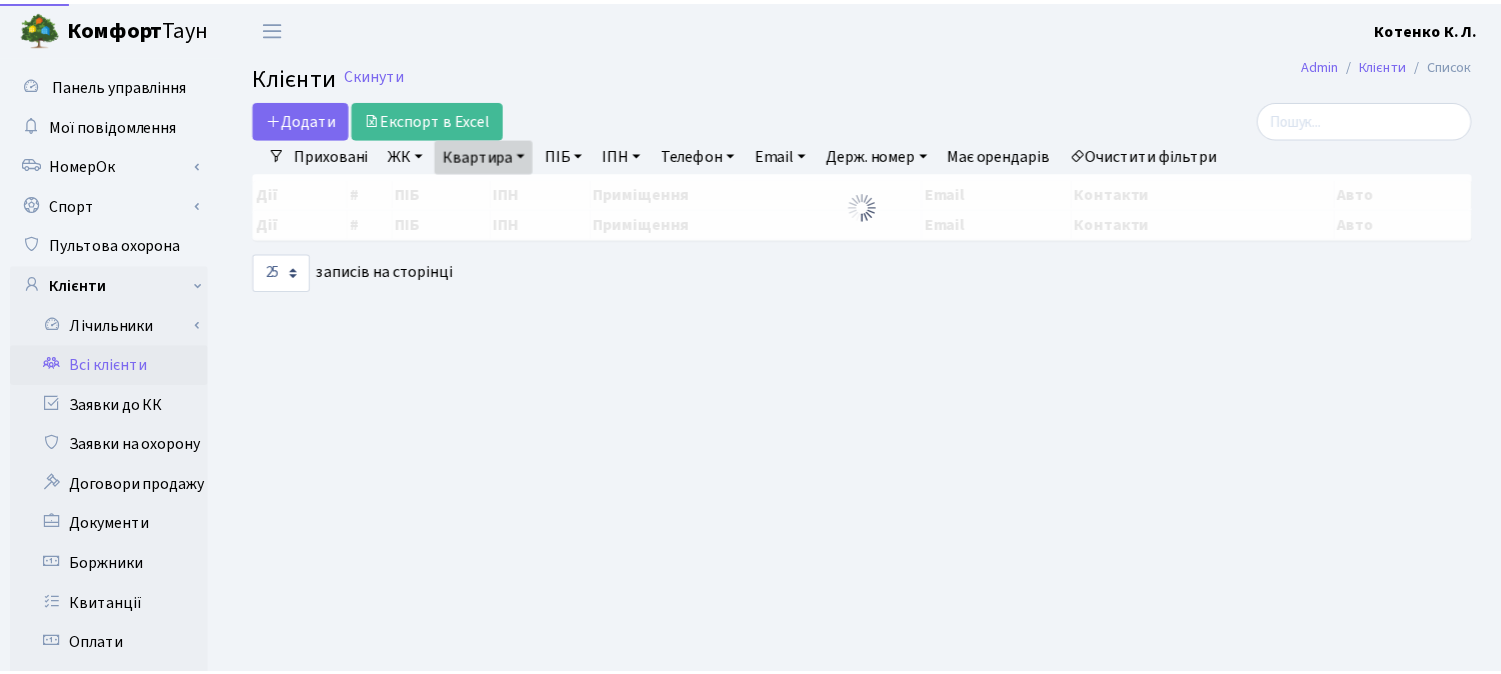 scroll, scrollTop: 0, scrollLeft: 0, axis: both 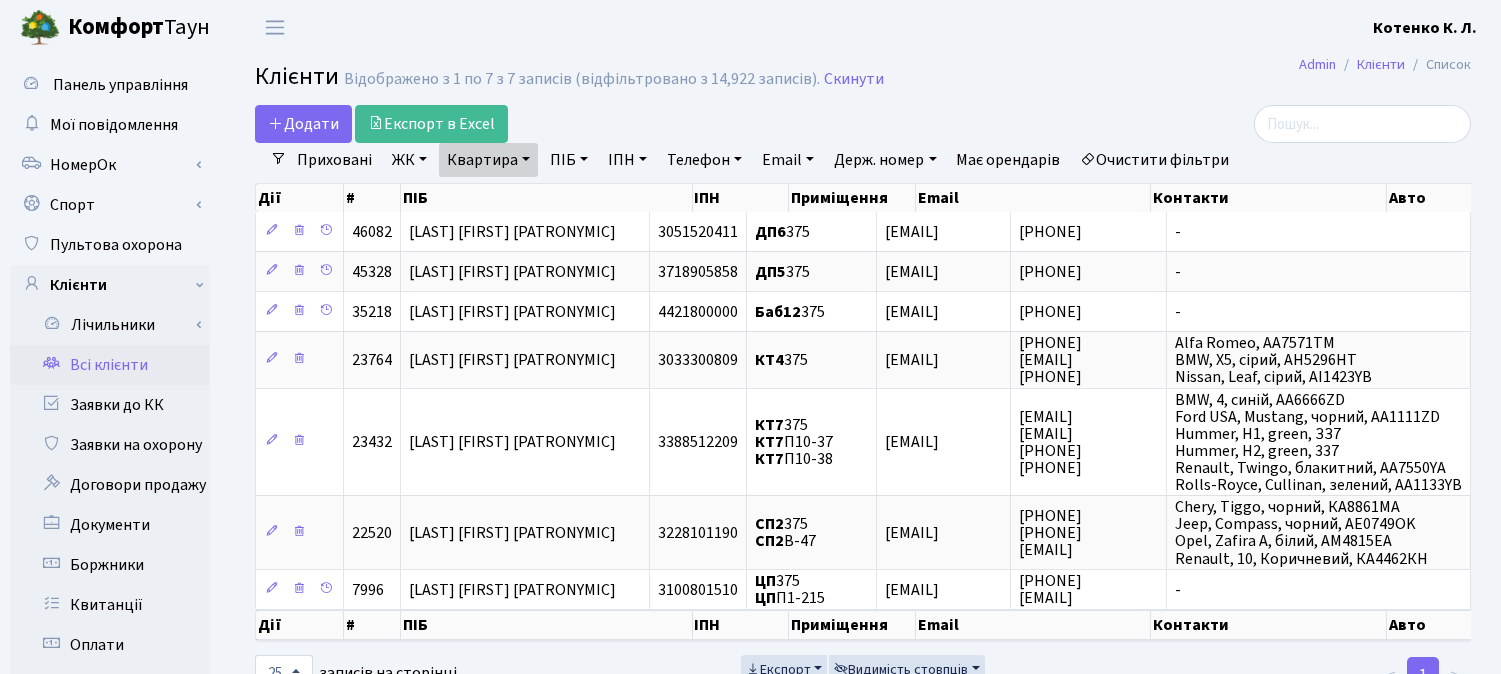 click on "Квартира" at bounding box center (488, 160) 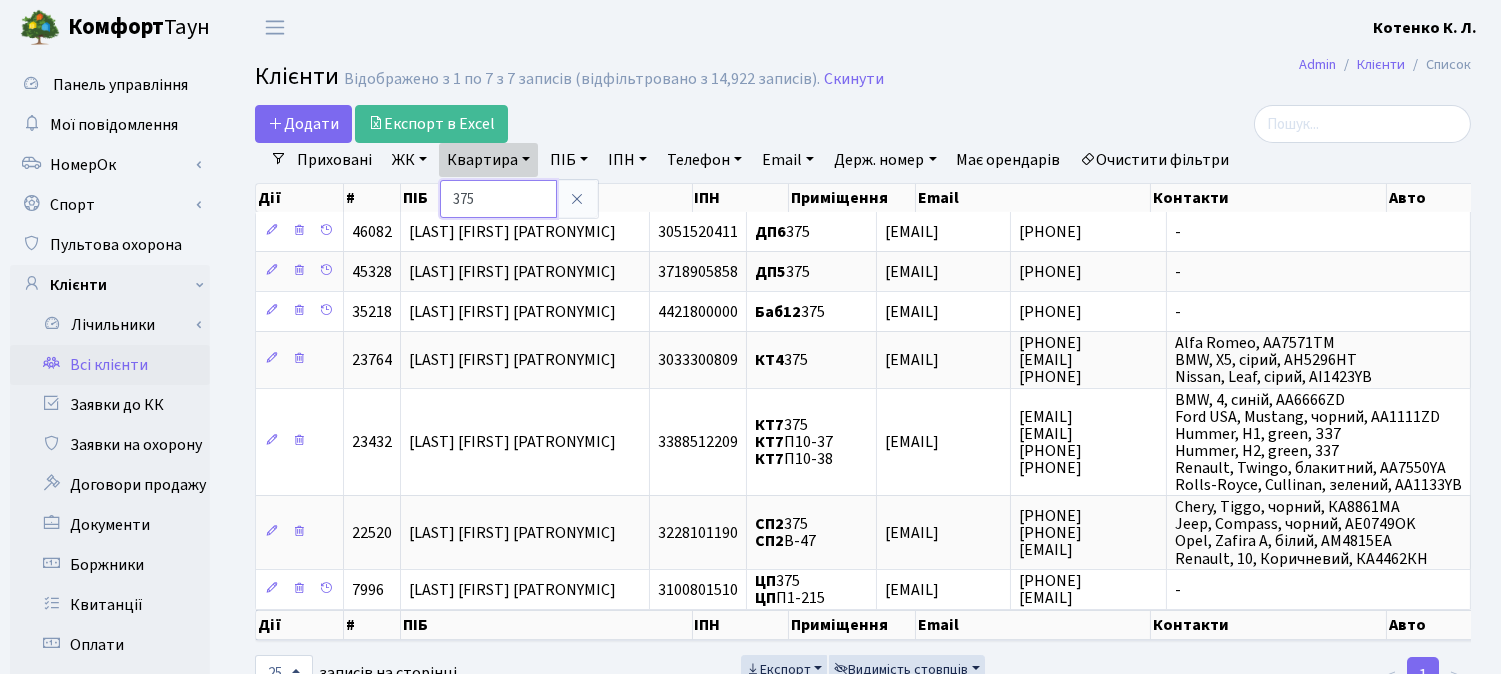 click on "375" at bounding box center [498, 199] 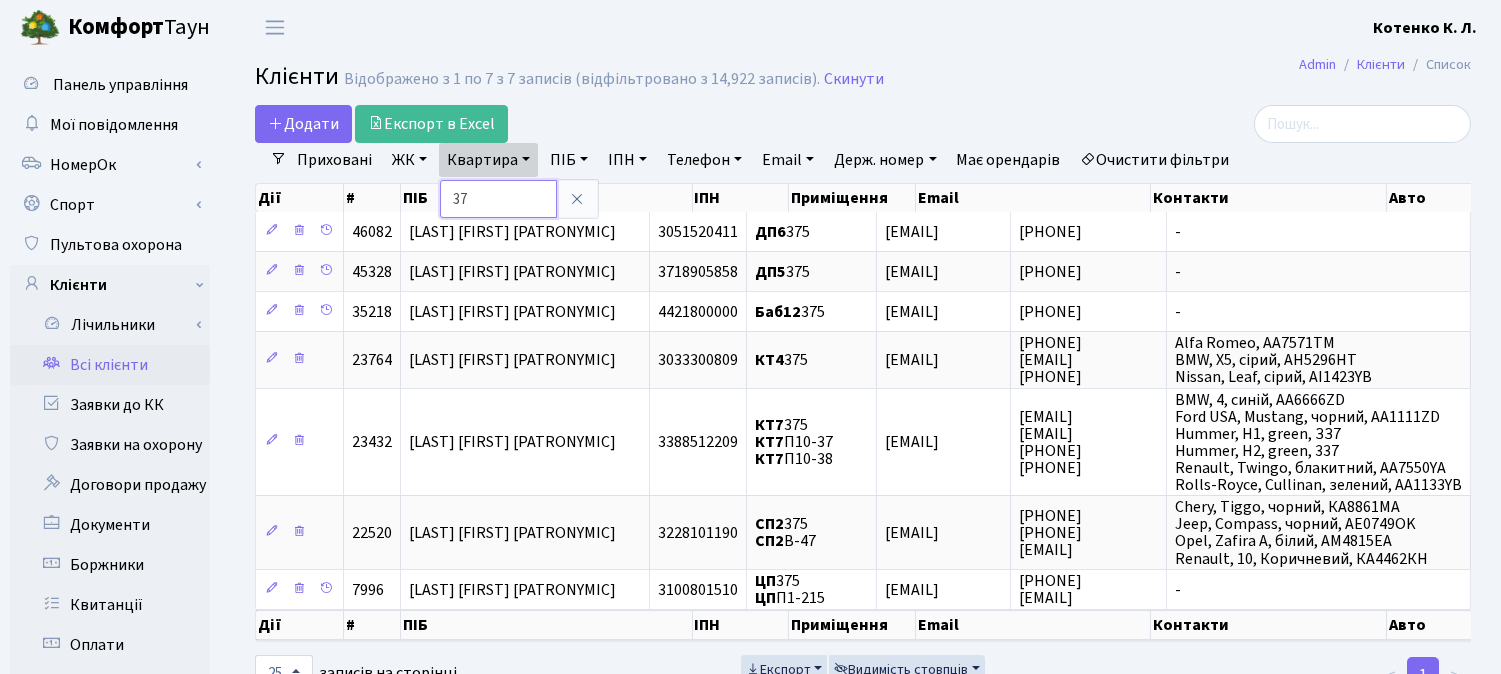 type on "3" 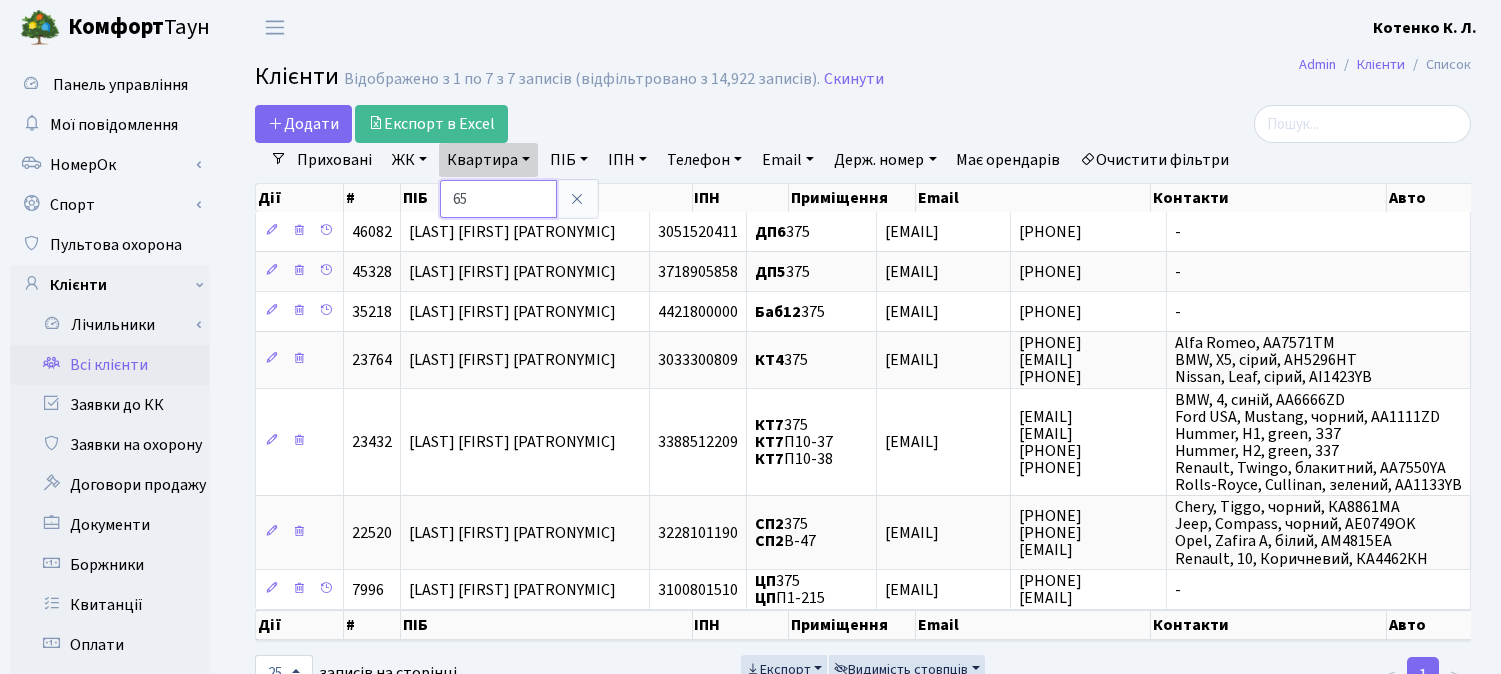 type on "65" 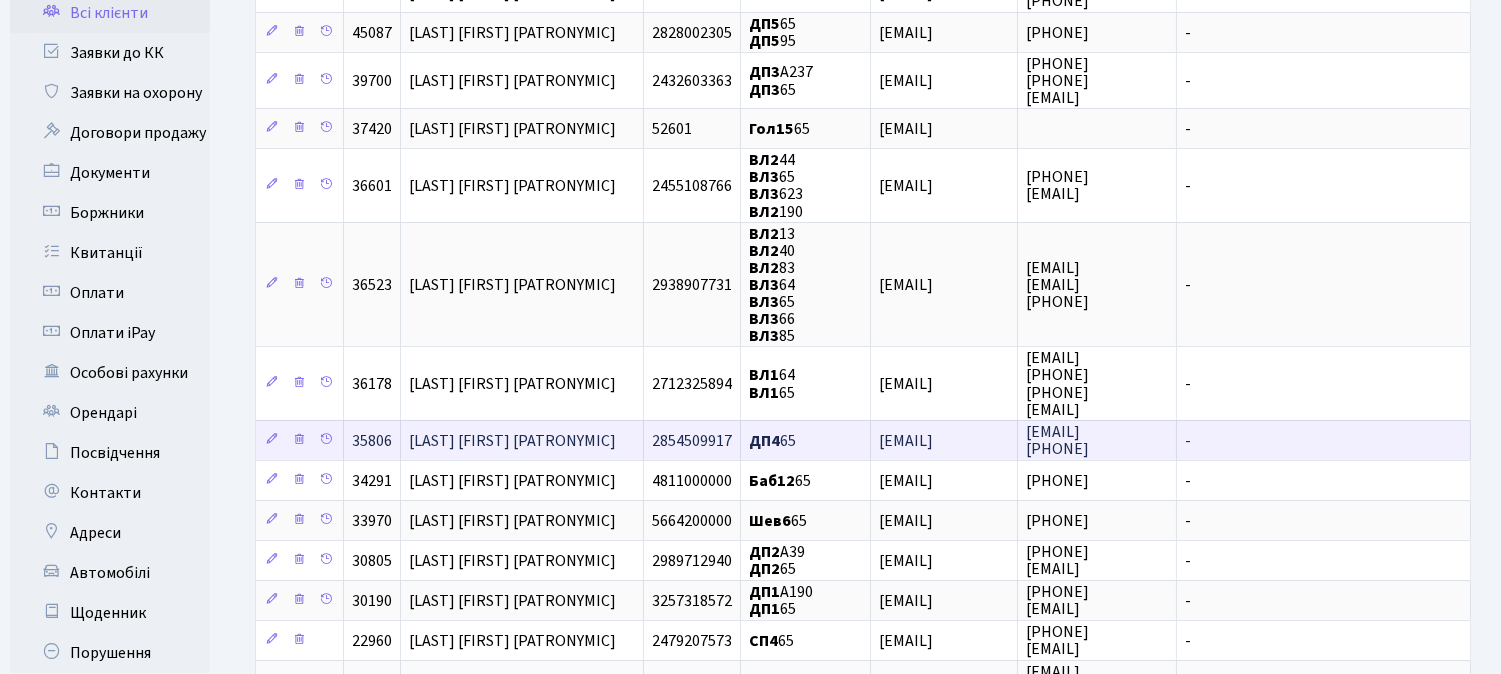 scroll, scrollTop: 444, scrollLeft: 0, axis: vertical 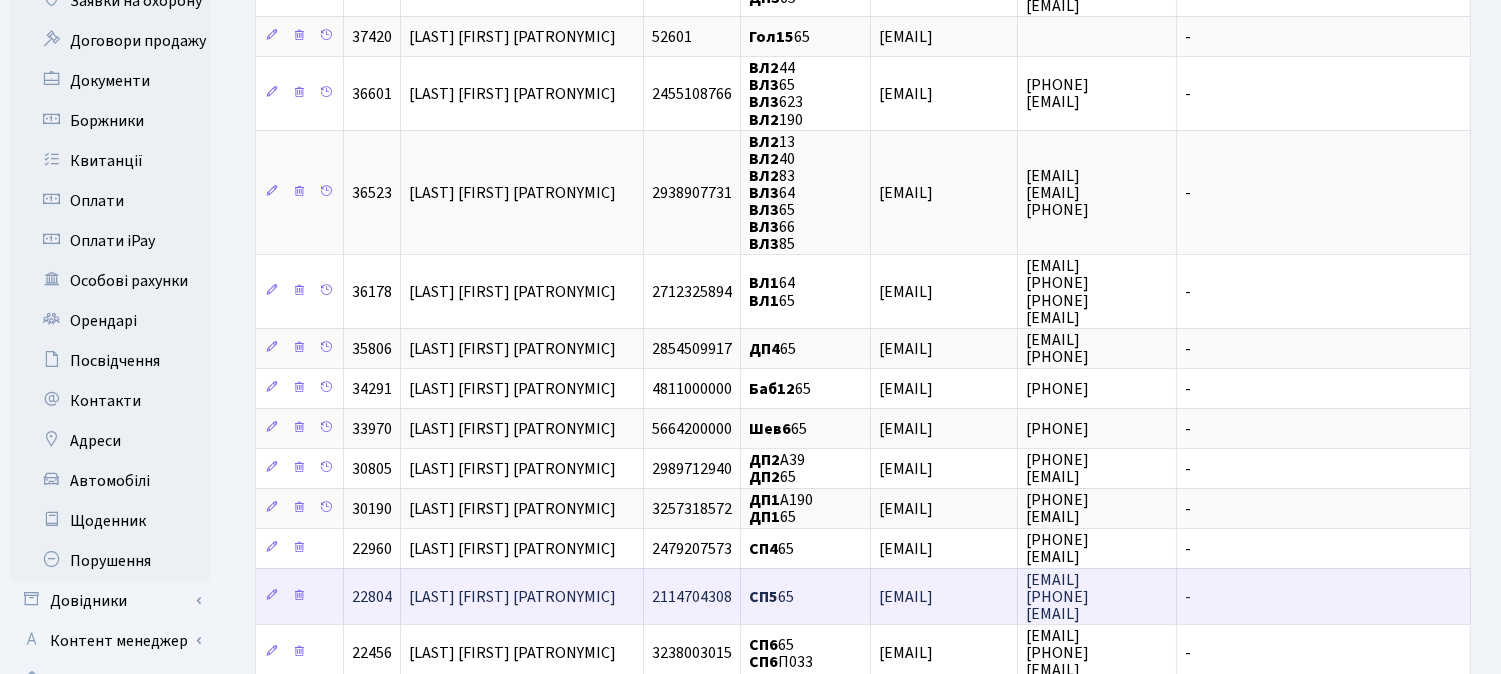 click on "Дубова Світлана Сергіївна" at bounding box center [512, 597] 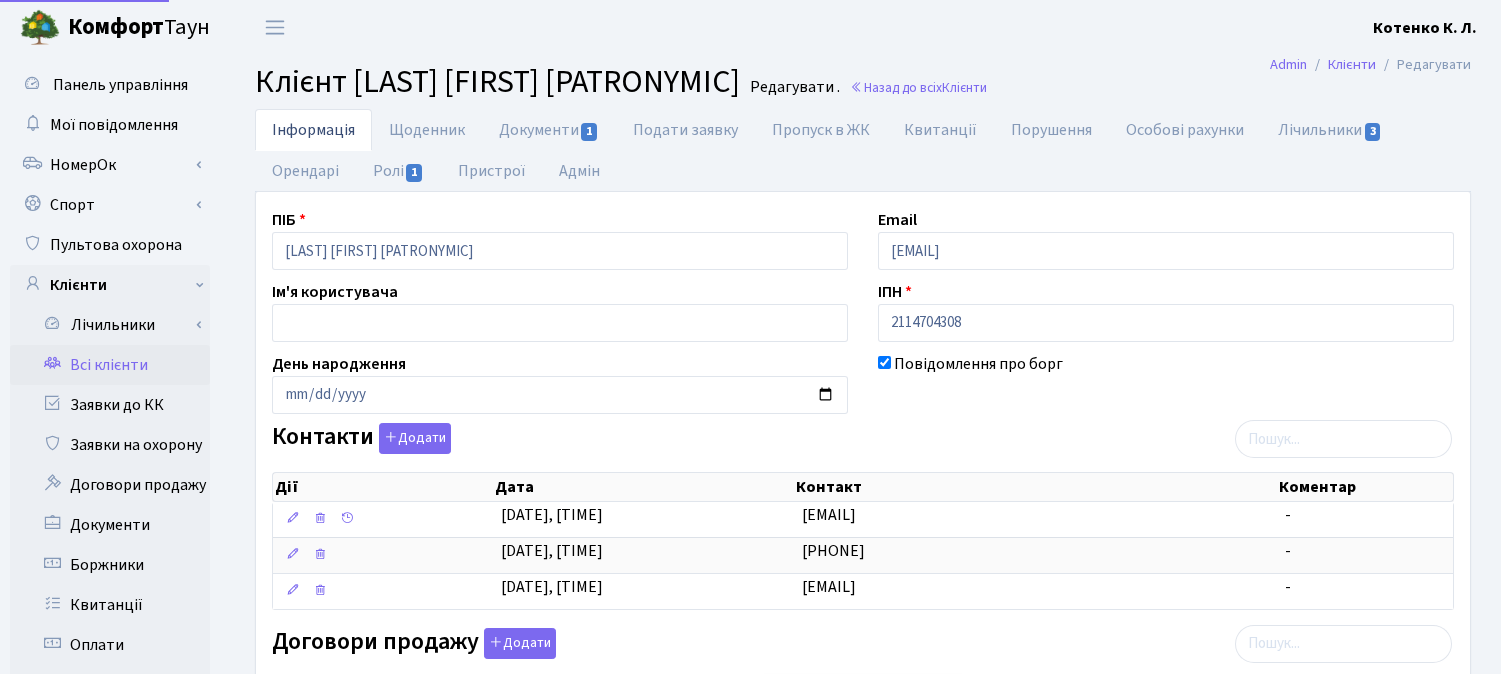 scroll, scrollTop: 0, scrollLeft: 0, axis: both 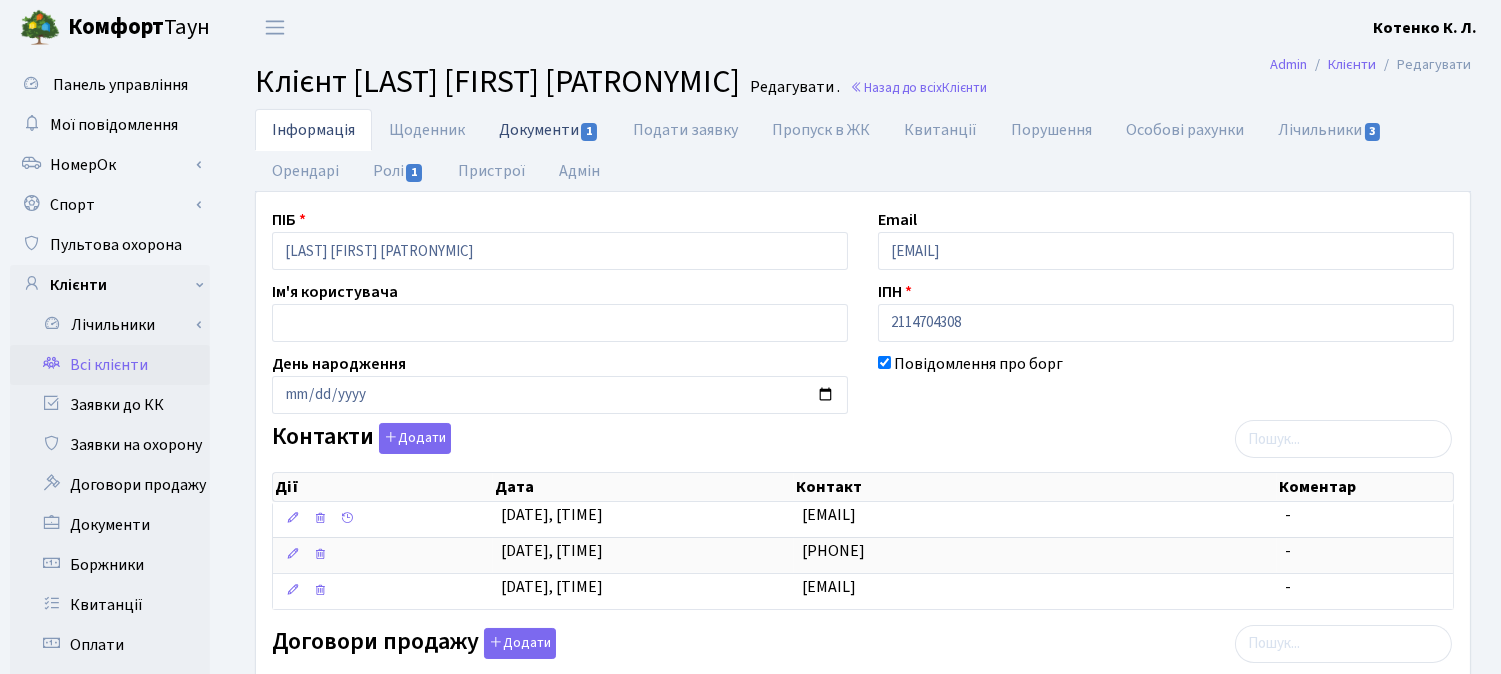 click on "Документи  1" at bounding box center (549, 129) 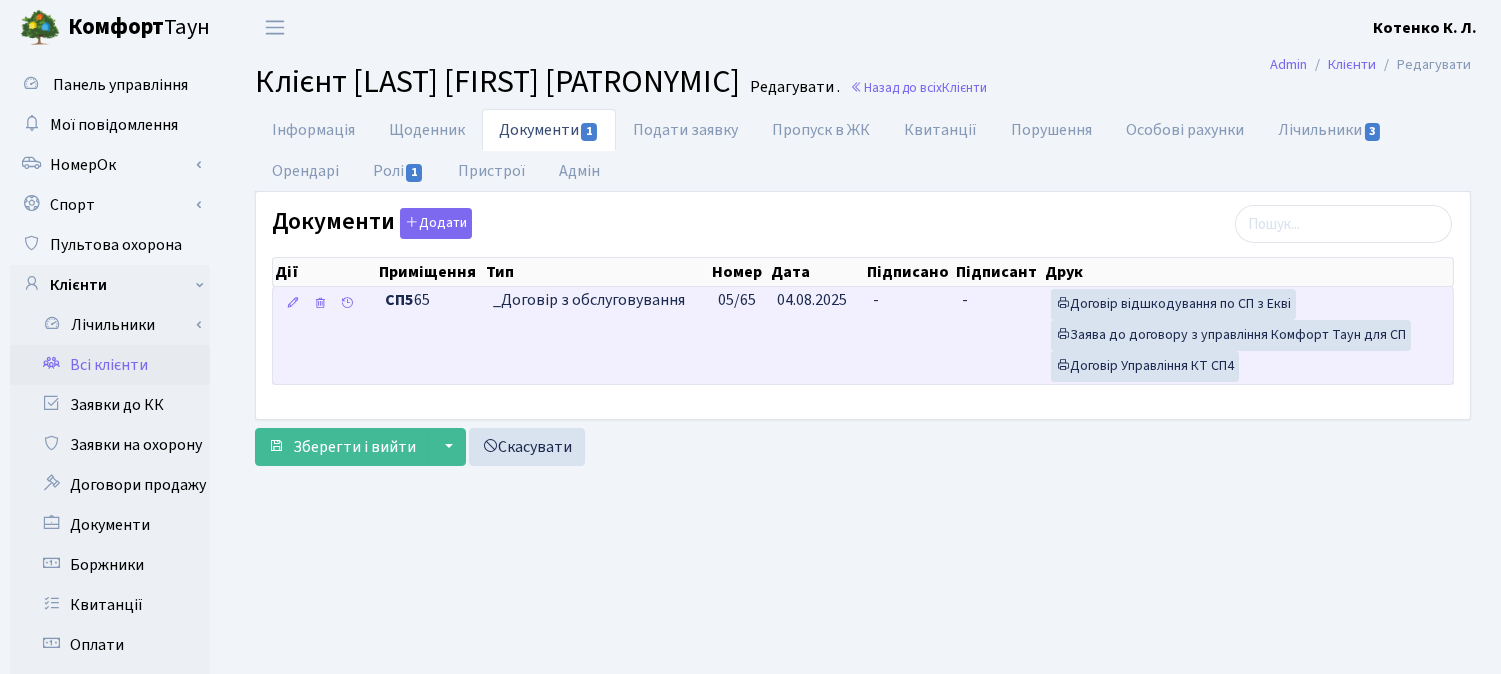 click on "-" at bounding box center [909, 335] 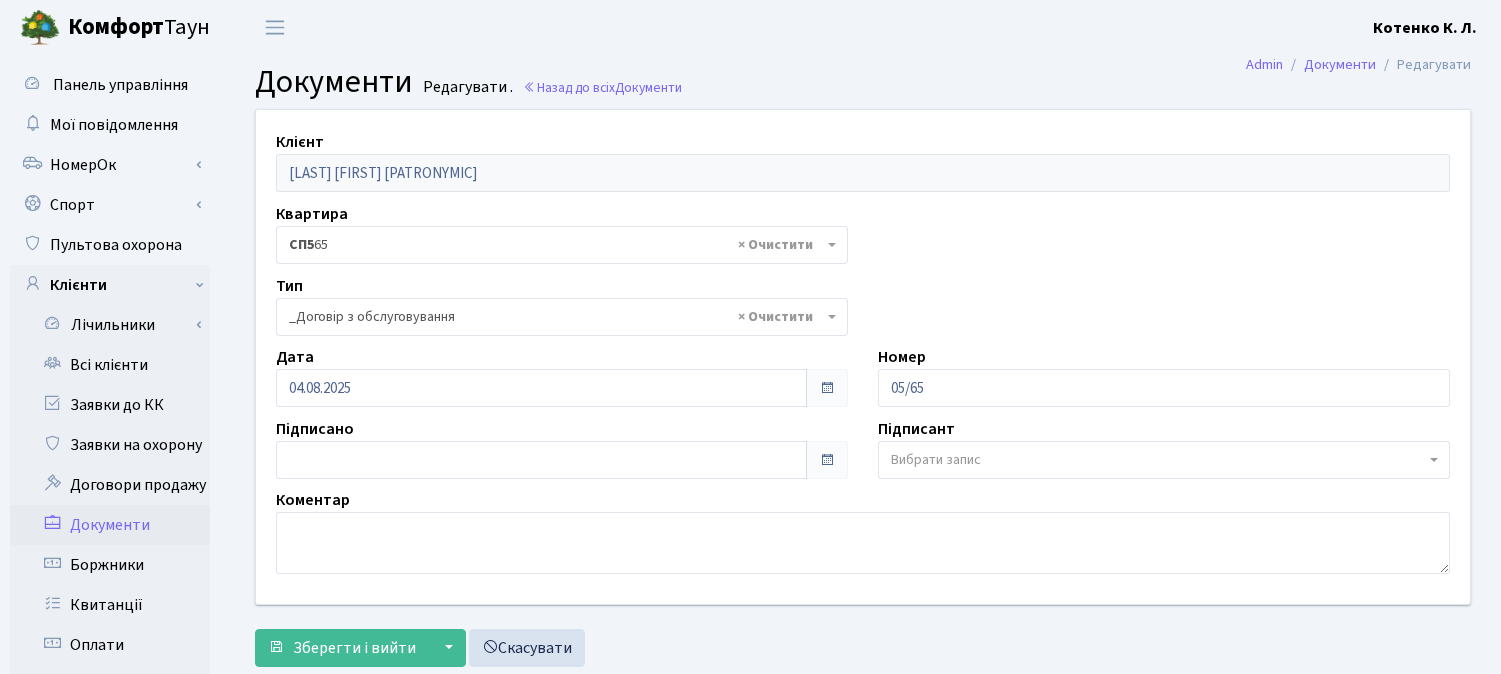select on "289" 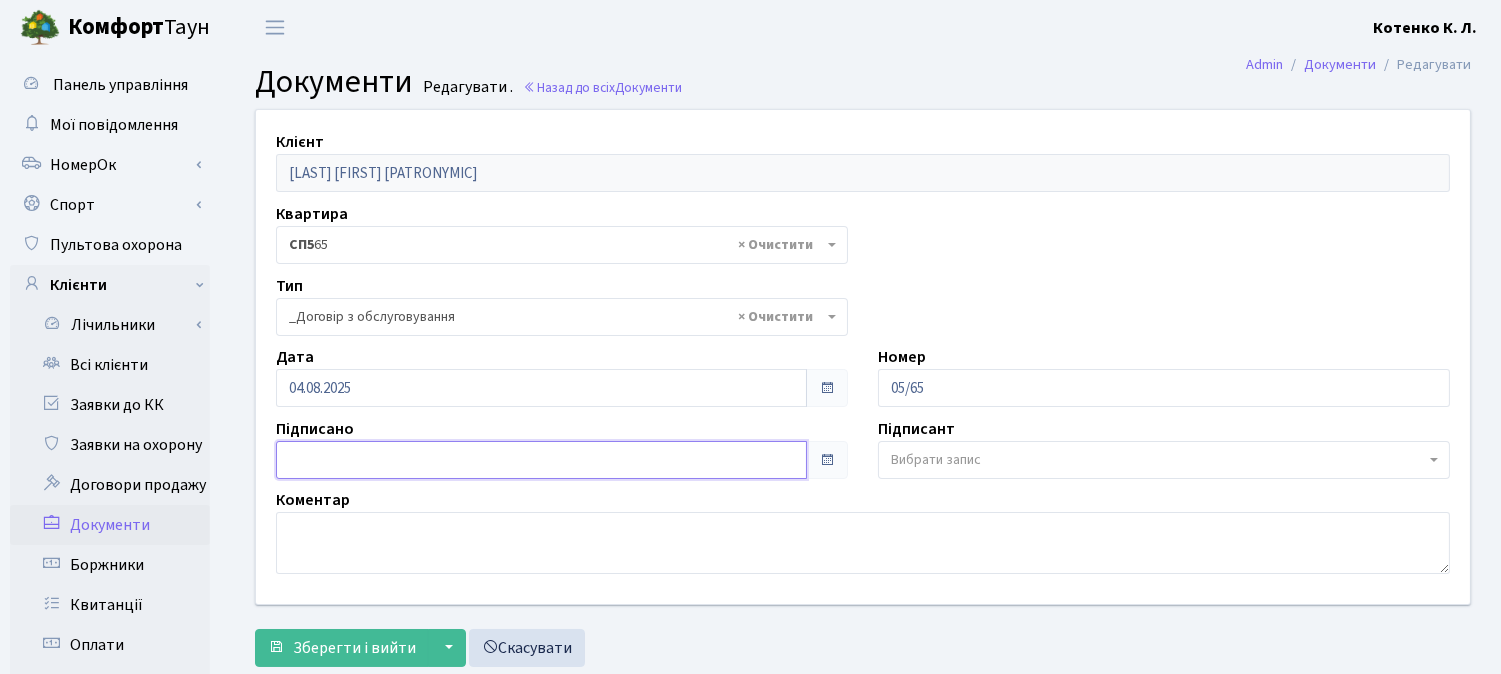 type on "06.08.2025" 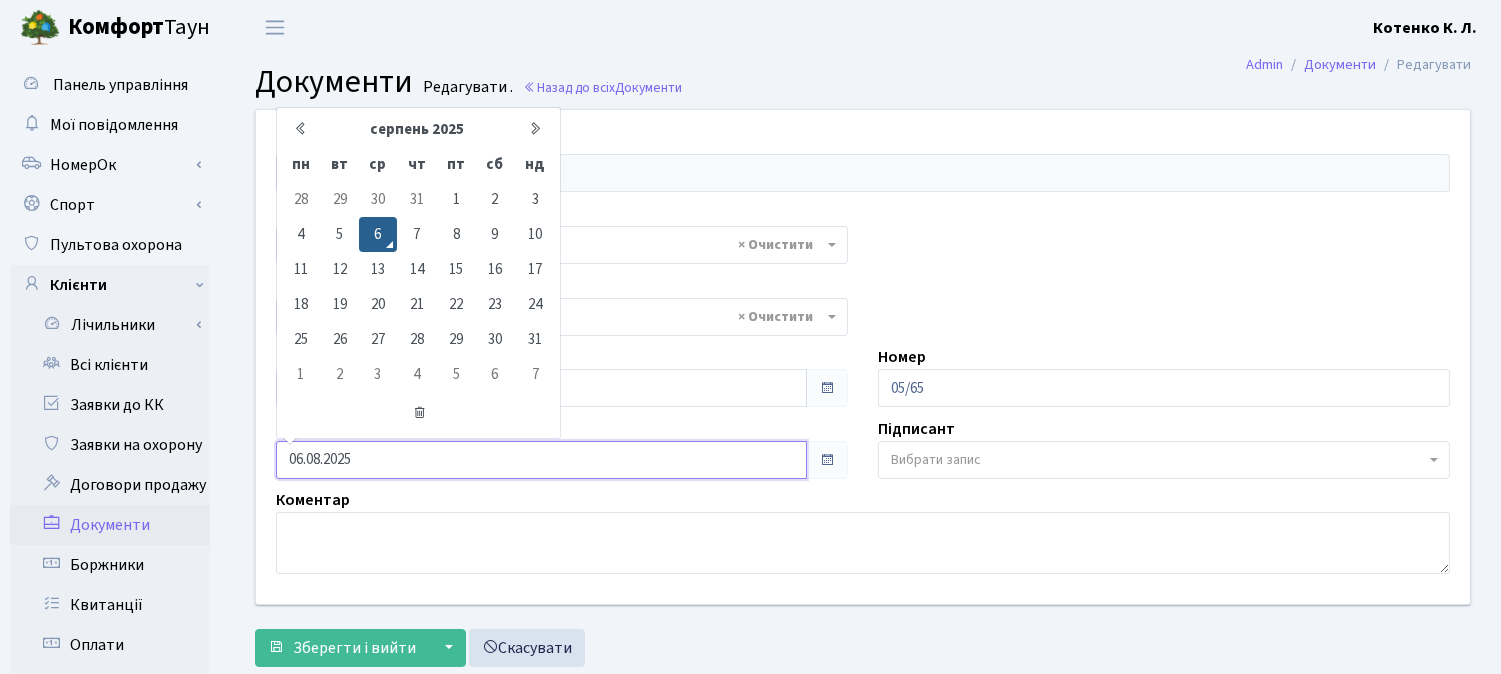 click on "06.08.2025" at bounding box center (541, 460) 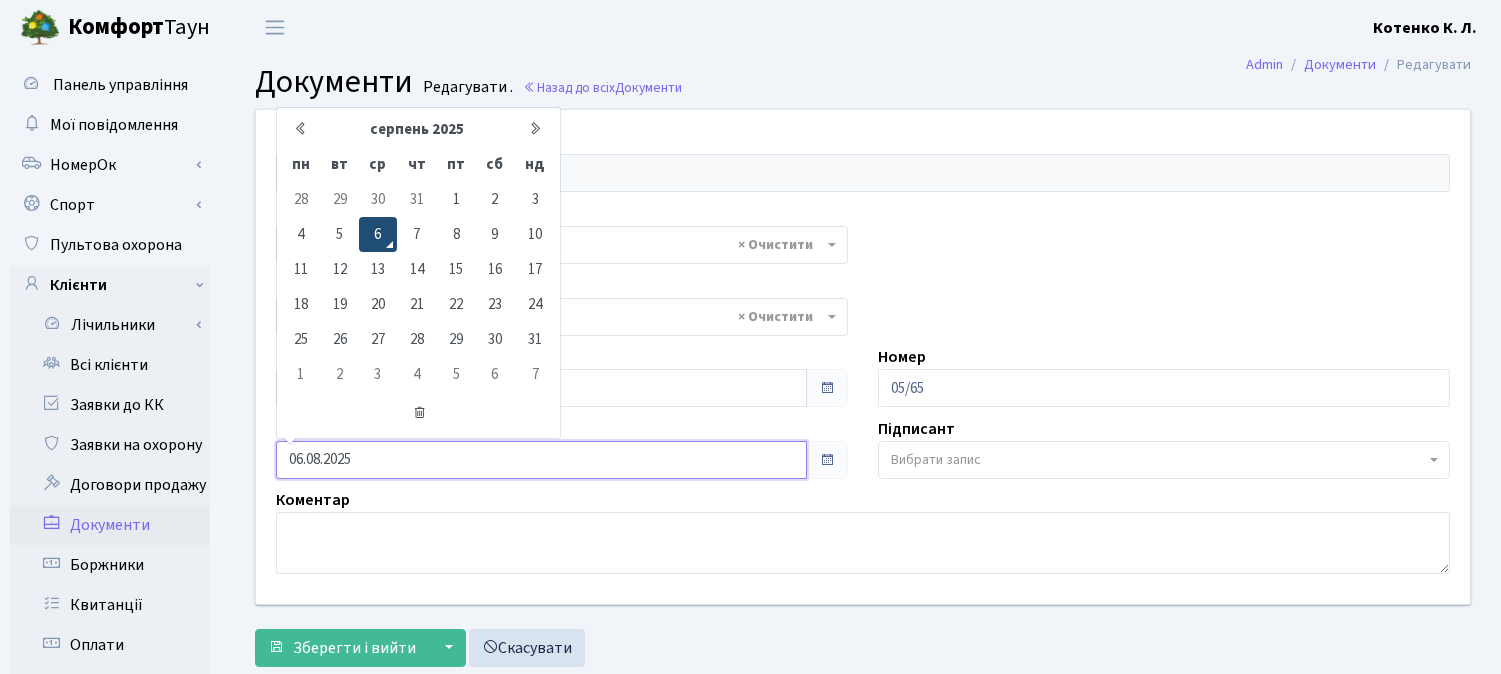 click on "6" at bounding box center [378, 234] 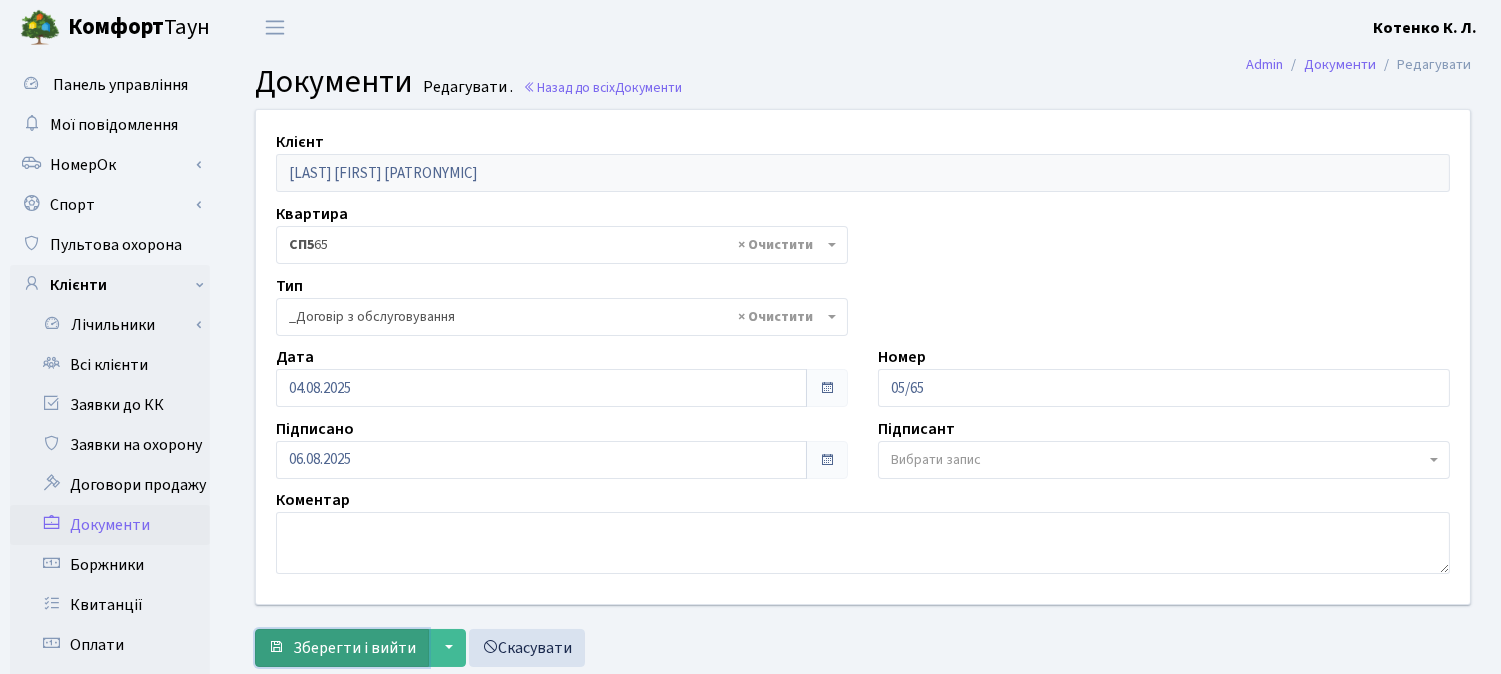 click on "Зберегти і вийти" at bounding box center [354, 648] 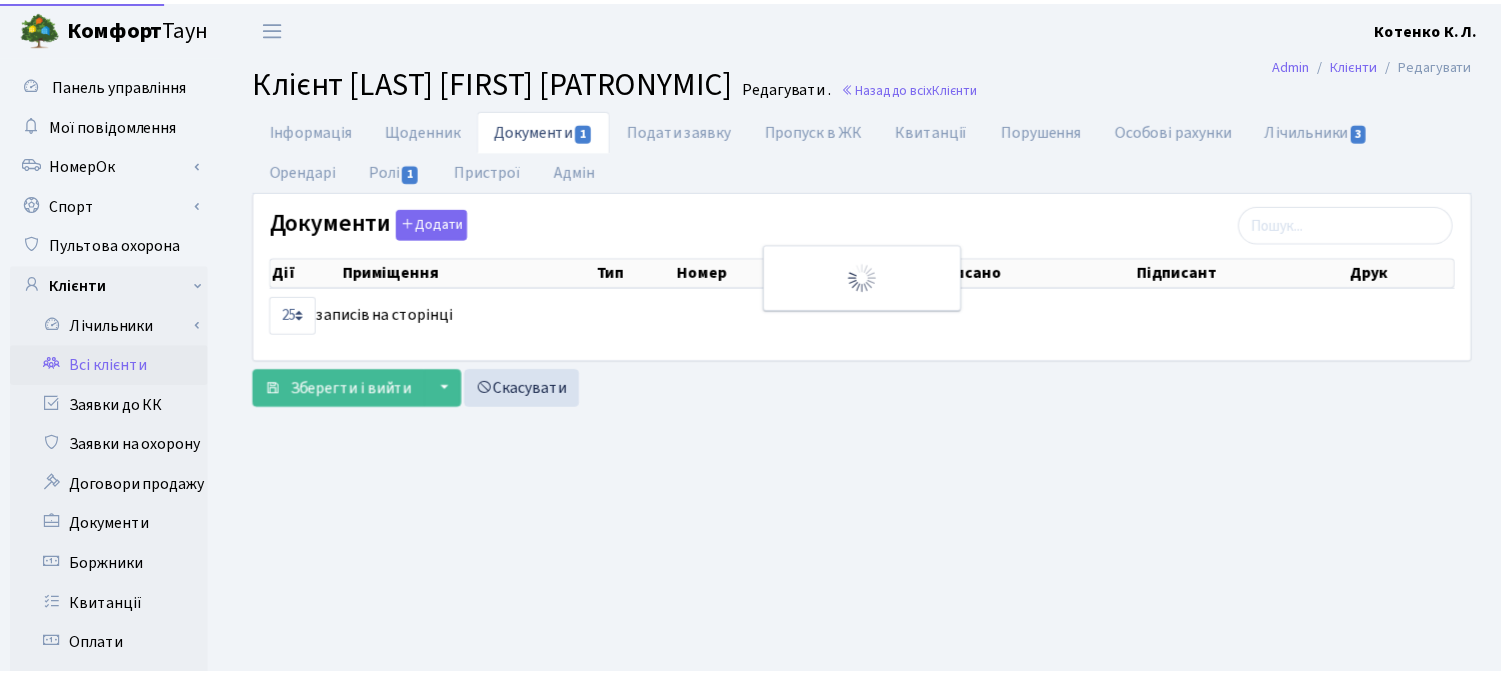 scroll, scrollTop: 0, scrollLeft: 0, axis: both 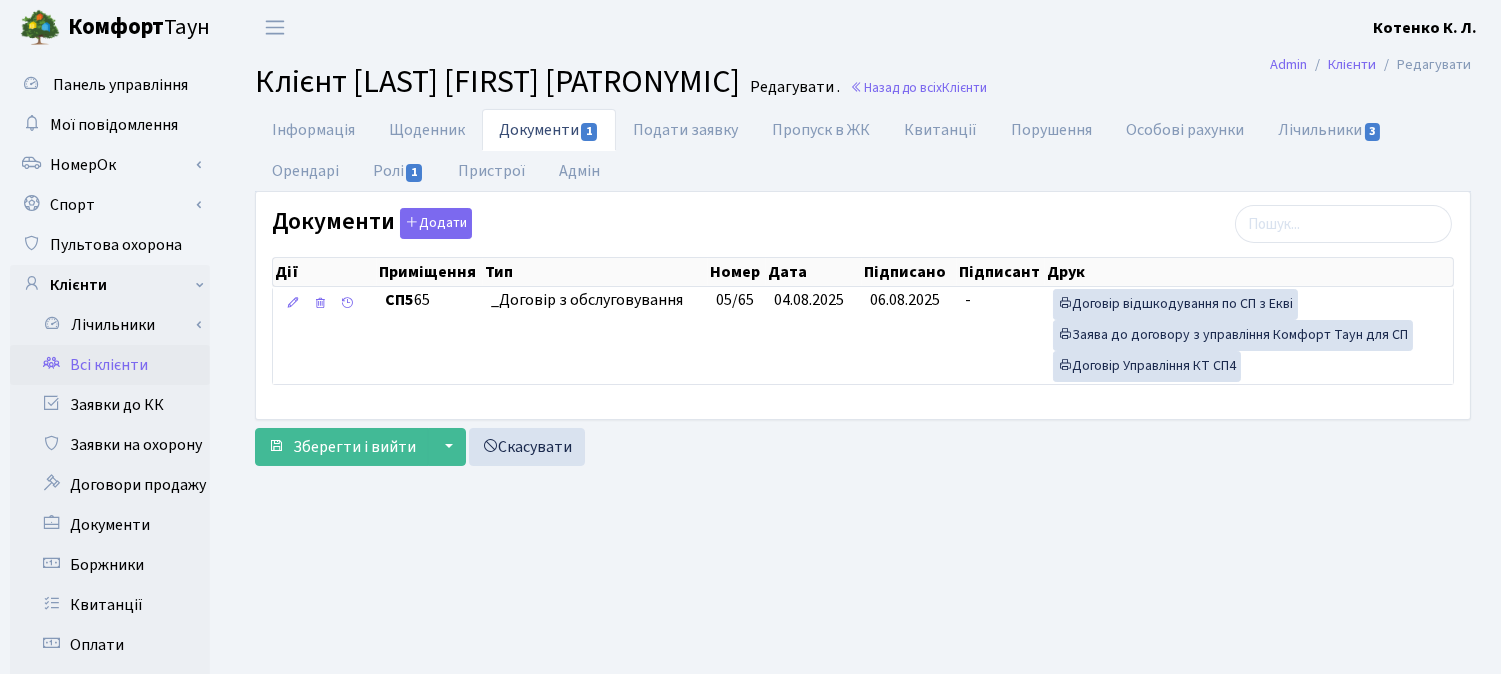 click on "Всі клієнти" at bounding box center [110, 365] 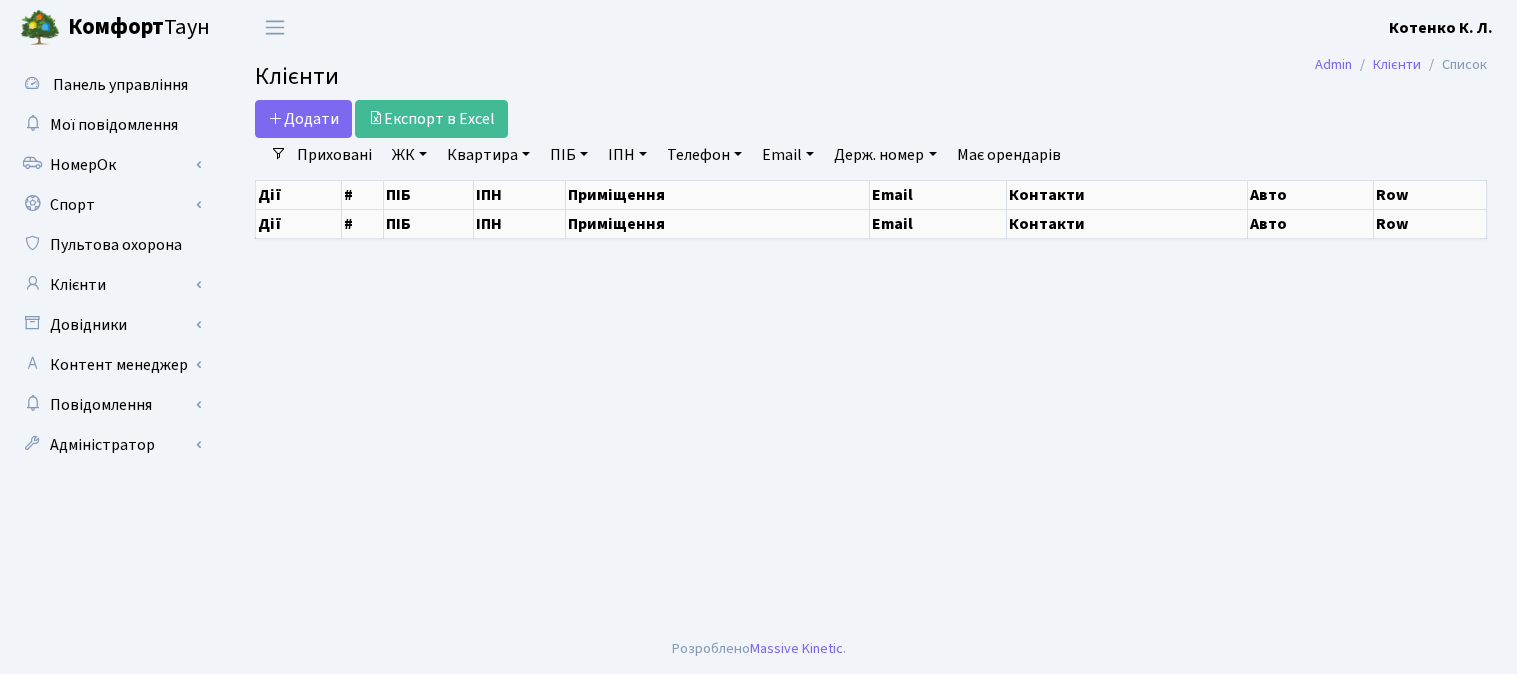 scroll, scrollTop: 0, scrollLeft: 0, axis: both 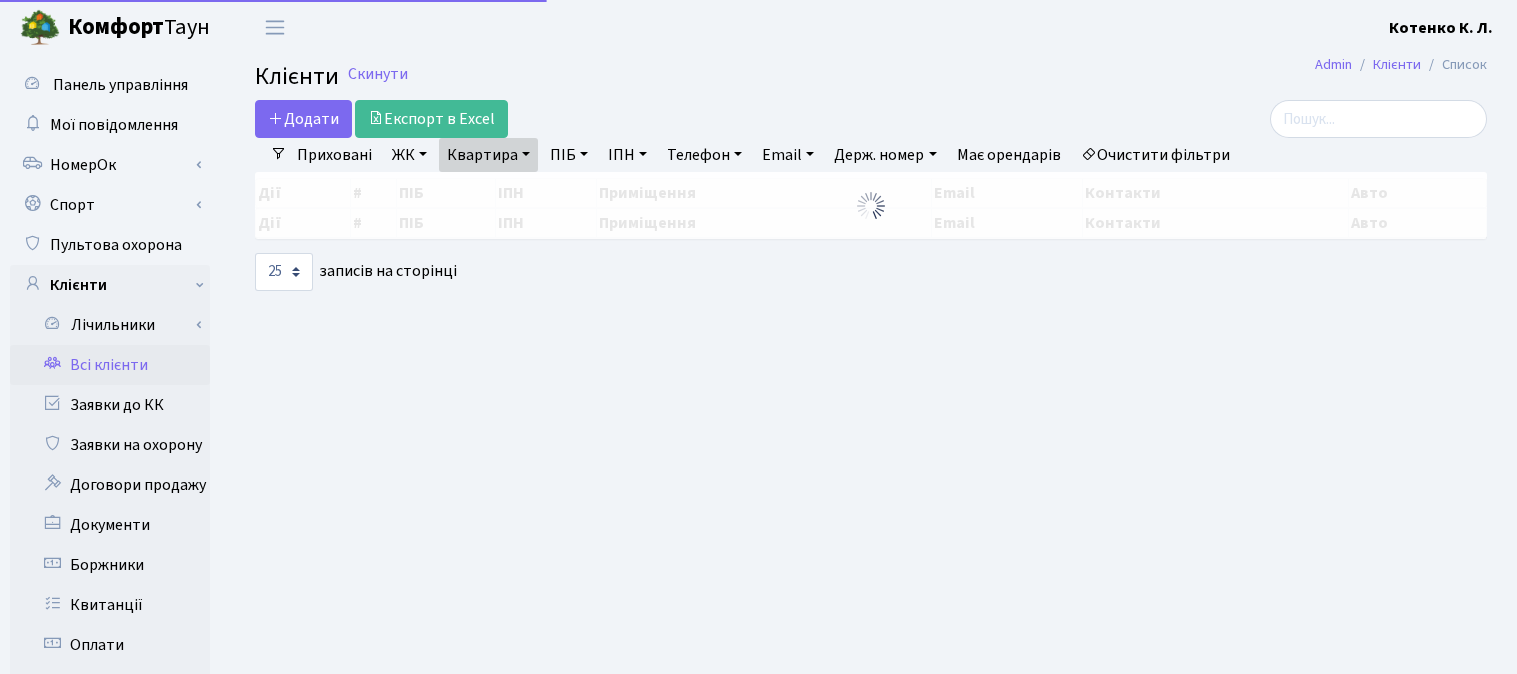 select on "25" 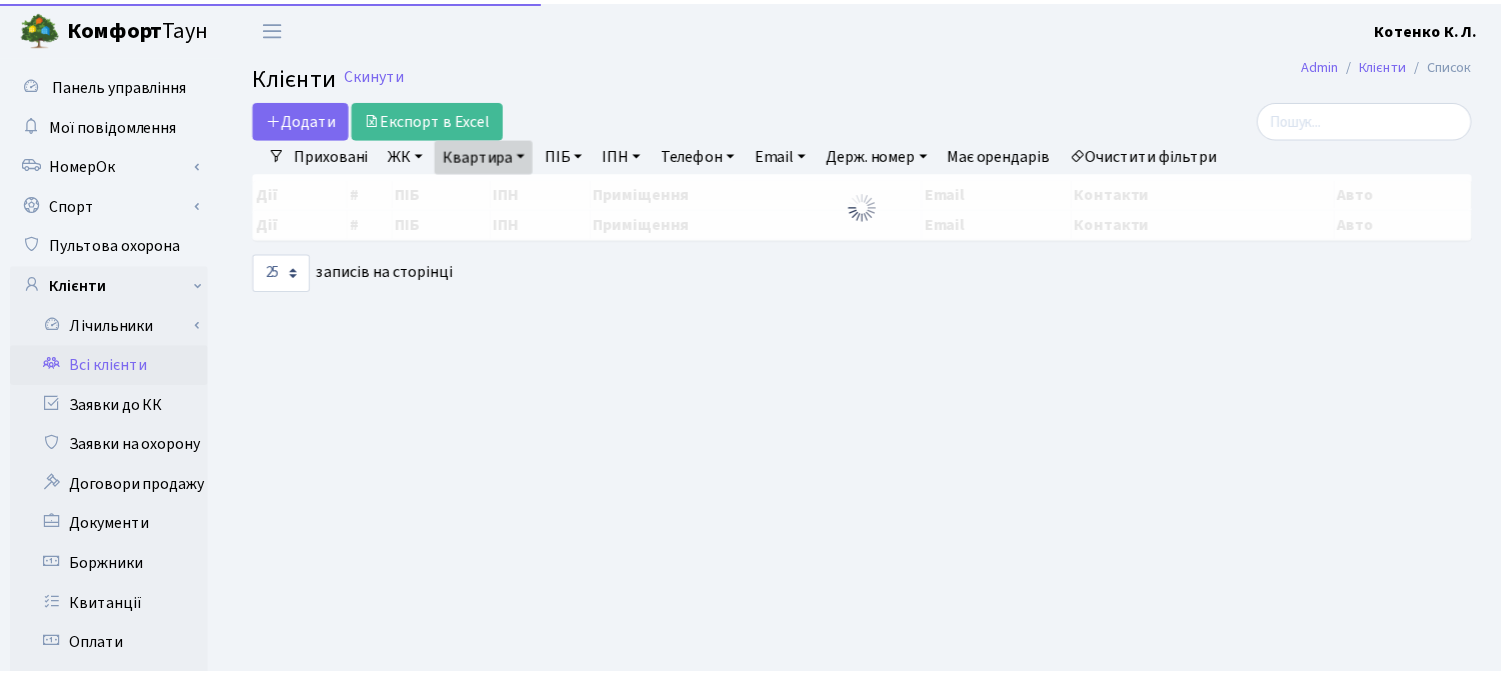 scroll, scrollTop: 0, scrollLeft: 0, axis: both 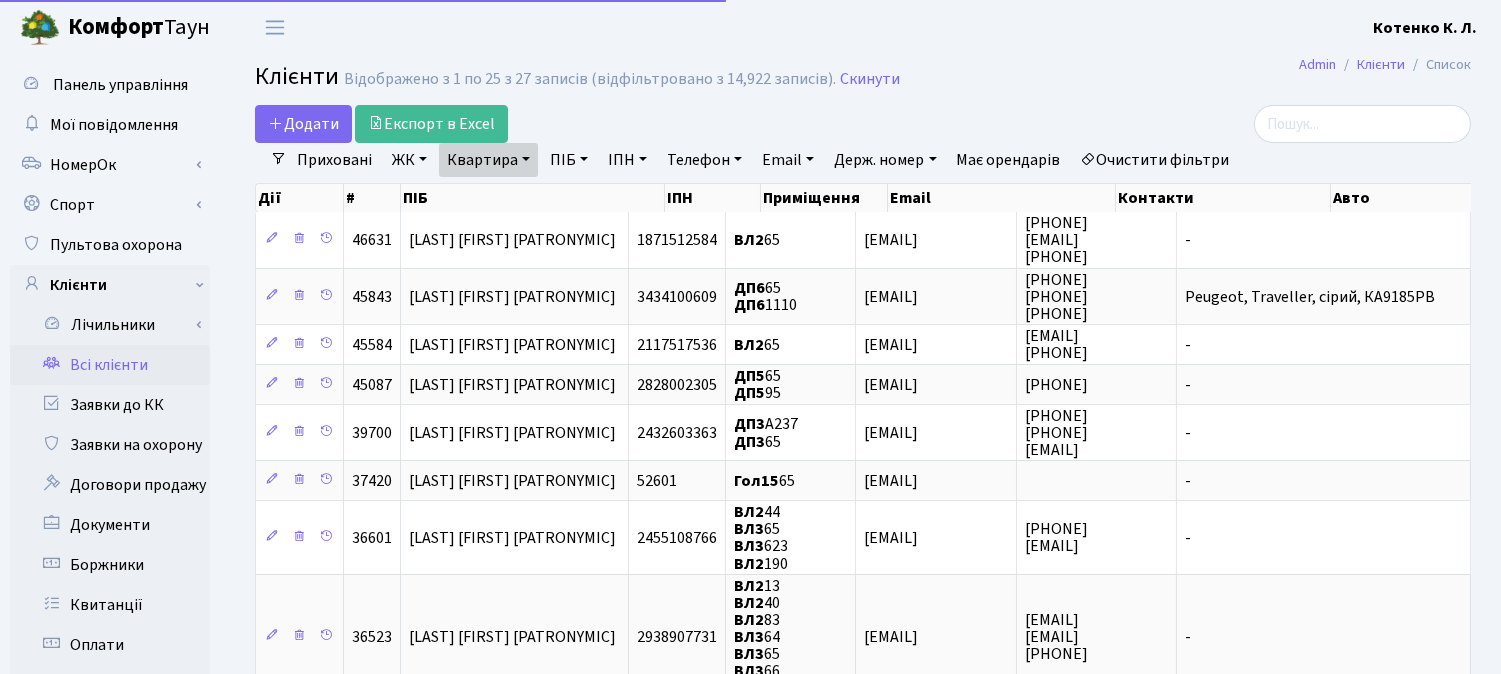 drag, startPoint x: 0, startPoint y: 0, endPoint x: 517, endPoint y: 162, distance: 541.78687 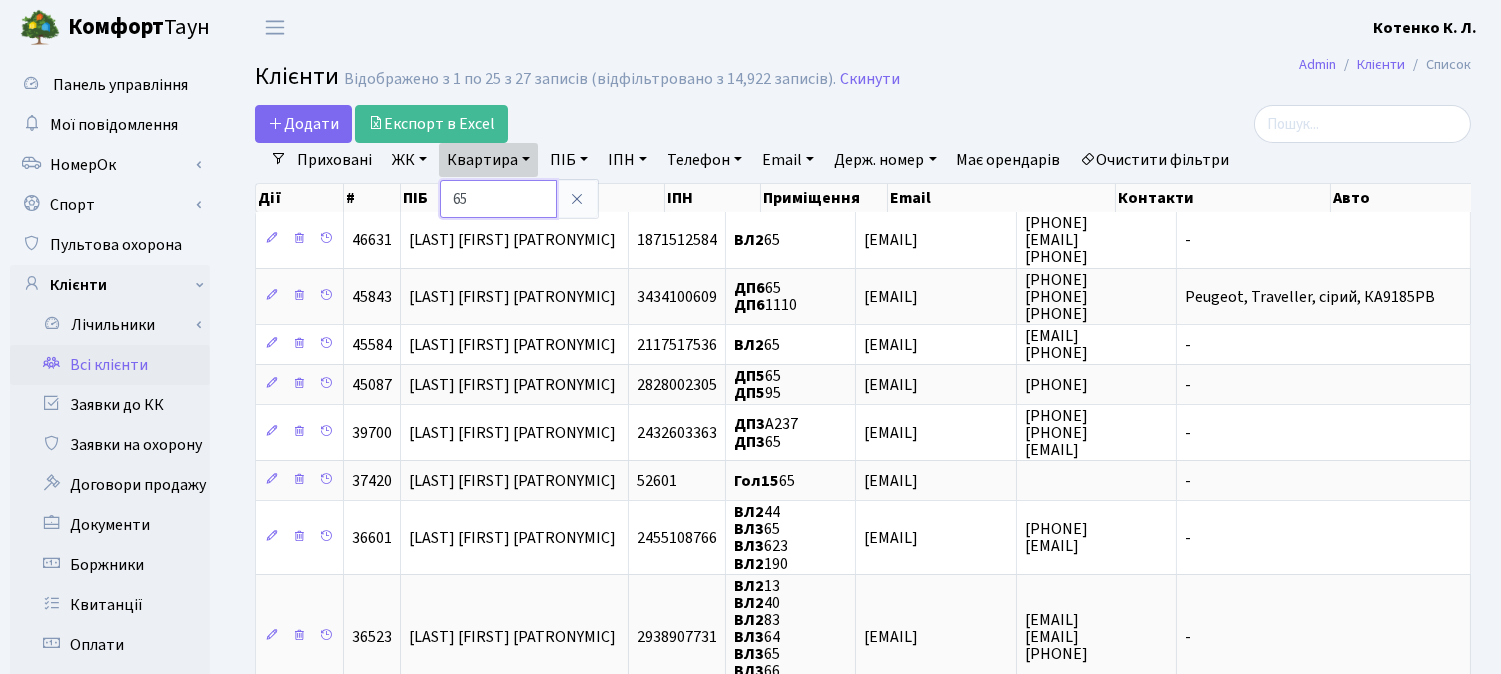 click on "65" at bounding box center (498, 199) 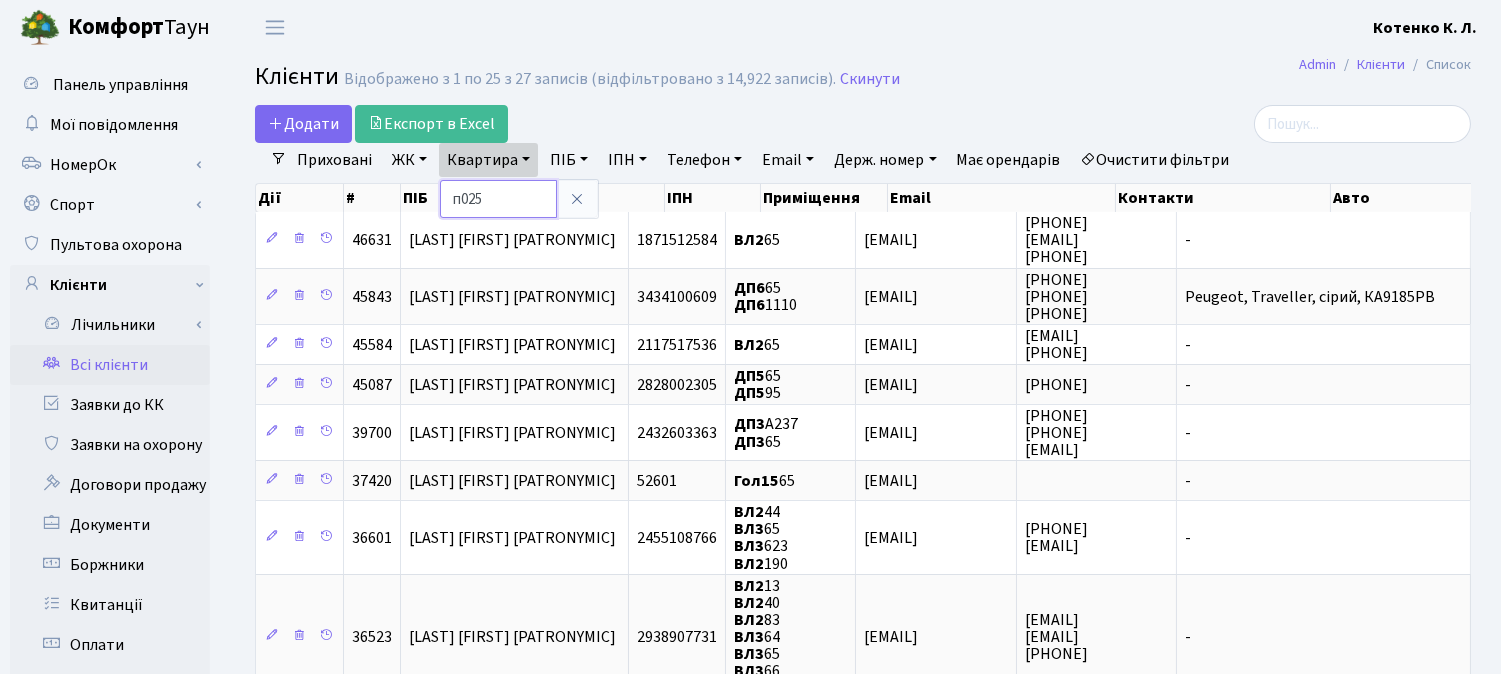 type on "п025" 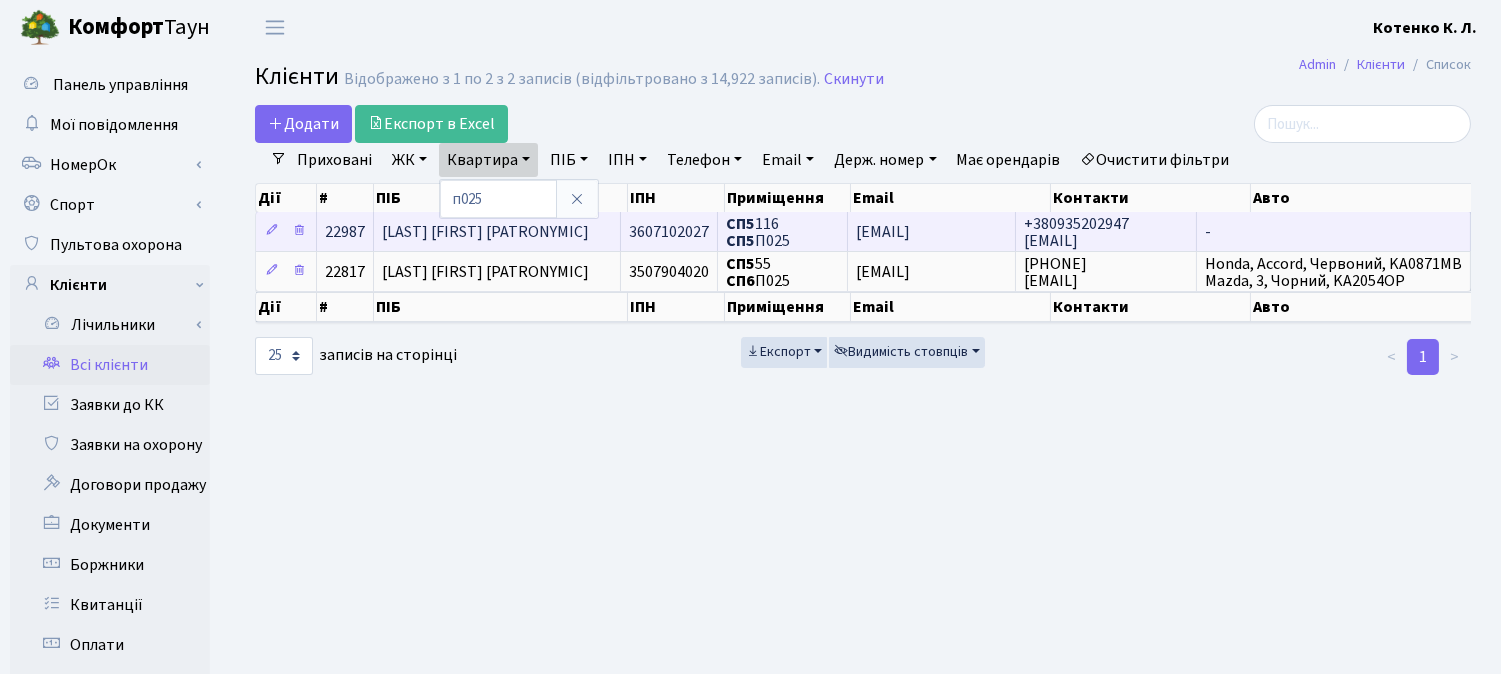 click on "[LAST] [FIRST] [PATRONYMIC]" at bounding box center (497, 231) 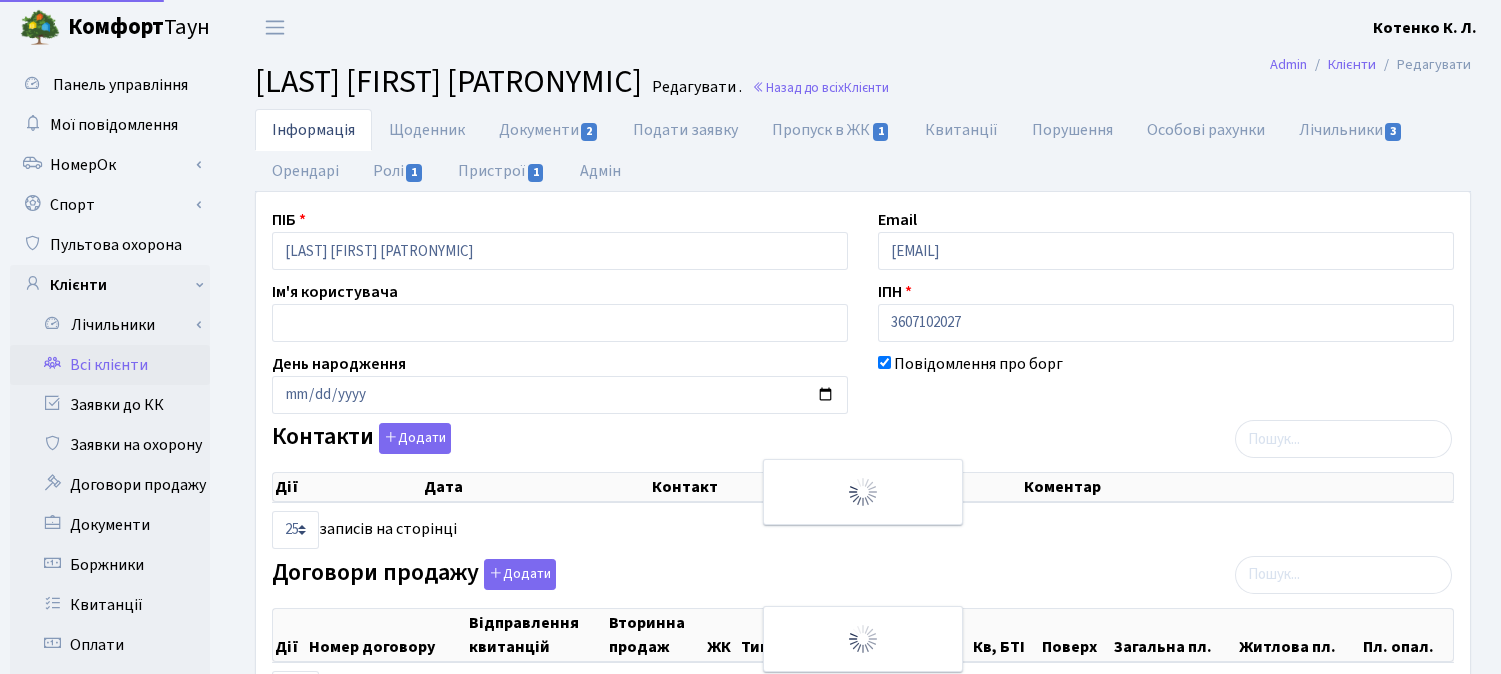 select on "25" 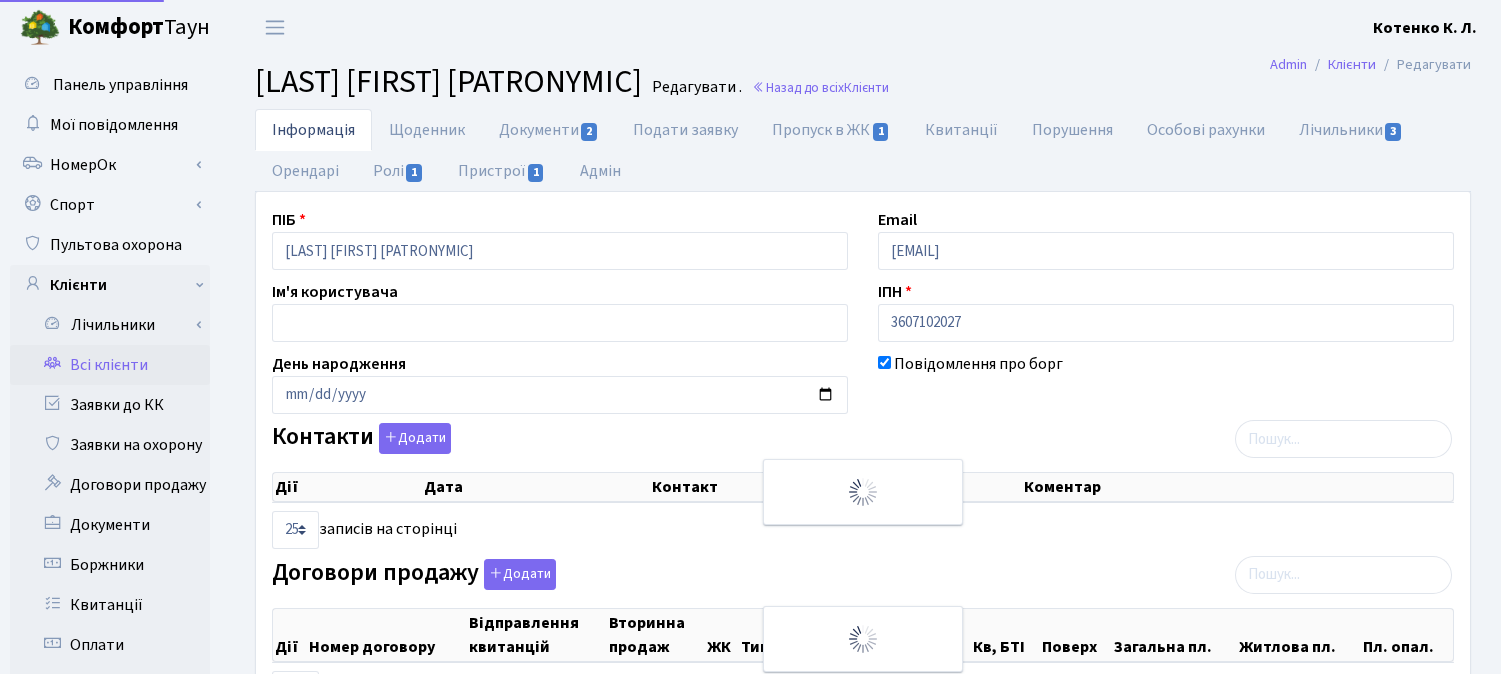 select on "25" 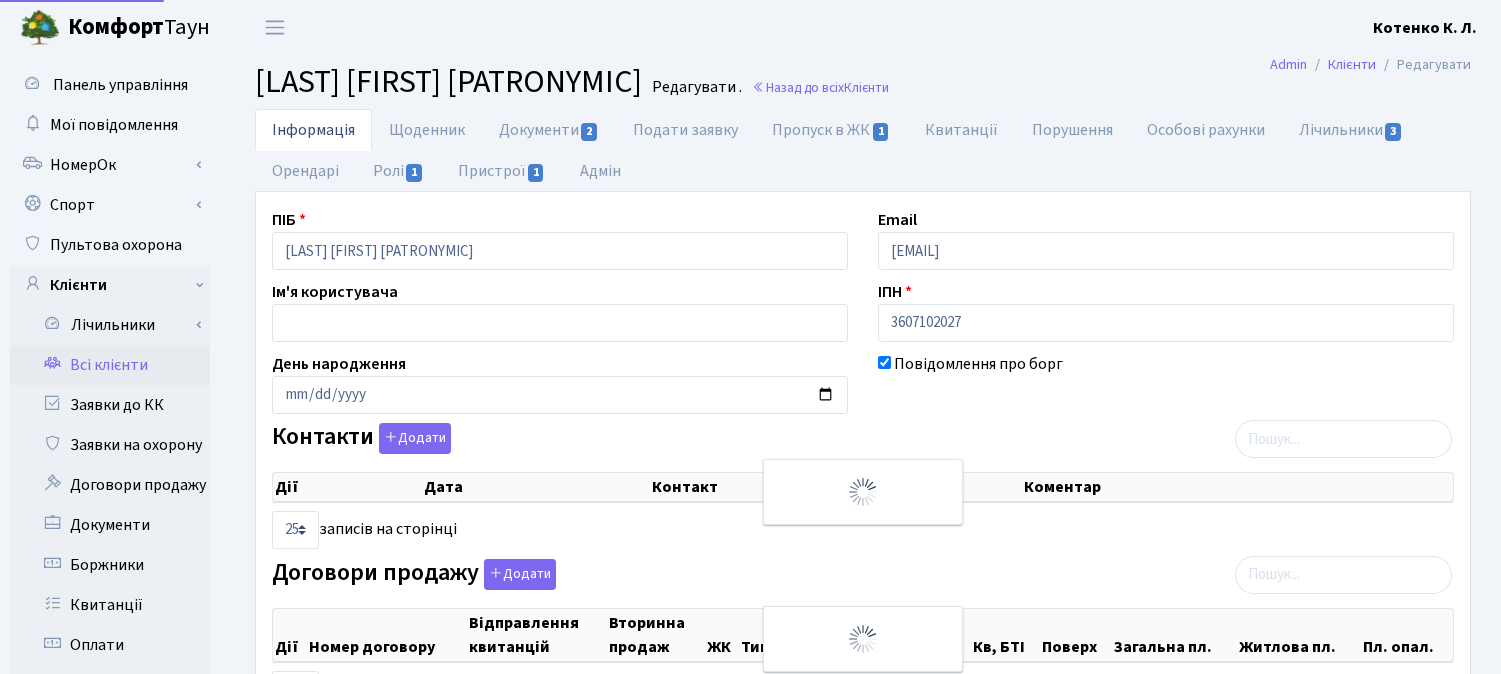 select on "25" 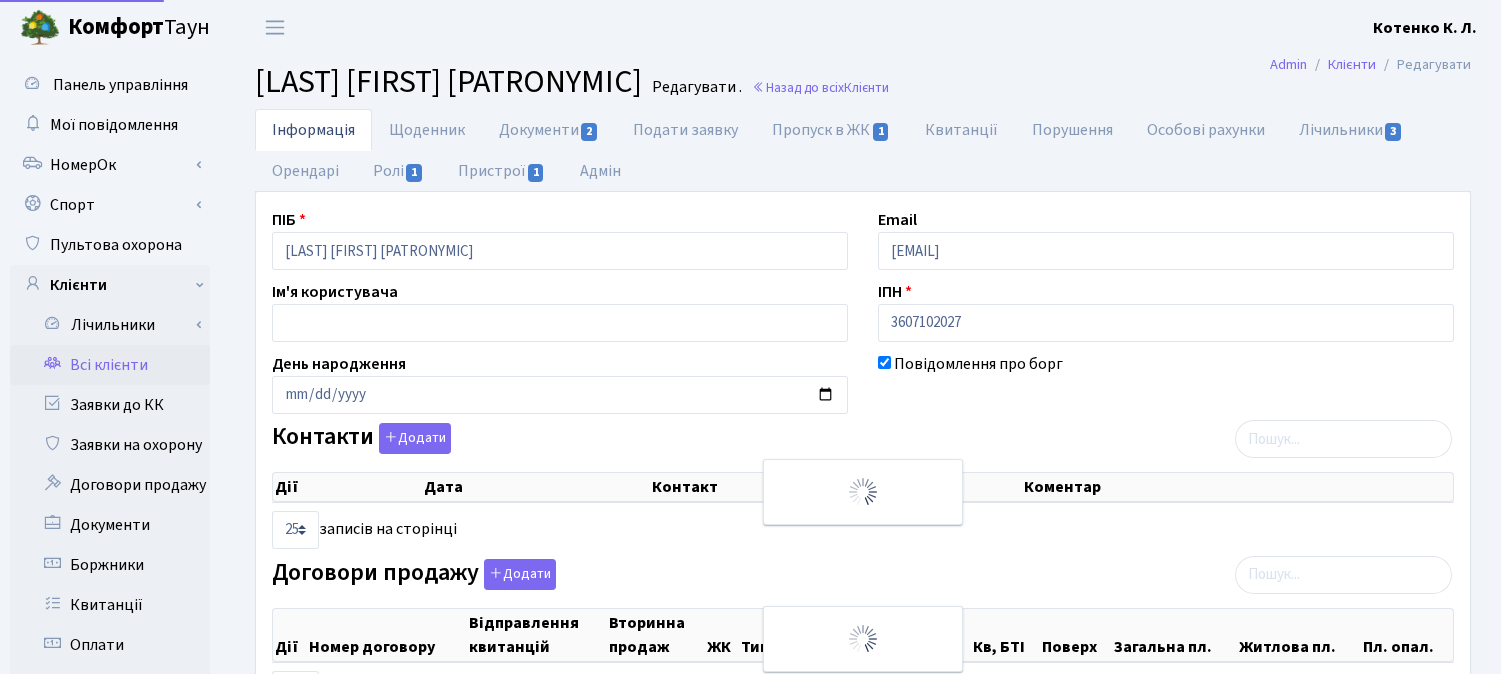 select on "25" 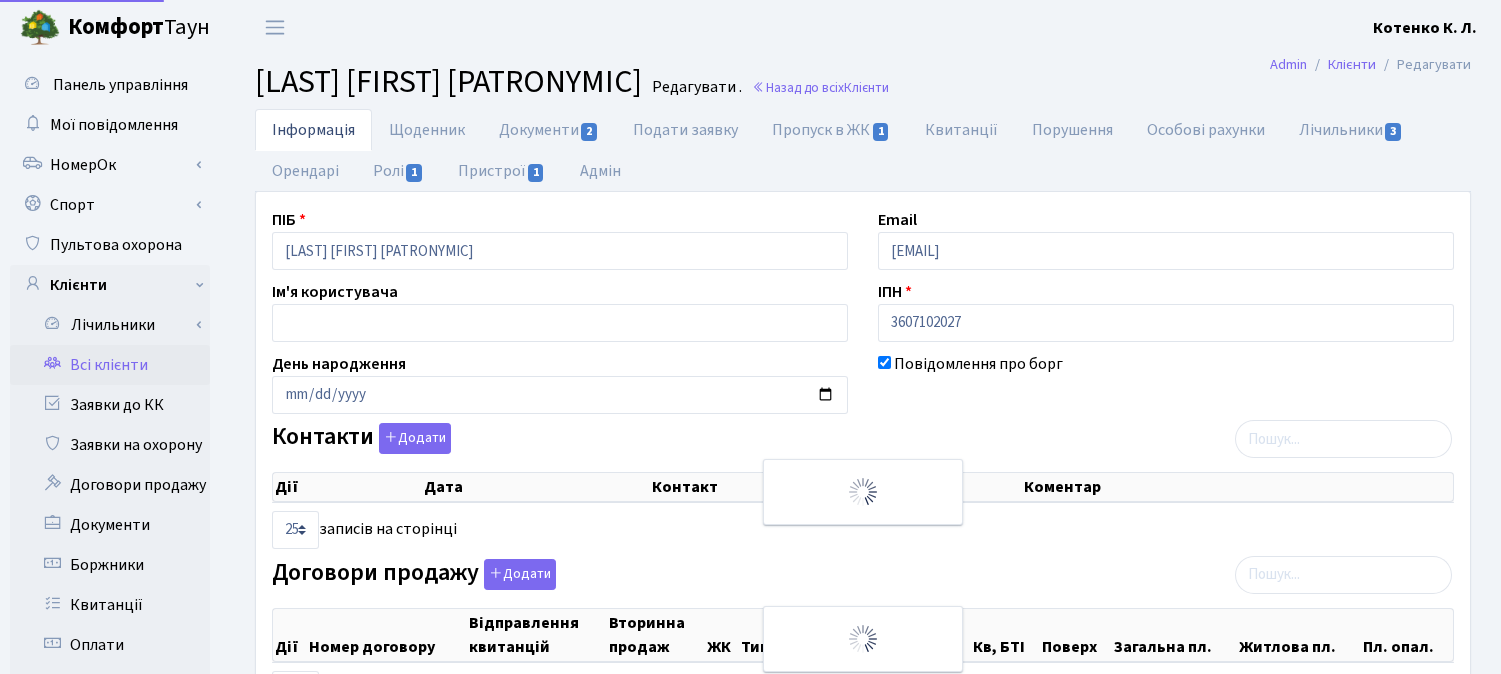 select on "25" 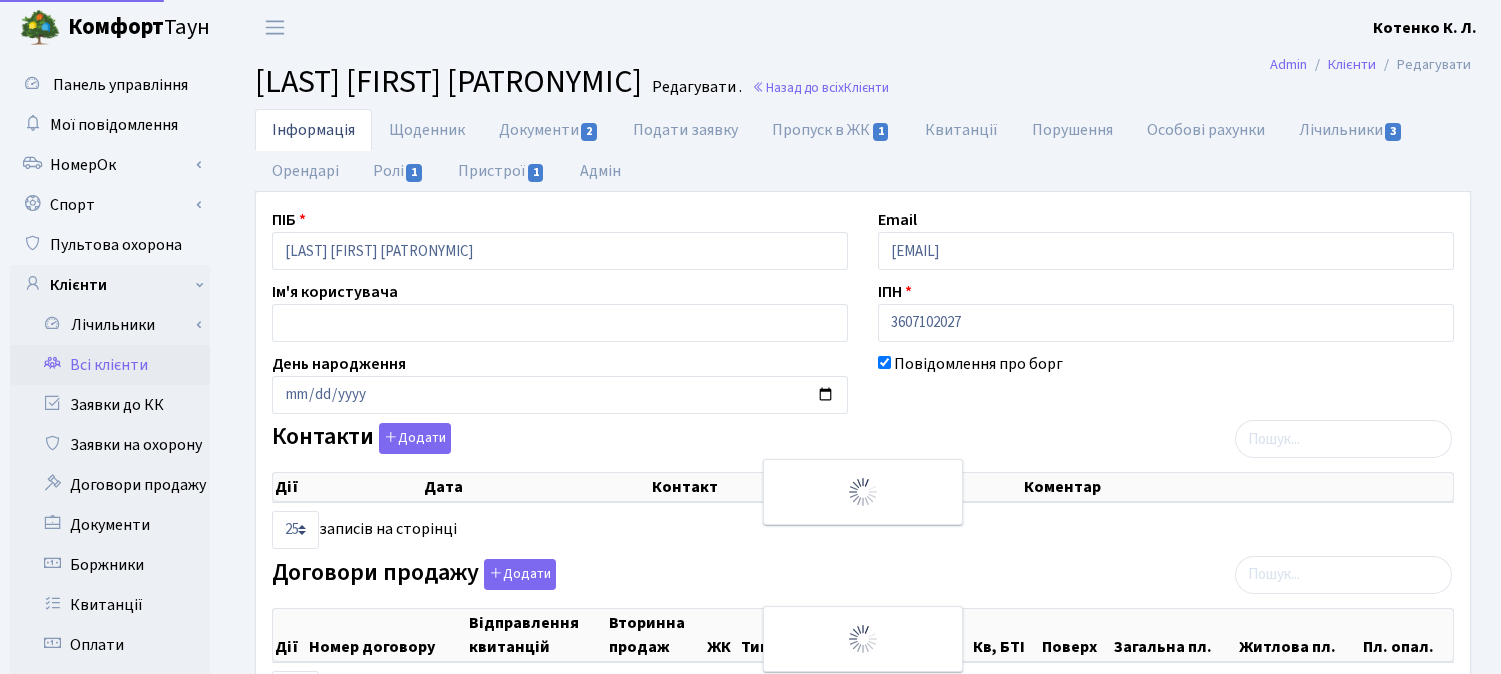 scroll, scrollTop: 0, scrollLeft: 0, axis: both 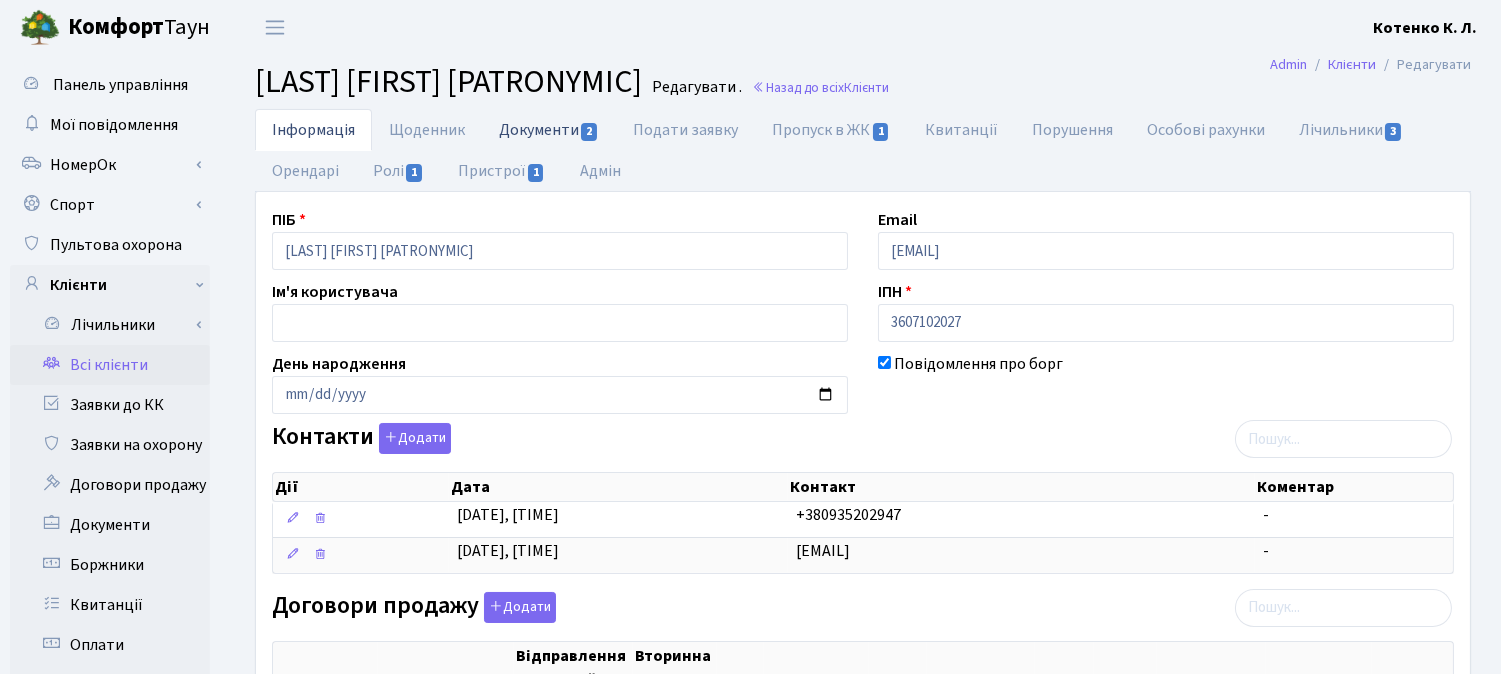 click on "Документи  2" at bounding box center (549, 129) 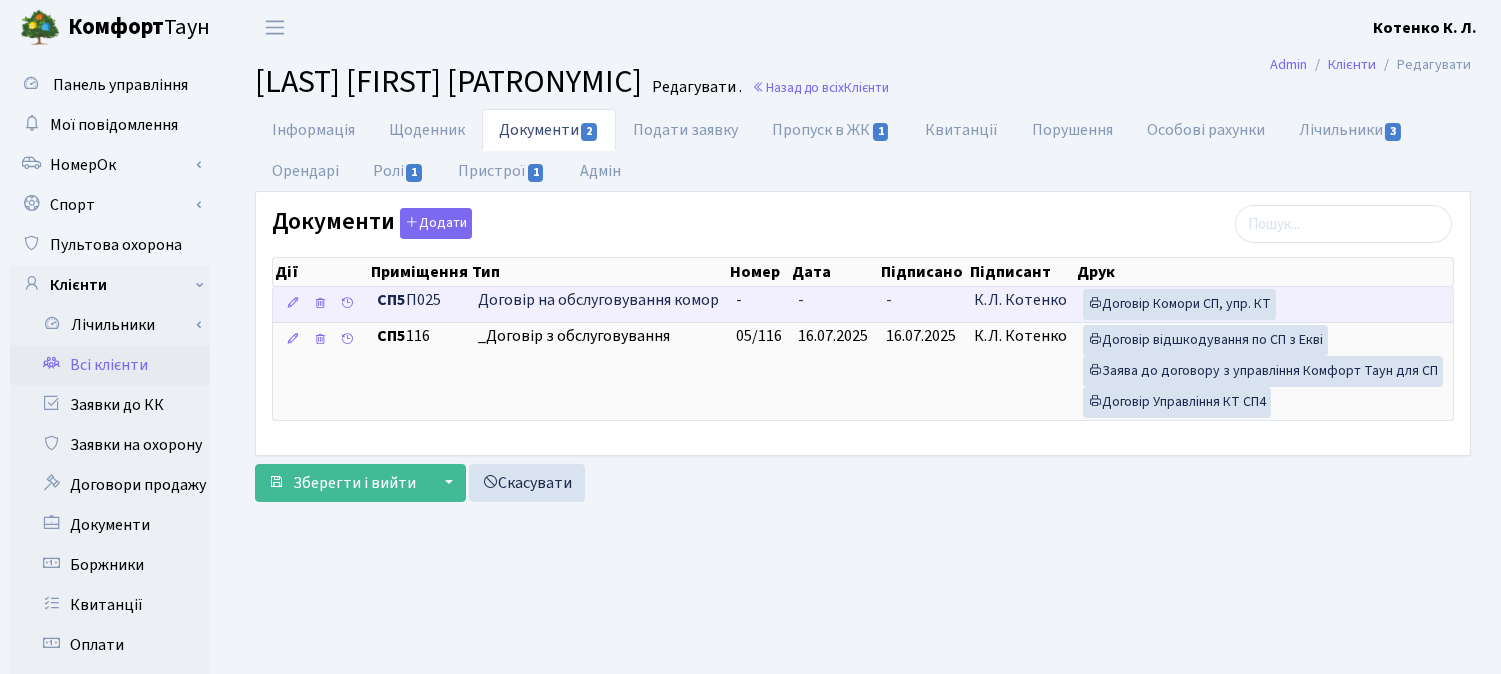 click on "-" at bounding box center (834, 304) 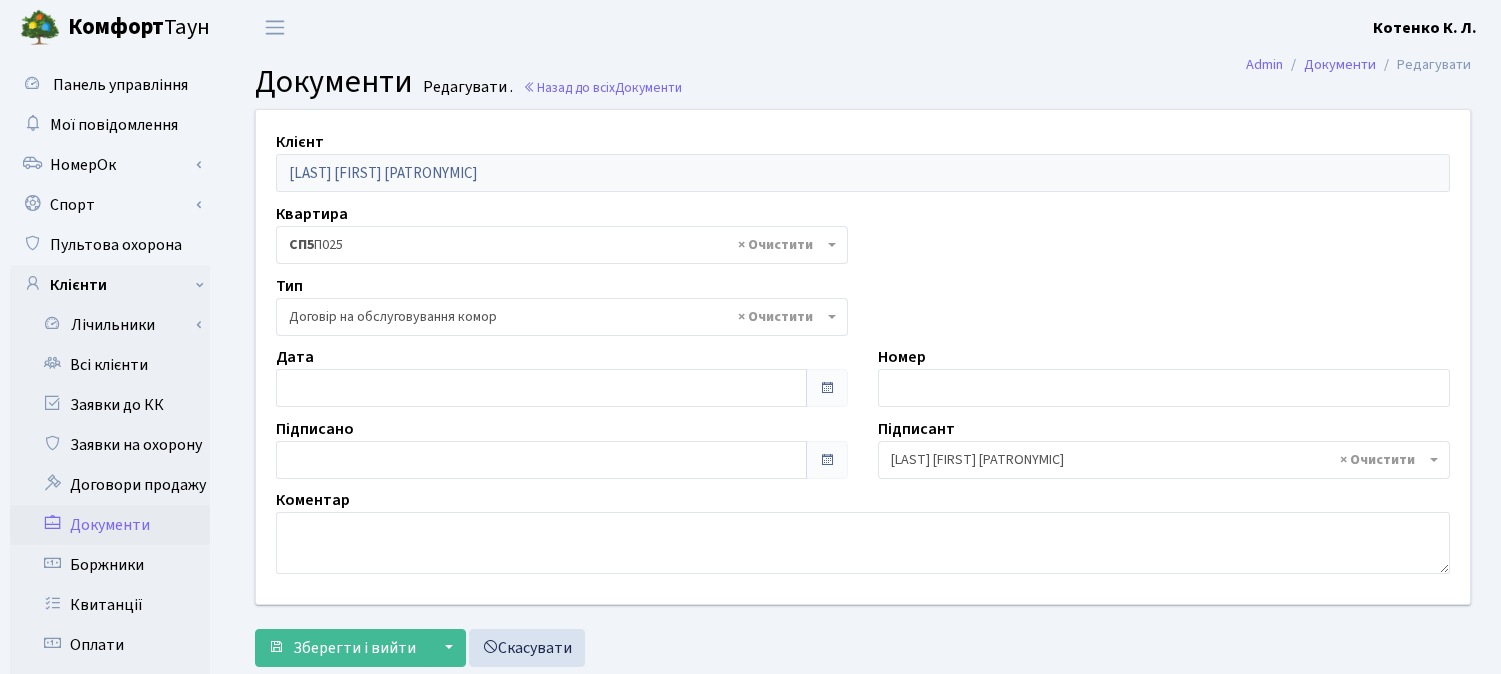 select on "309" 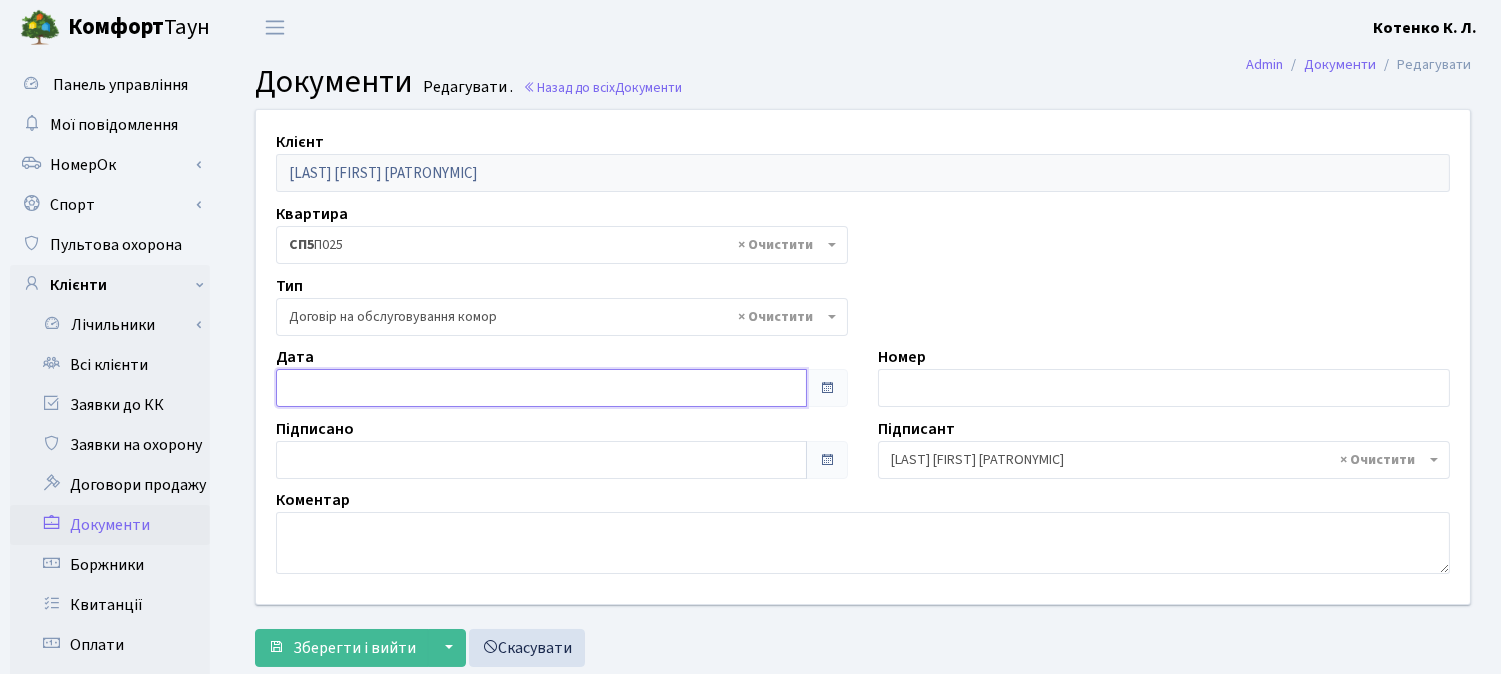 type on "06.08.2025" 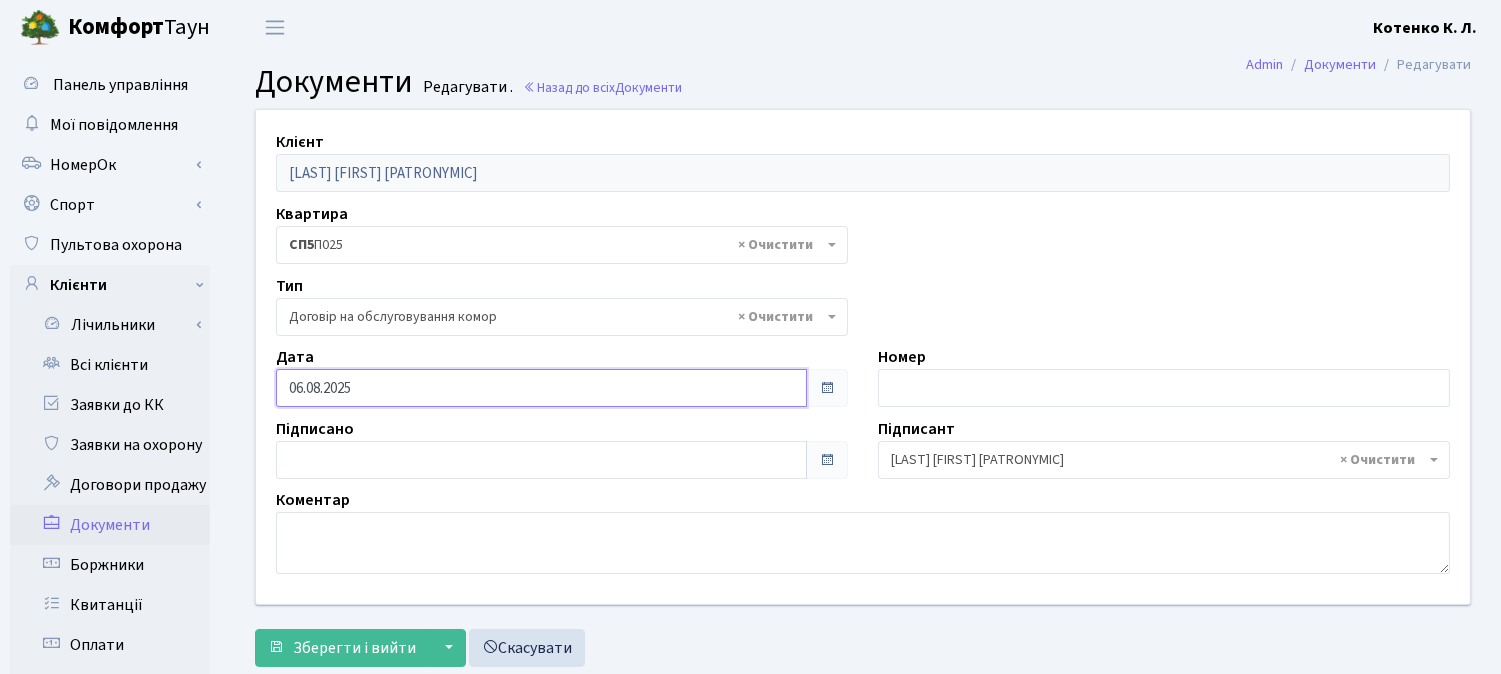 click on "06.08.2025" at bounding box center (541, 388) 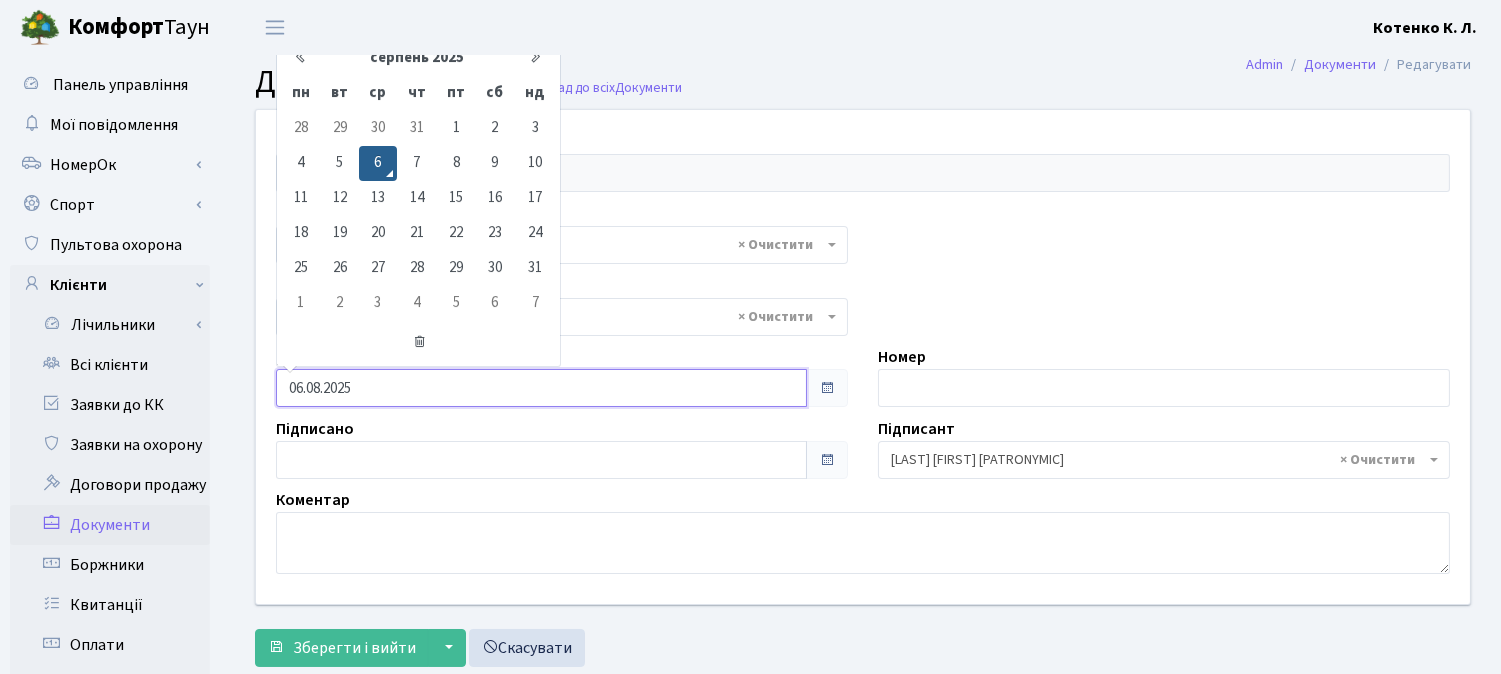 drag, startPoint x: 374, startPoint y: 162, endPoint x: 400, endPoint y: 290, distance: 130.61394 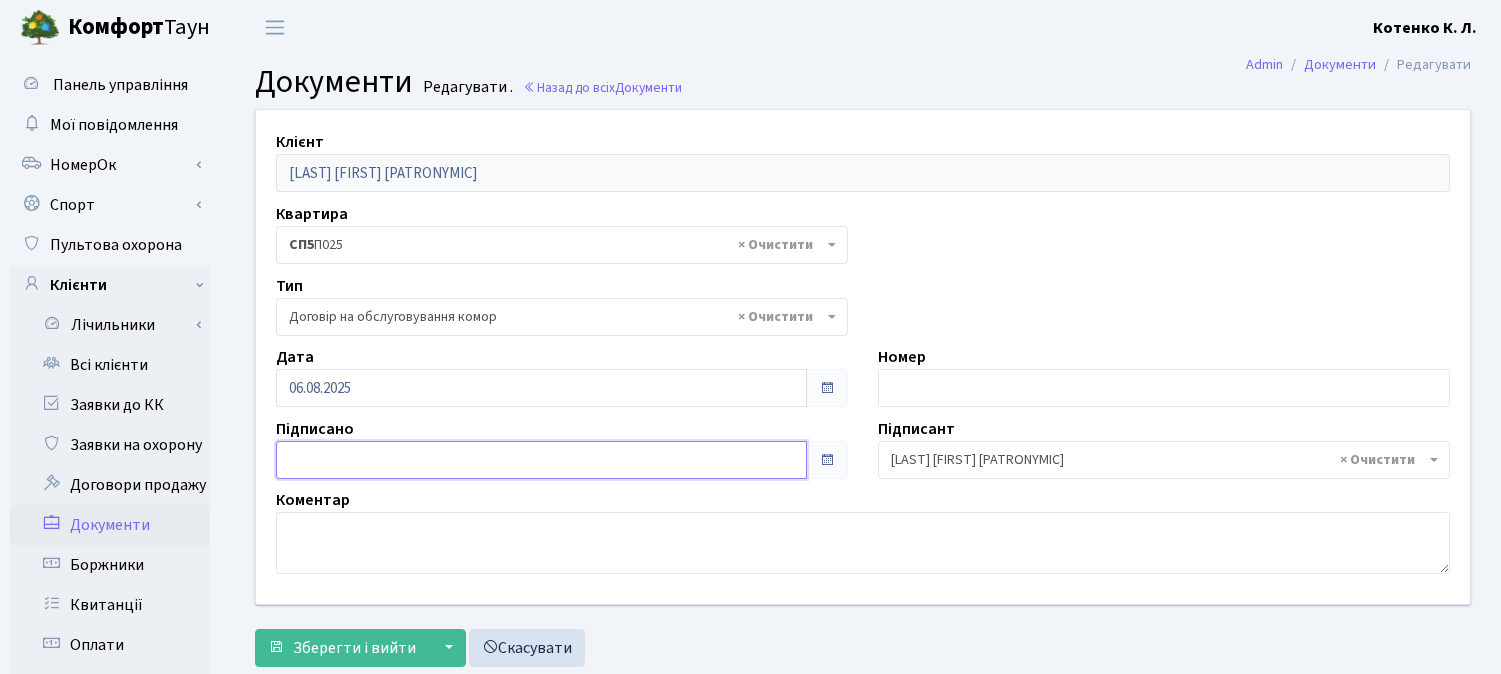 type on "06.08.2025" 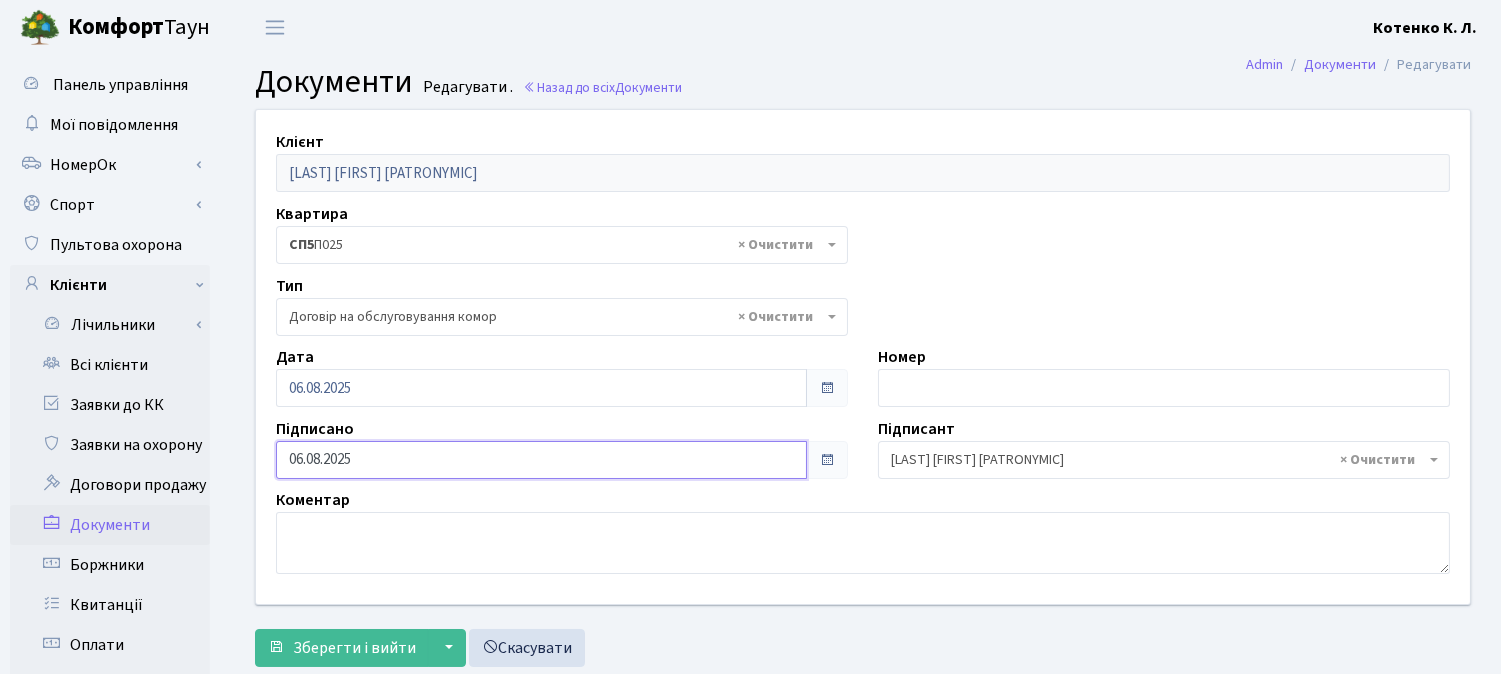 click on "06.08.2025" at bounding box center (541, 460) 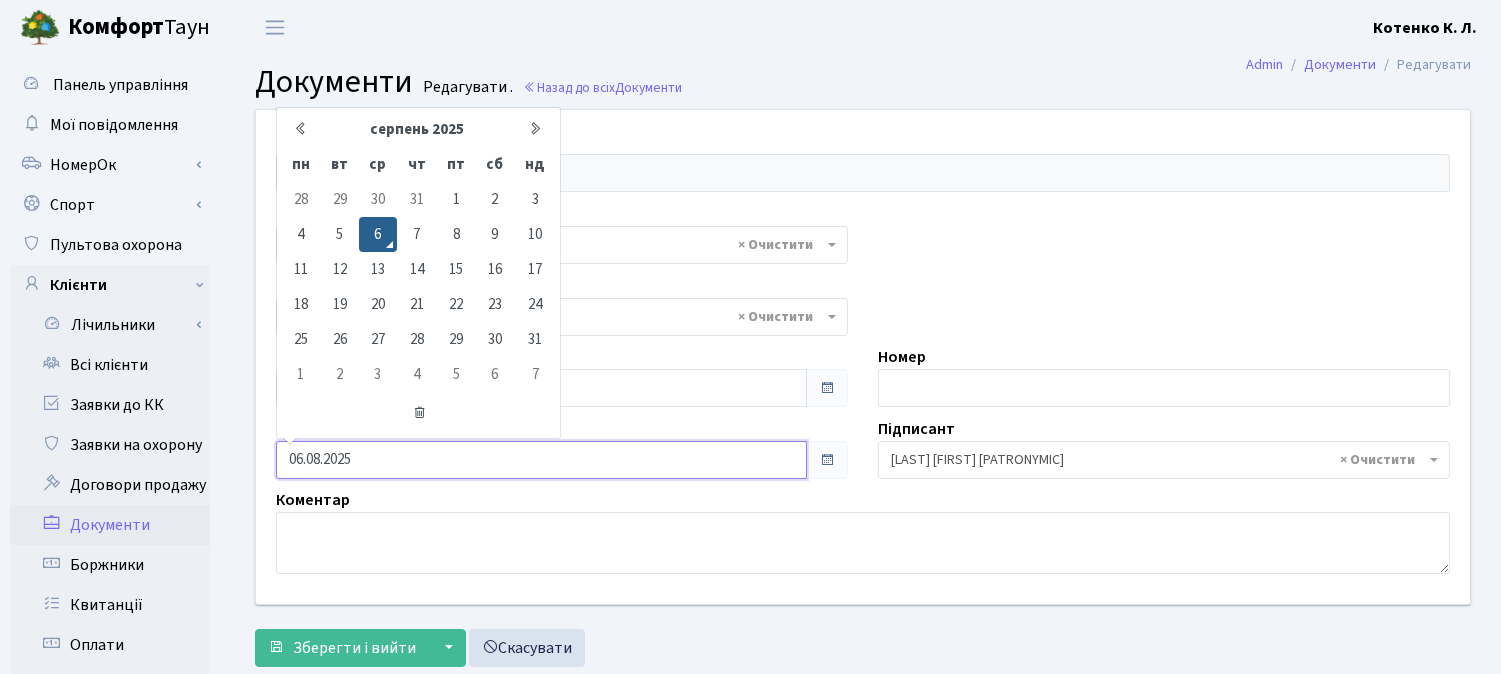 drag, startPoint x: 385, startPoint y: 235, endPoint x: 364, endPoint y: 295, distance: 63.56886 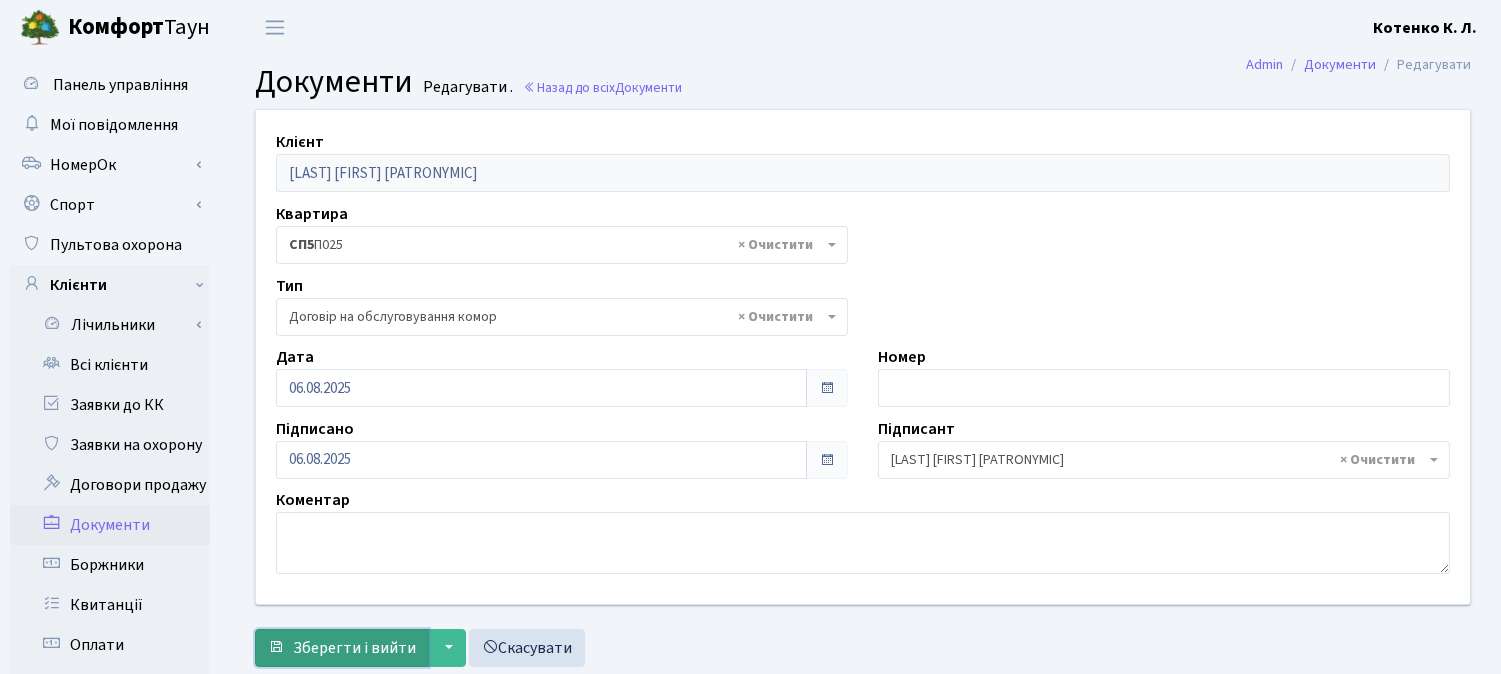 click on "Зберегти і вийти" at bounding box center [354, 648] 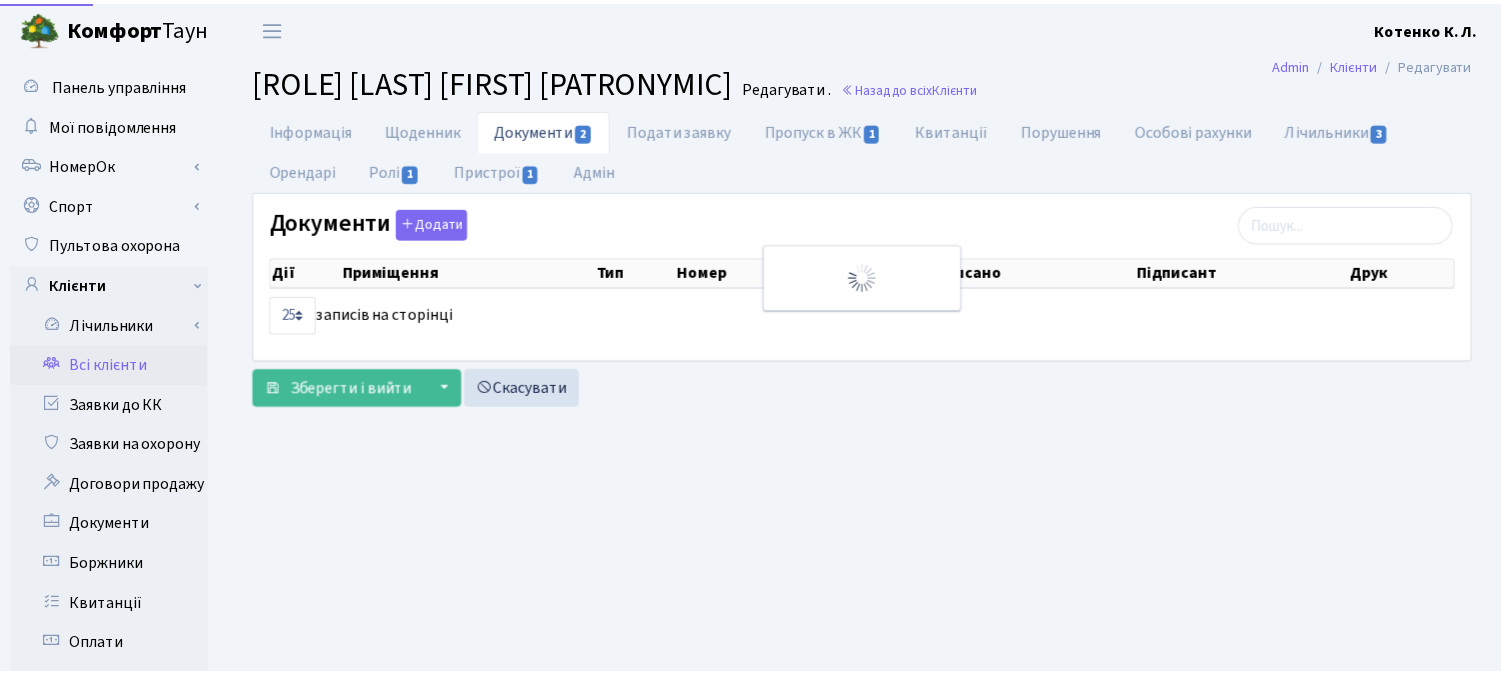 scroll, scrollTop: 0, scrollLeft: 0, axis: both 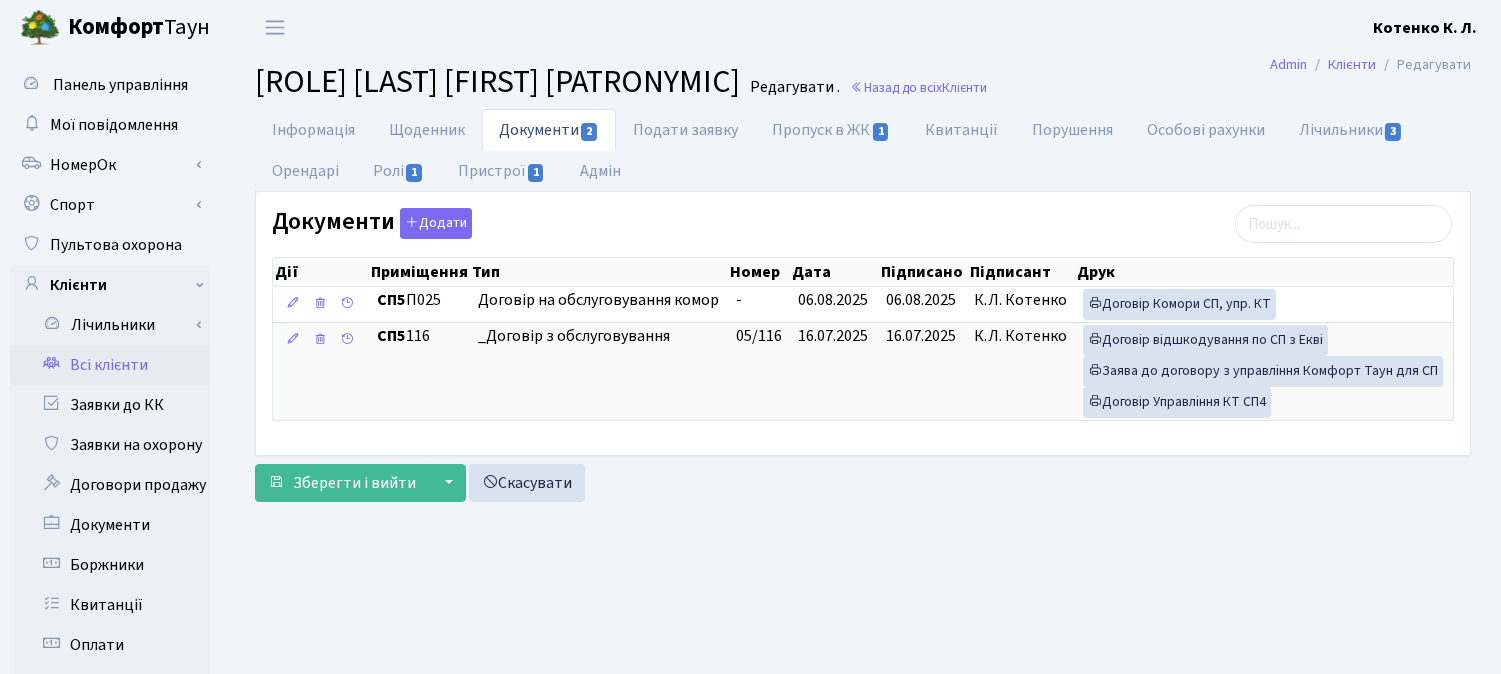 click on "Всі клієнти" at bounding box center [110, 365] 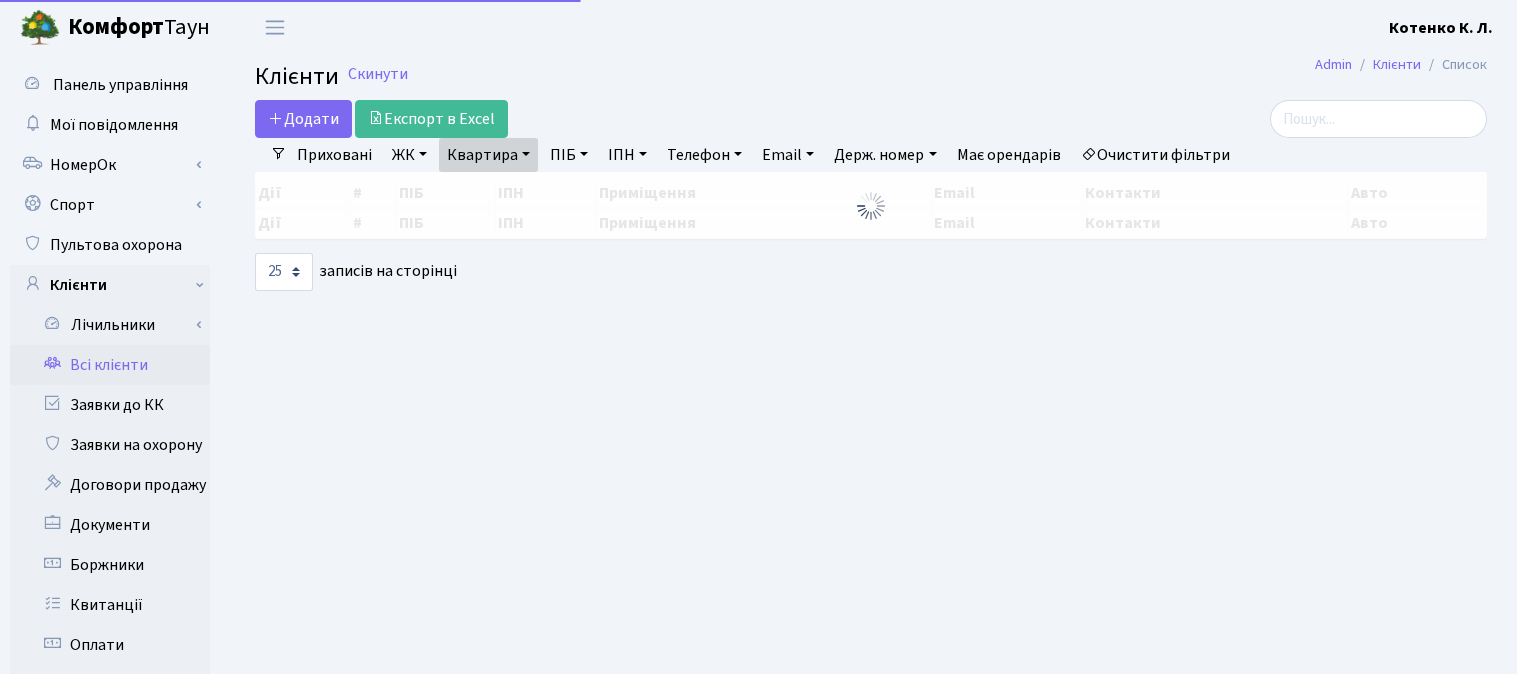 select on "25" 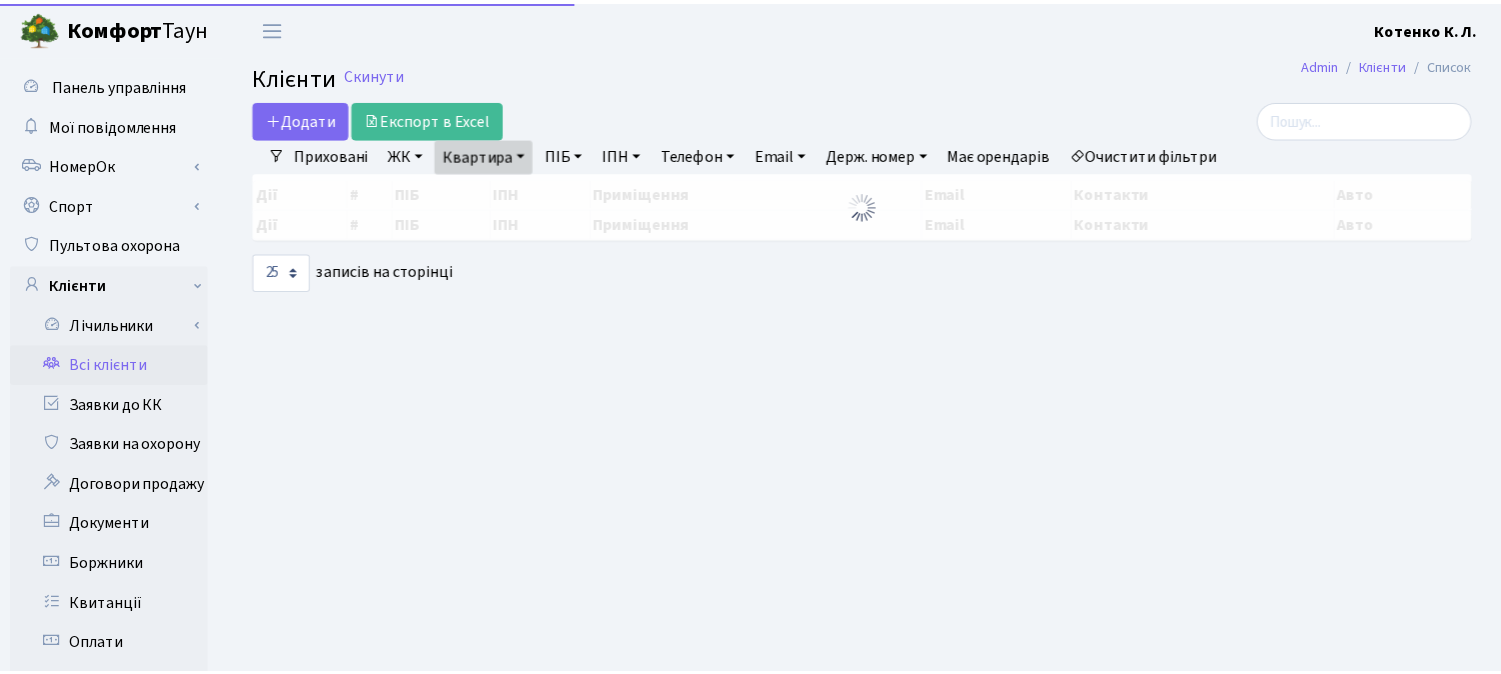 scroll, scrollTop: 0, scrollLeft: 0, axis: both 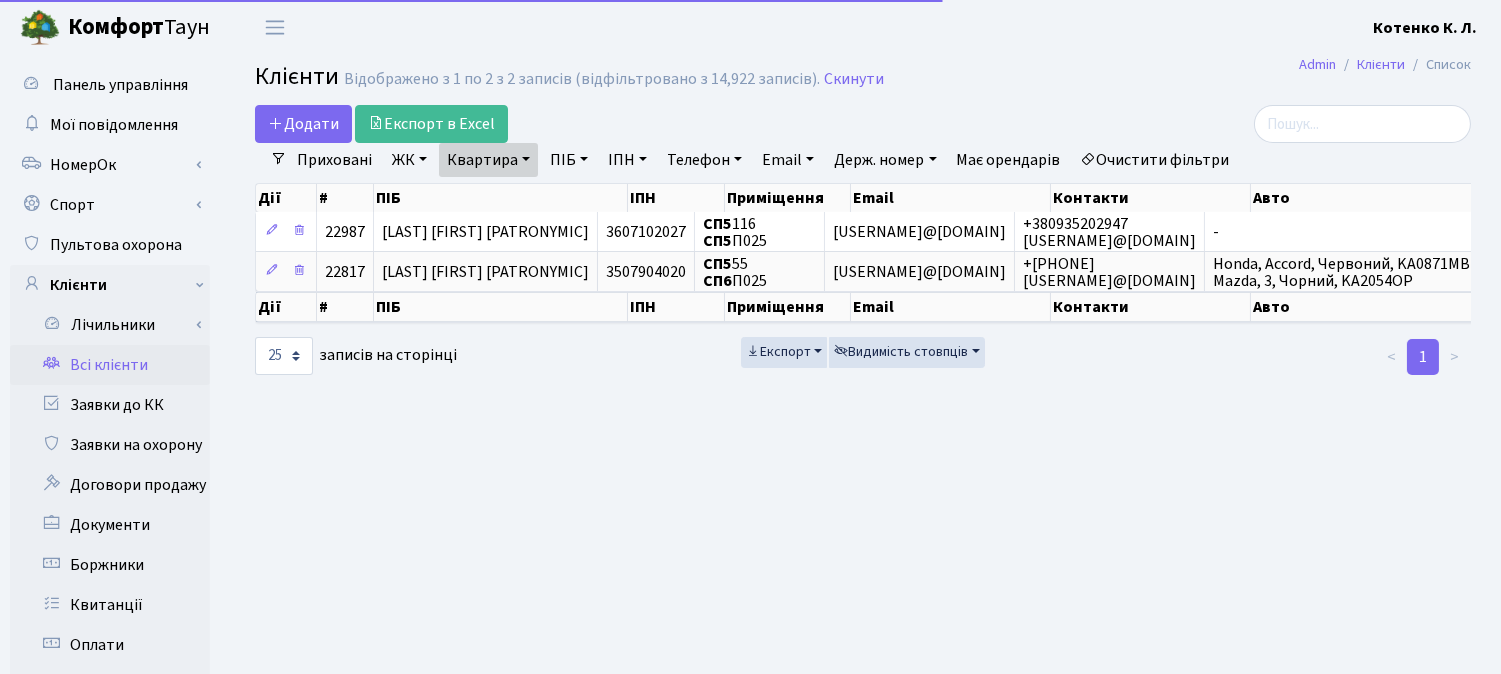 click on "Квартира" at bounding box center (488, 160) 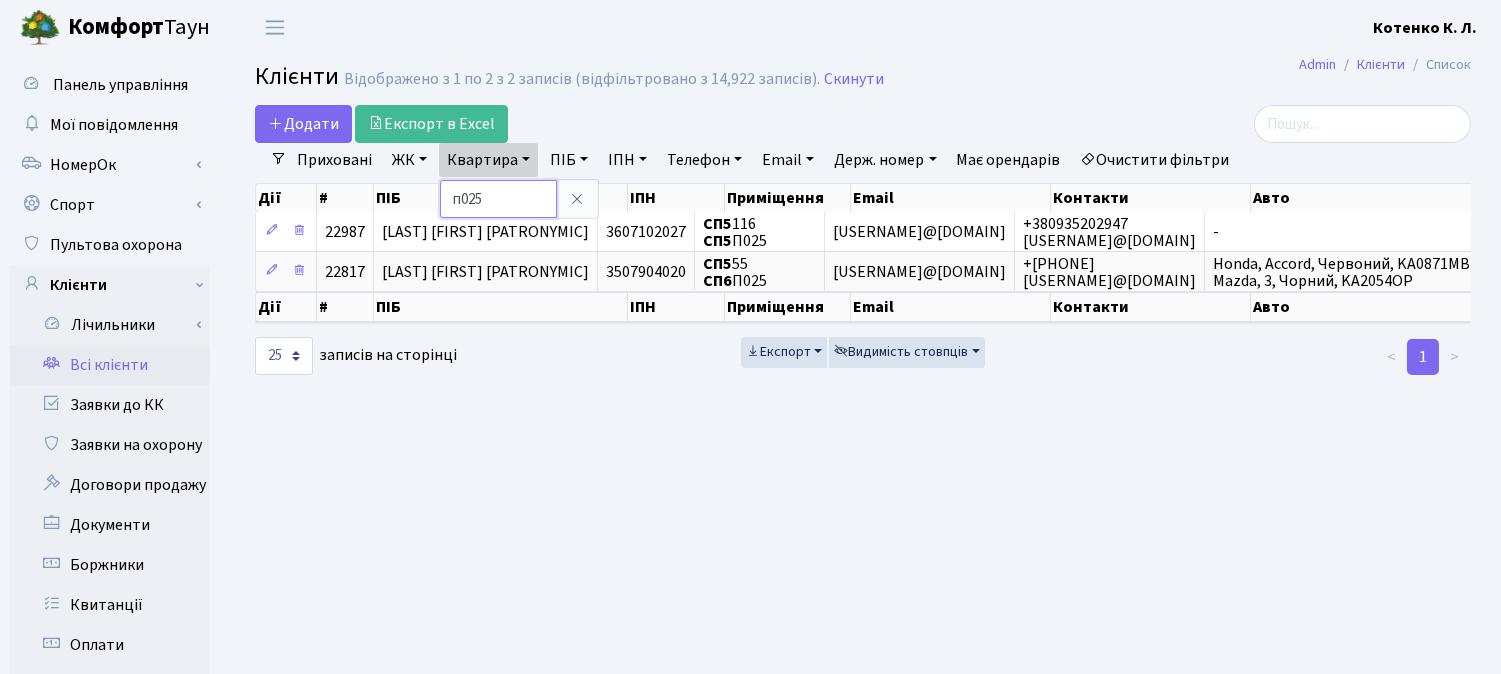 click on "п025" at bounding box center [498, 199] 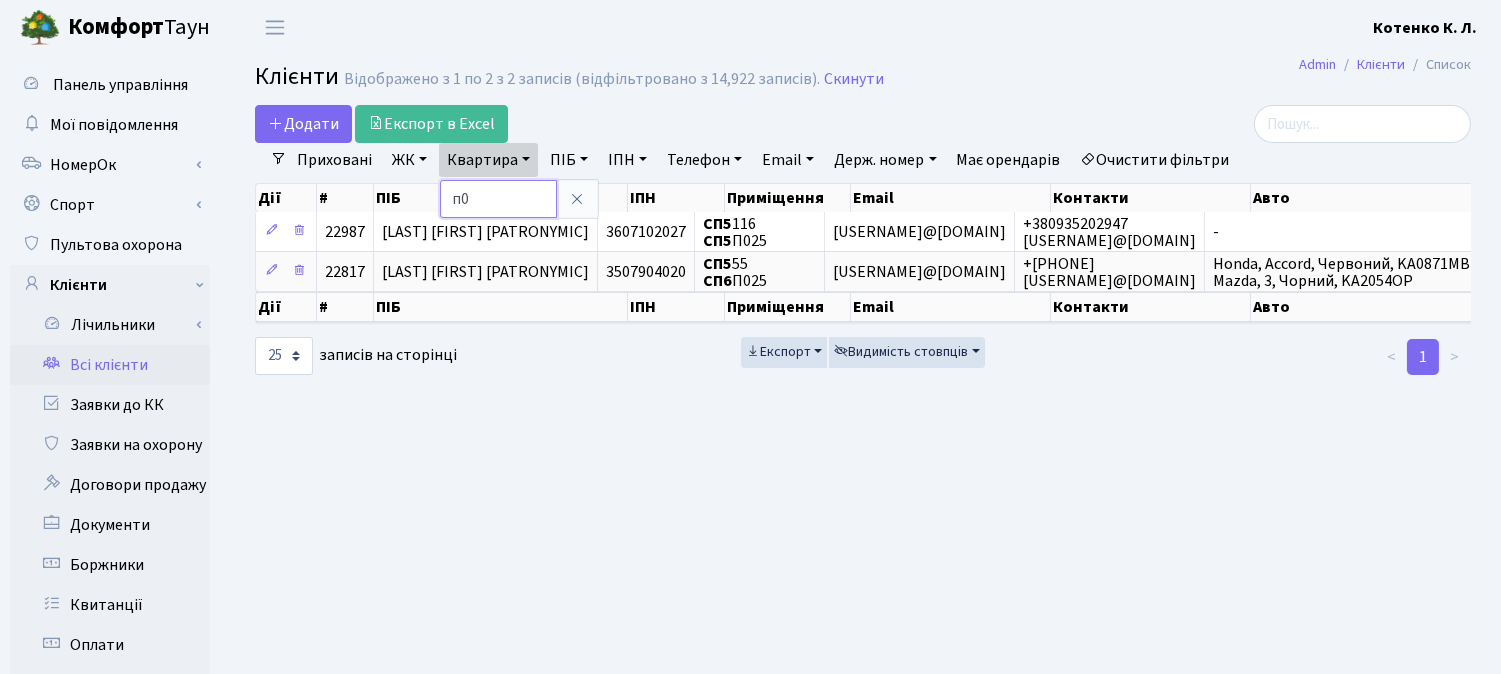 type on "п" 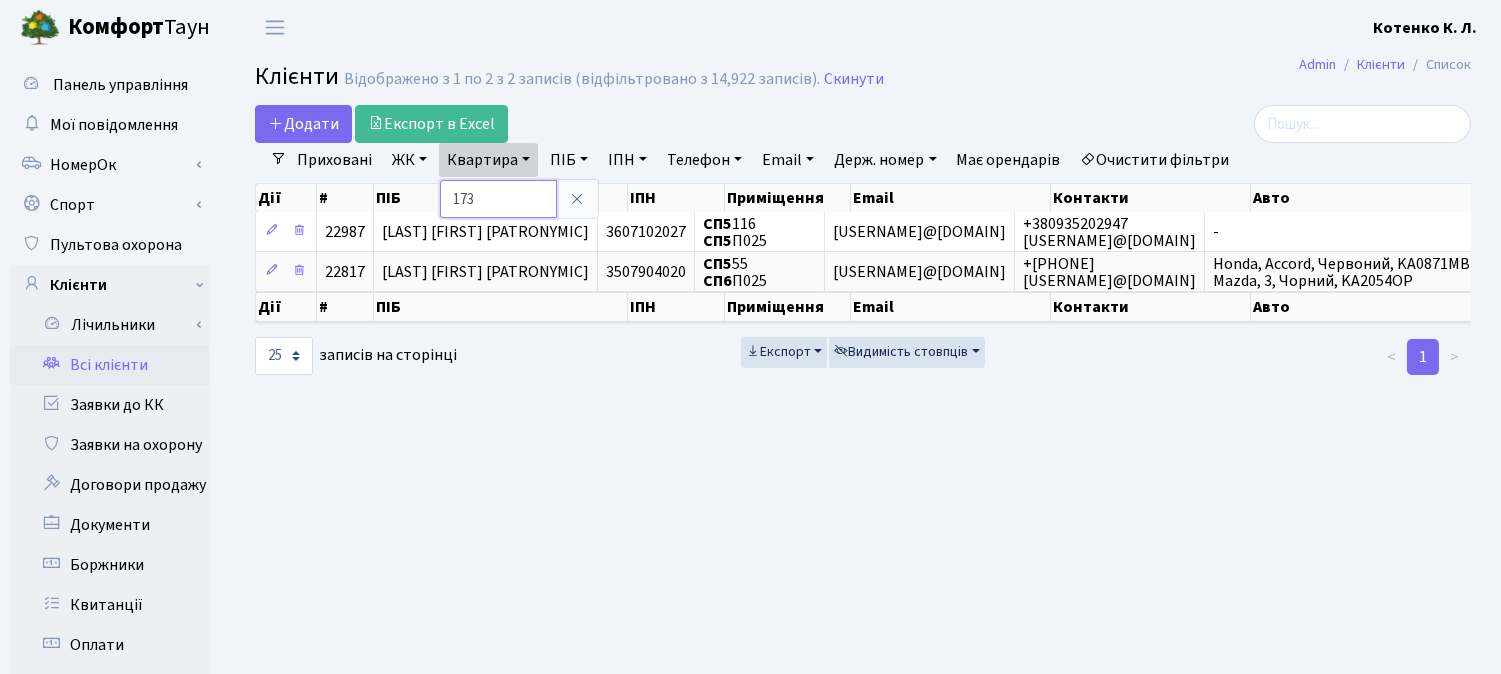 type on "173" 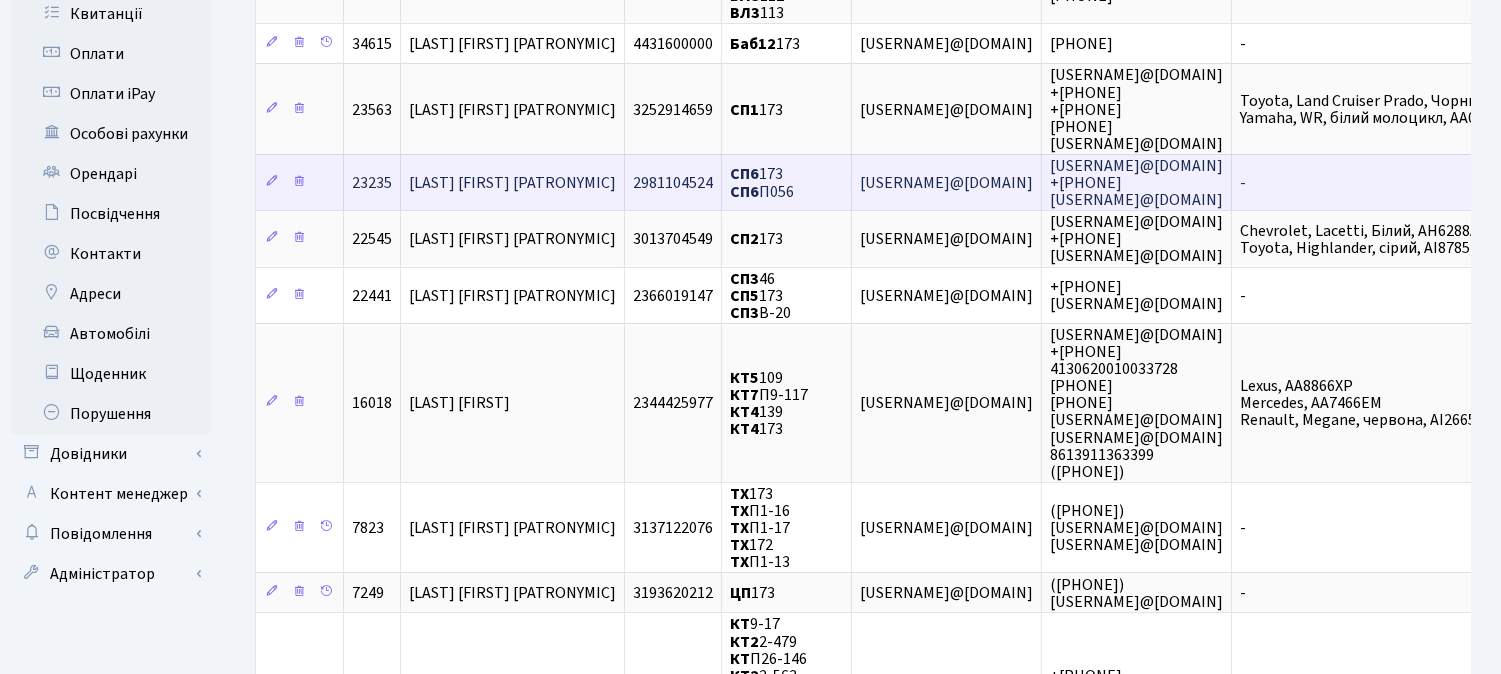 scroll, scrollTop: 584, scrollLeft: 0, axis: vertical 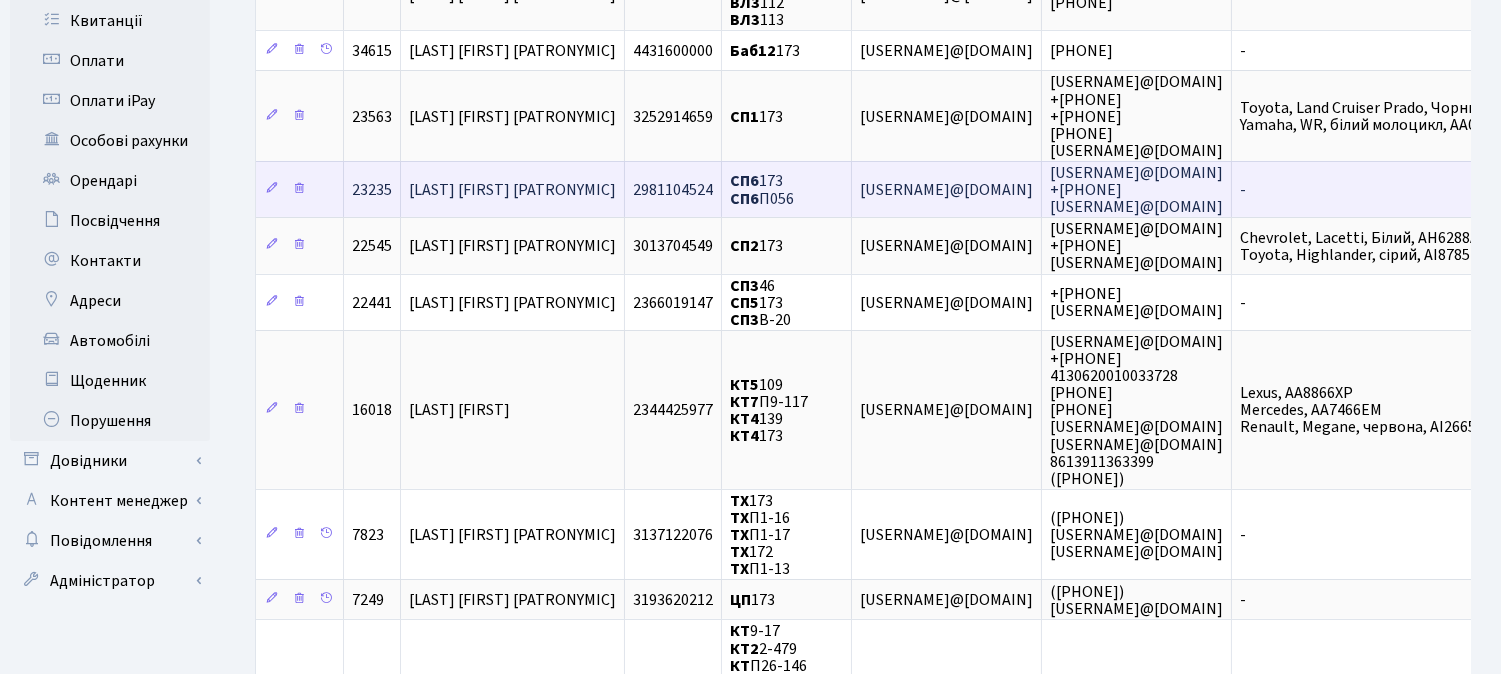 click on "[LAST] [FIRST] [PATRONYMIC]" at bounding box center (512, 190) 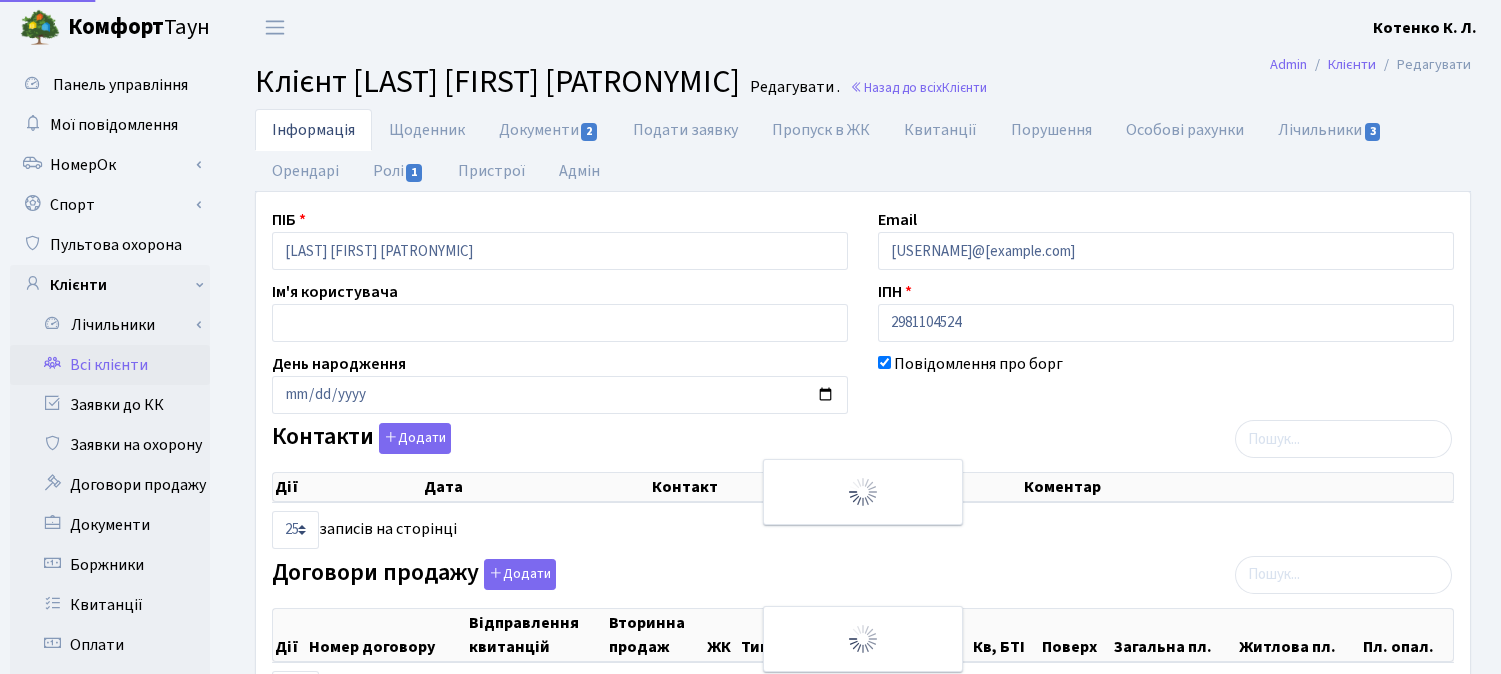 select on "25" 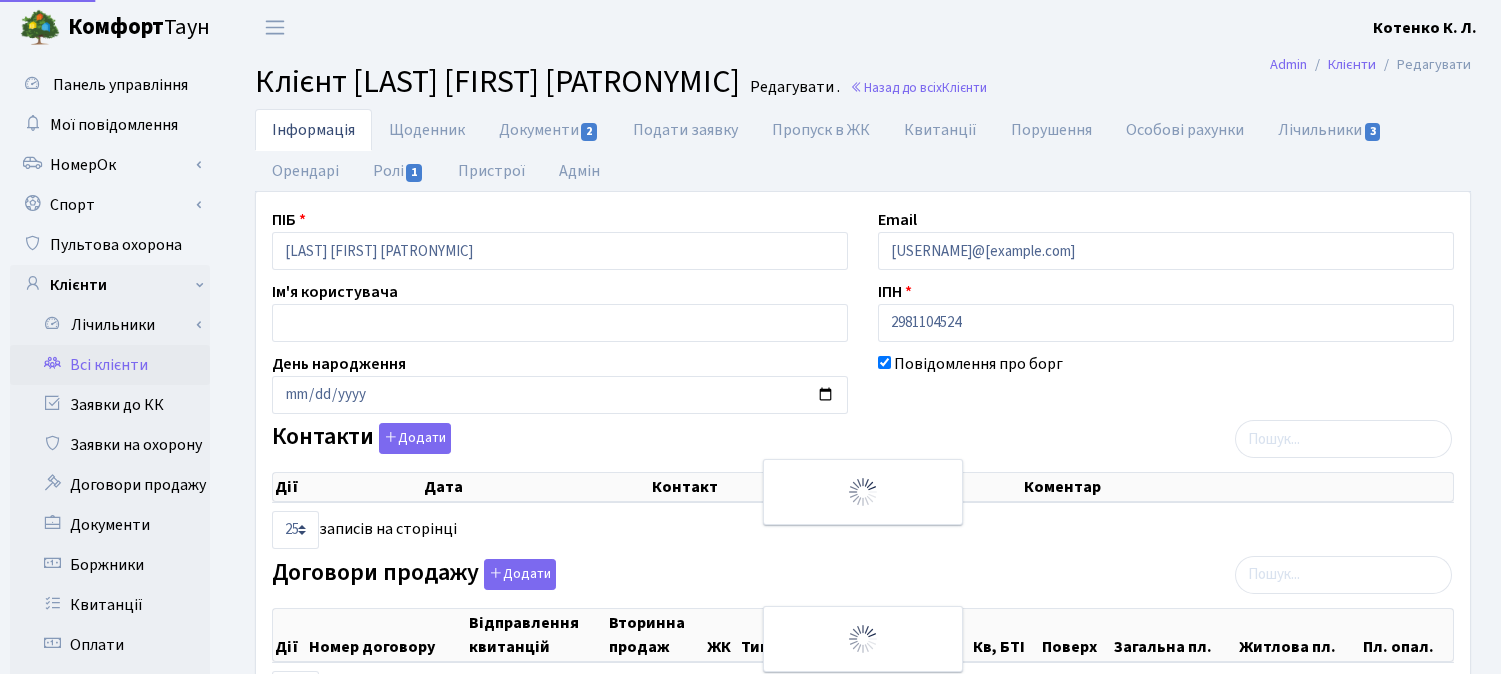 scroll, scrollTop: 0, scrollLeft: 0, axis: both 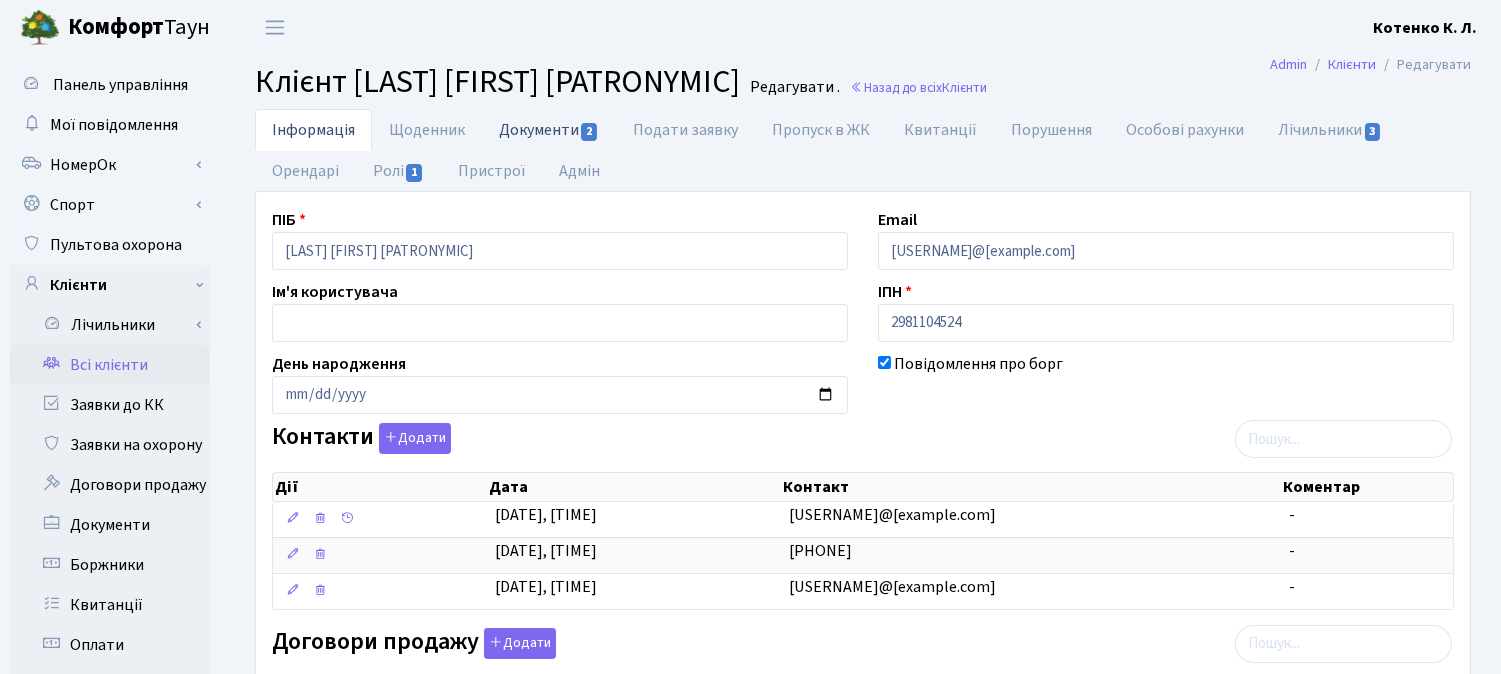 click on "Документи  2" at bounding box center (549, 129) 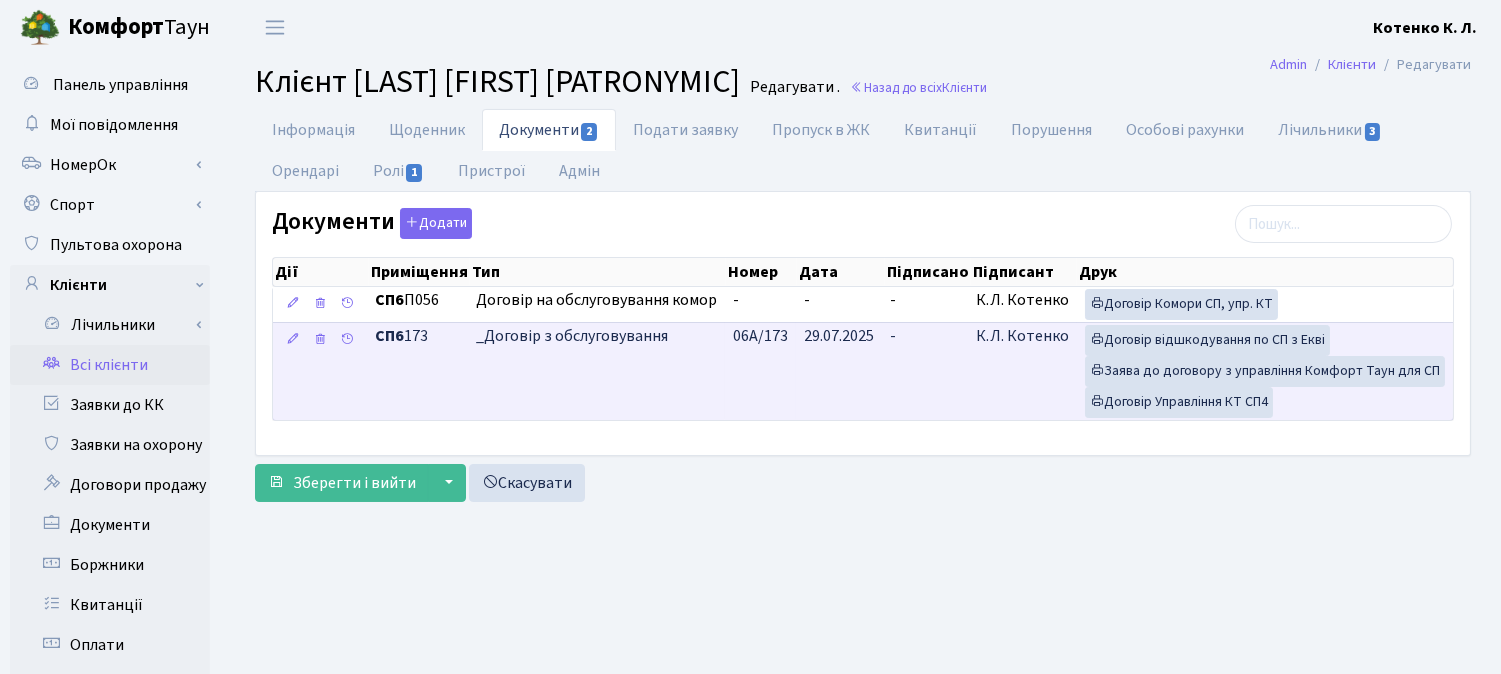 click on "-" at bounding box center (925, 371) 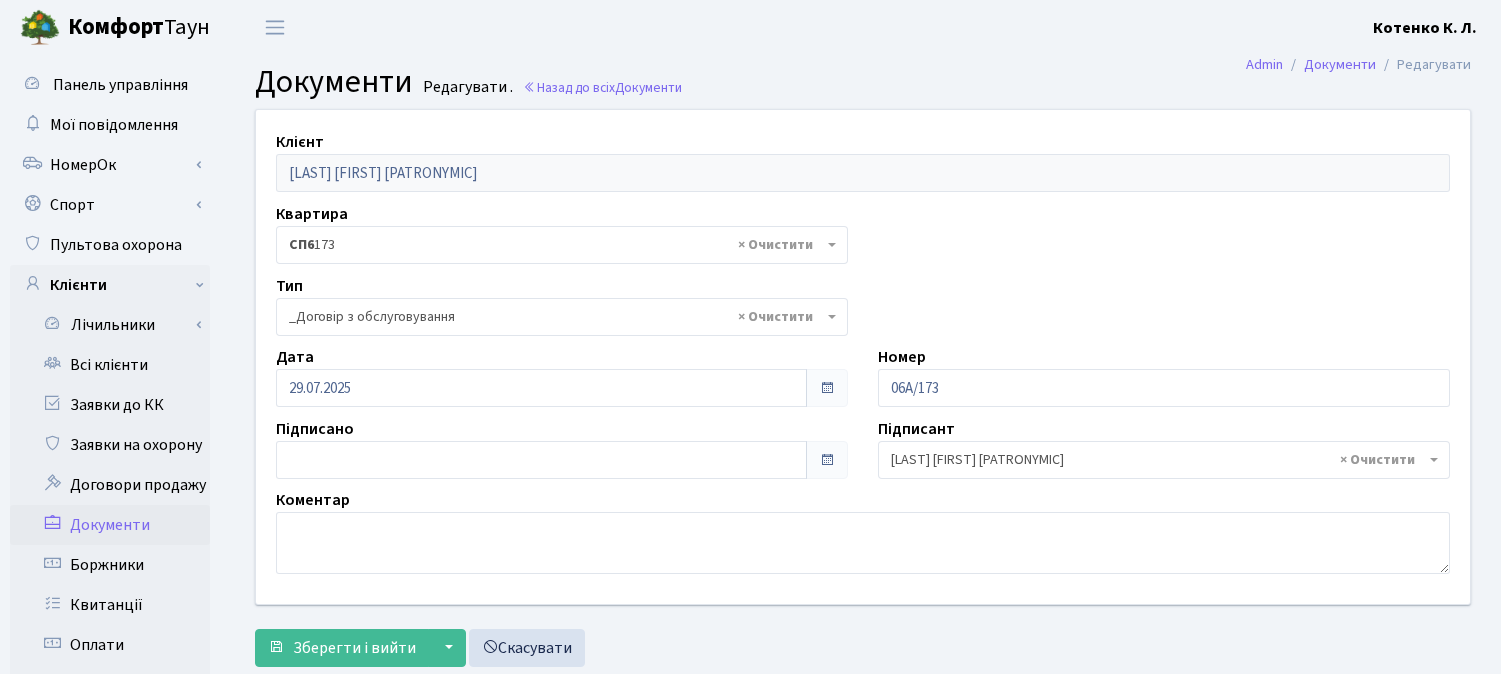 select on "289" 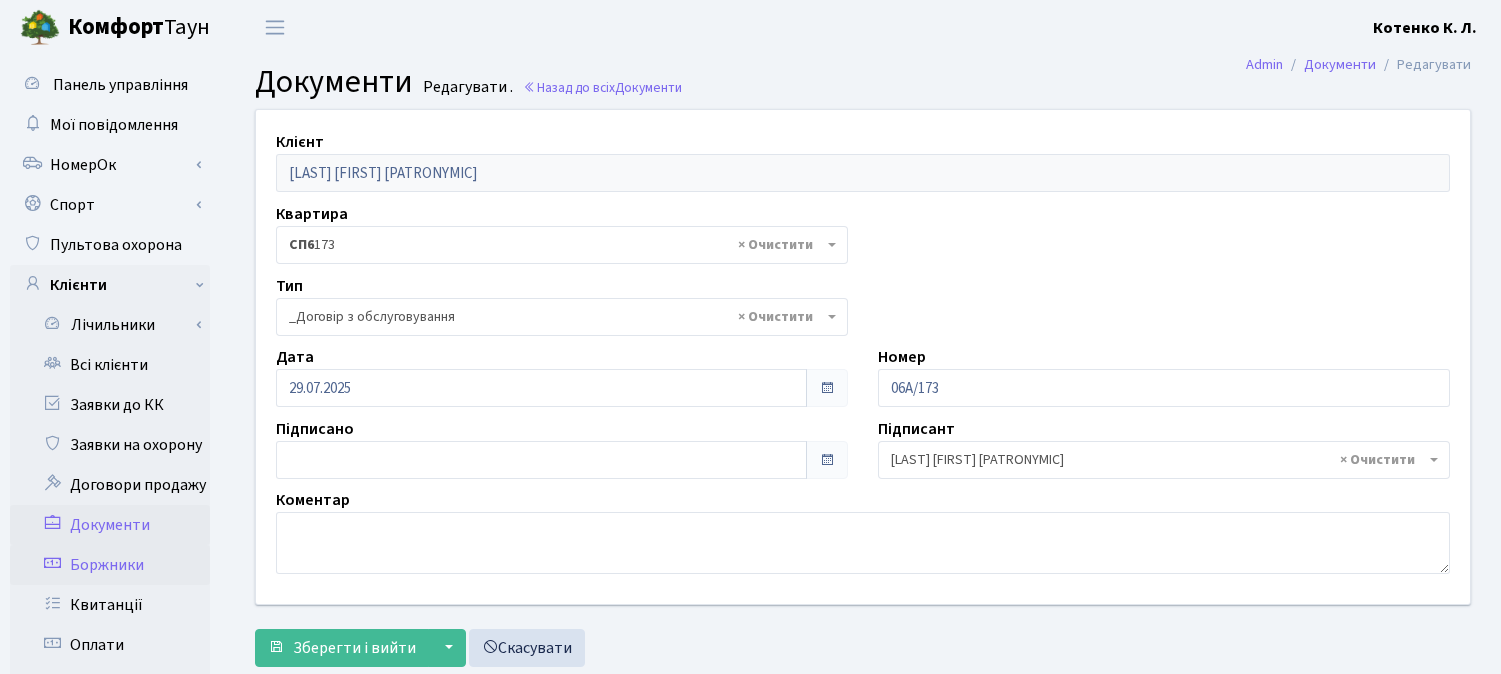 scroll, scrollTop: 0, scrollLeft: 0, axis: both 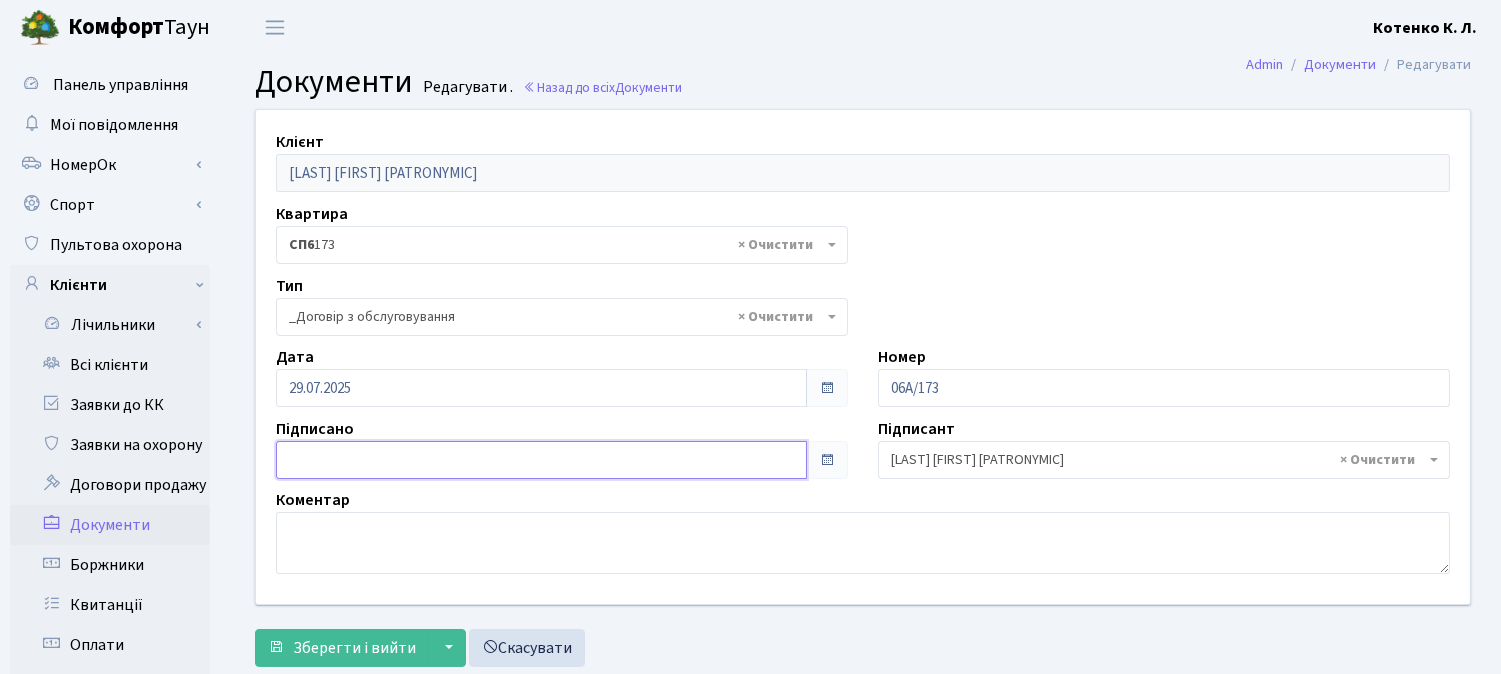 type on "06.08.2025" 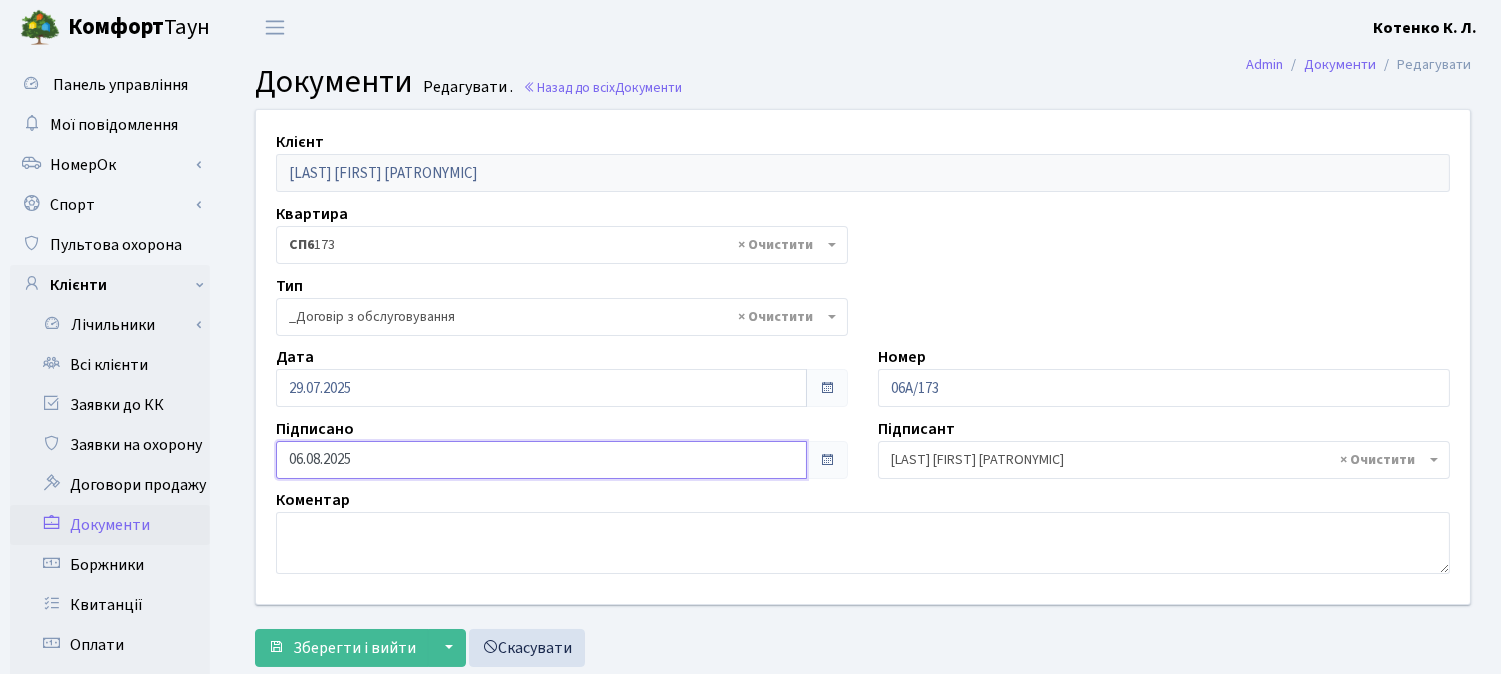 click on "06.08.2025" at bounding box center [541, 460] 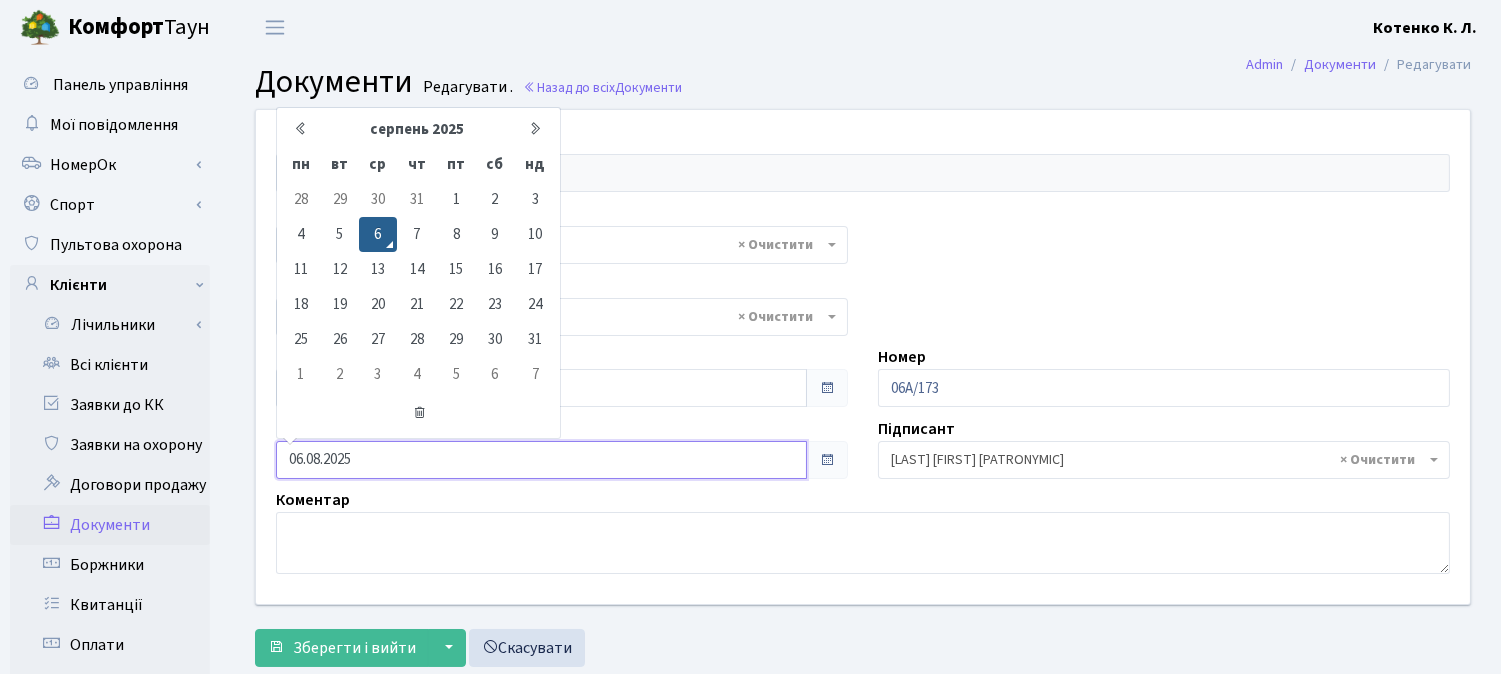 click on "6" at bounding box center [378, 234] 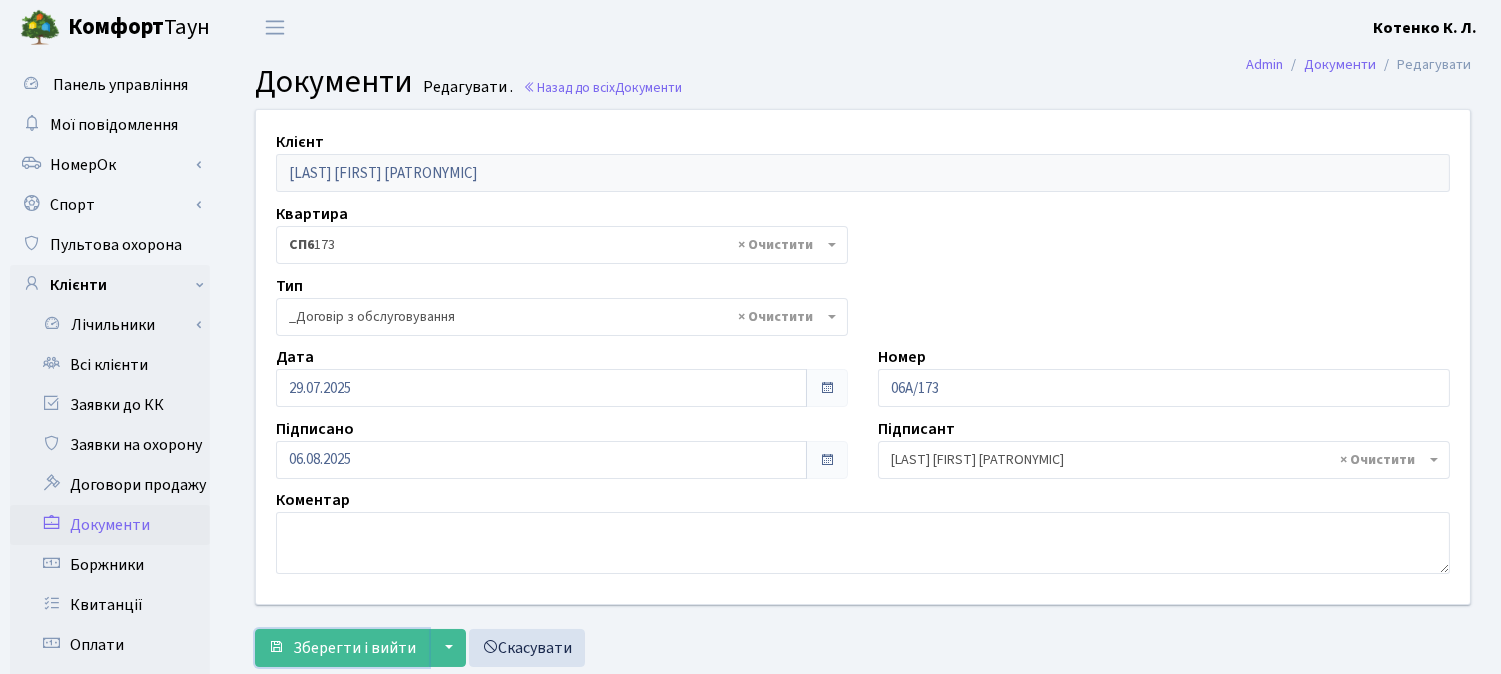 click on "Зберегти і вийти" at bounding box center [354, 648] 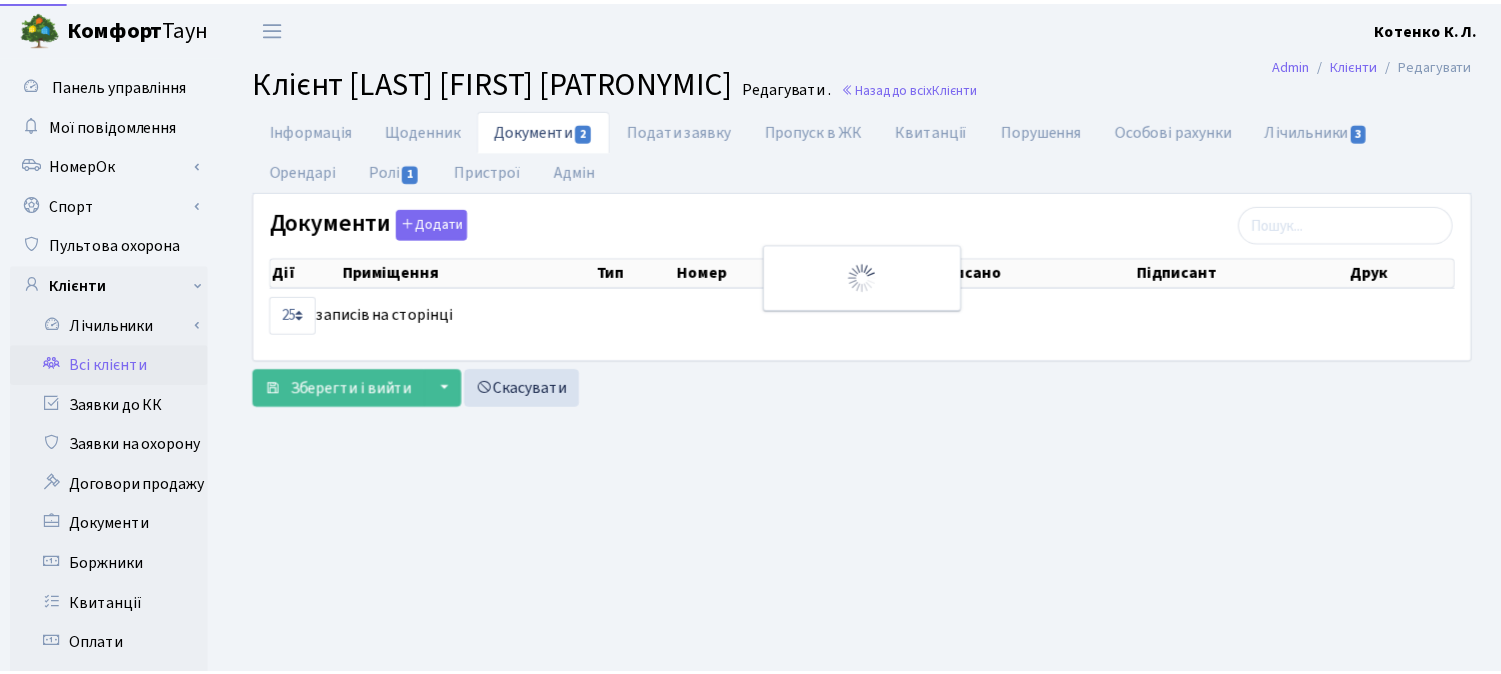 scroll, scrollTop: 0, scrollLeft: 0, axis: both 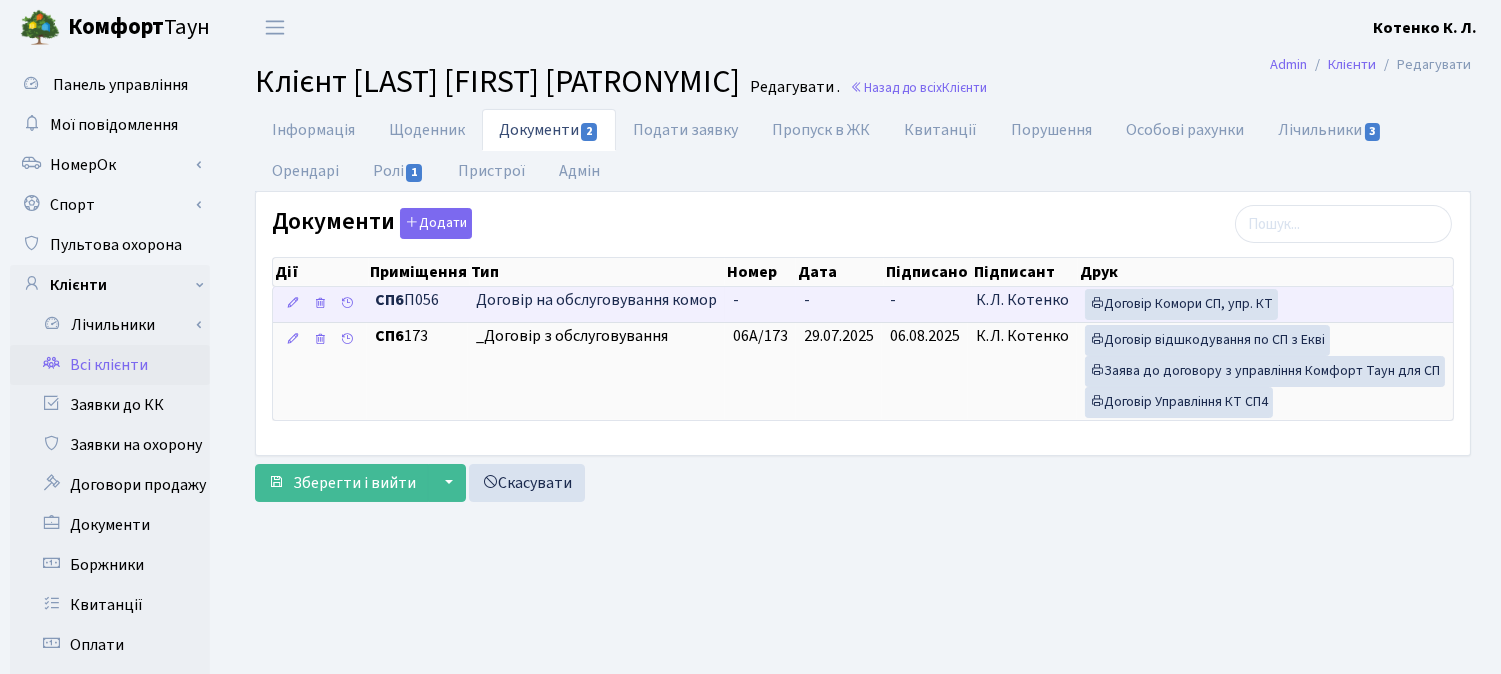 click on "-" at bounding box center (925, 304) 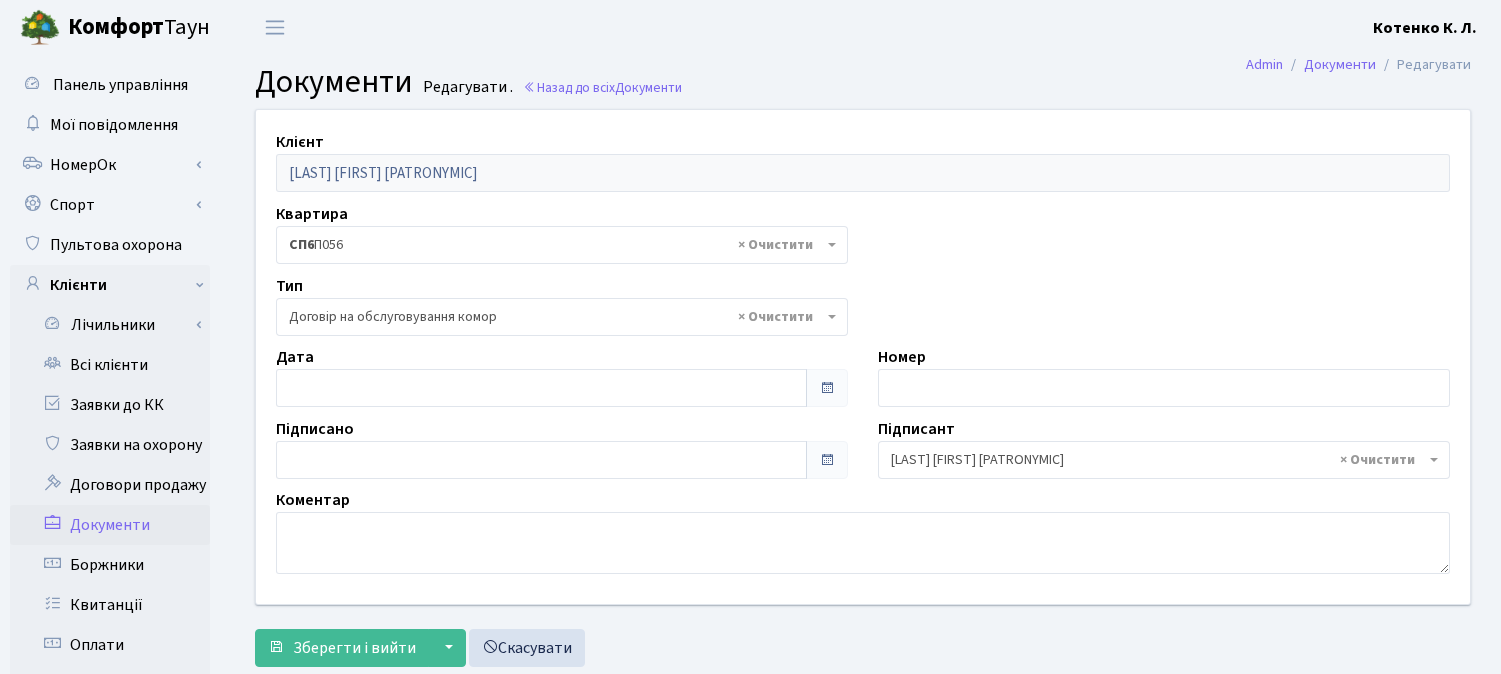 select on "309" 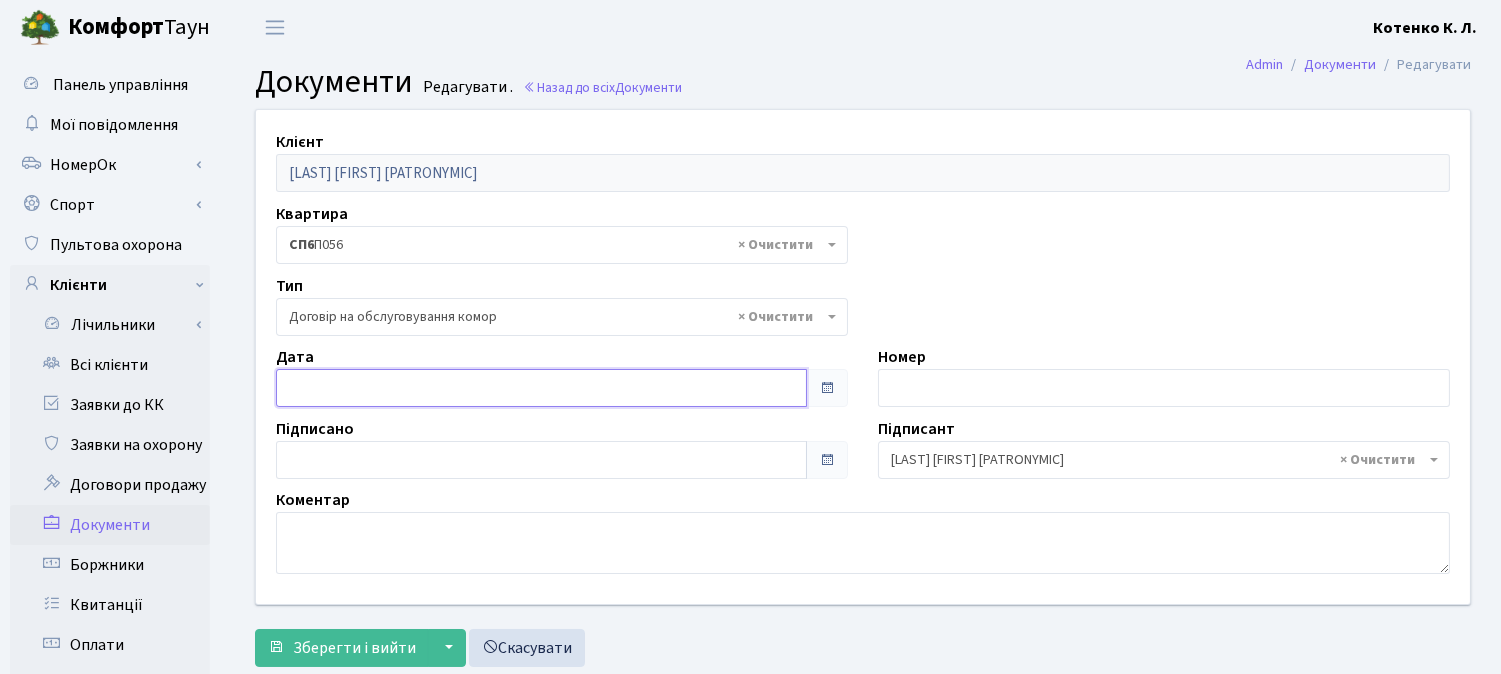 type on "06.08.2025" 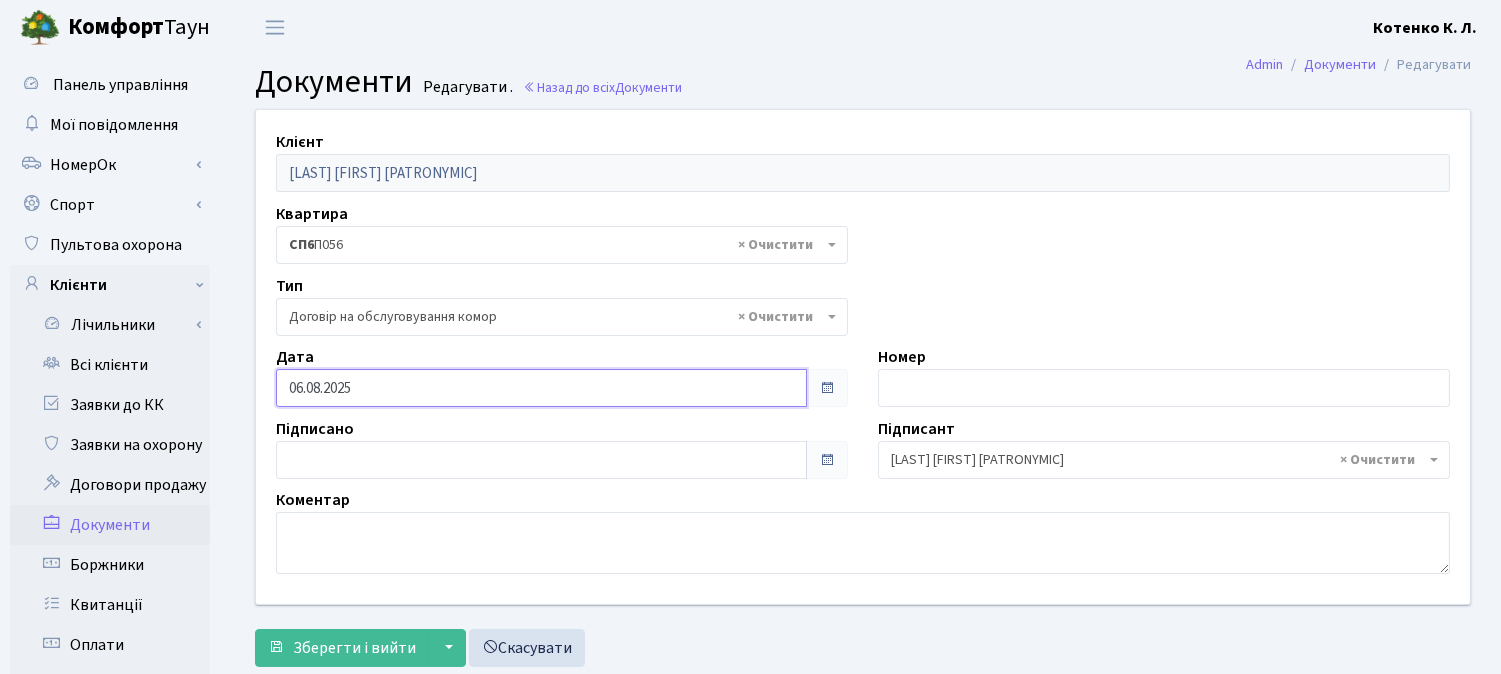 click on "06.08.2025" at bounding box center [541, 388] 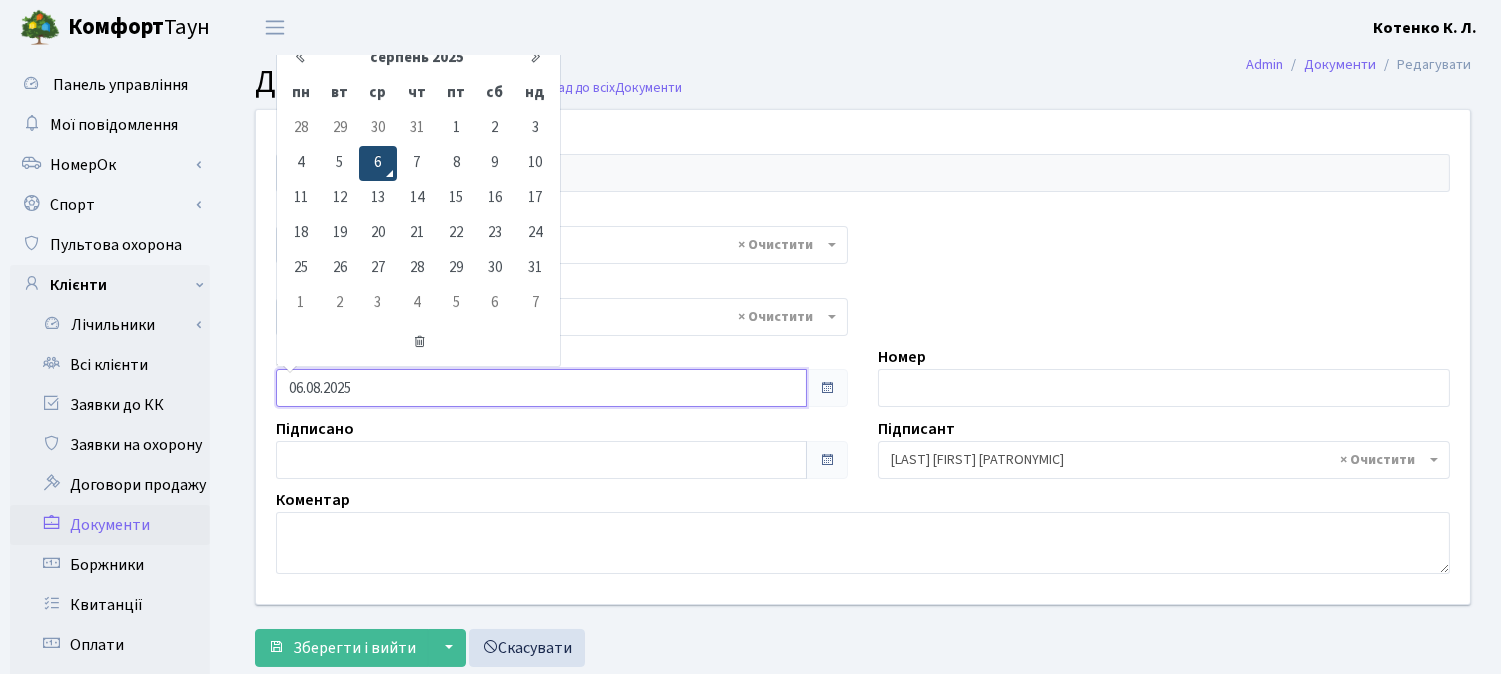click on "6" at bounding box center [378, 163] 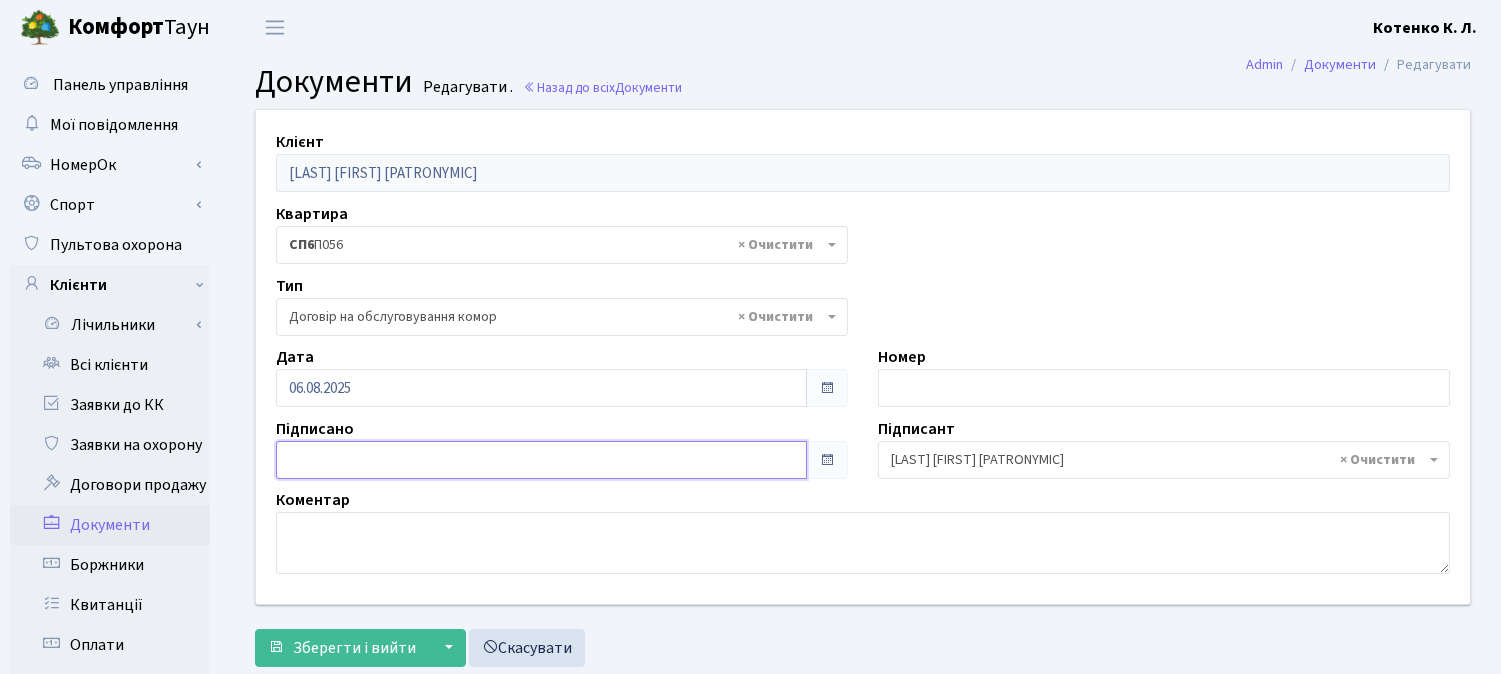type on "06.08.2025" 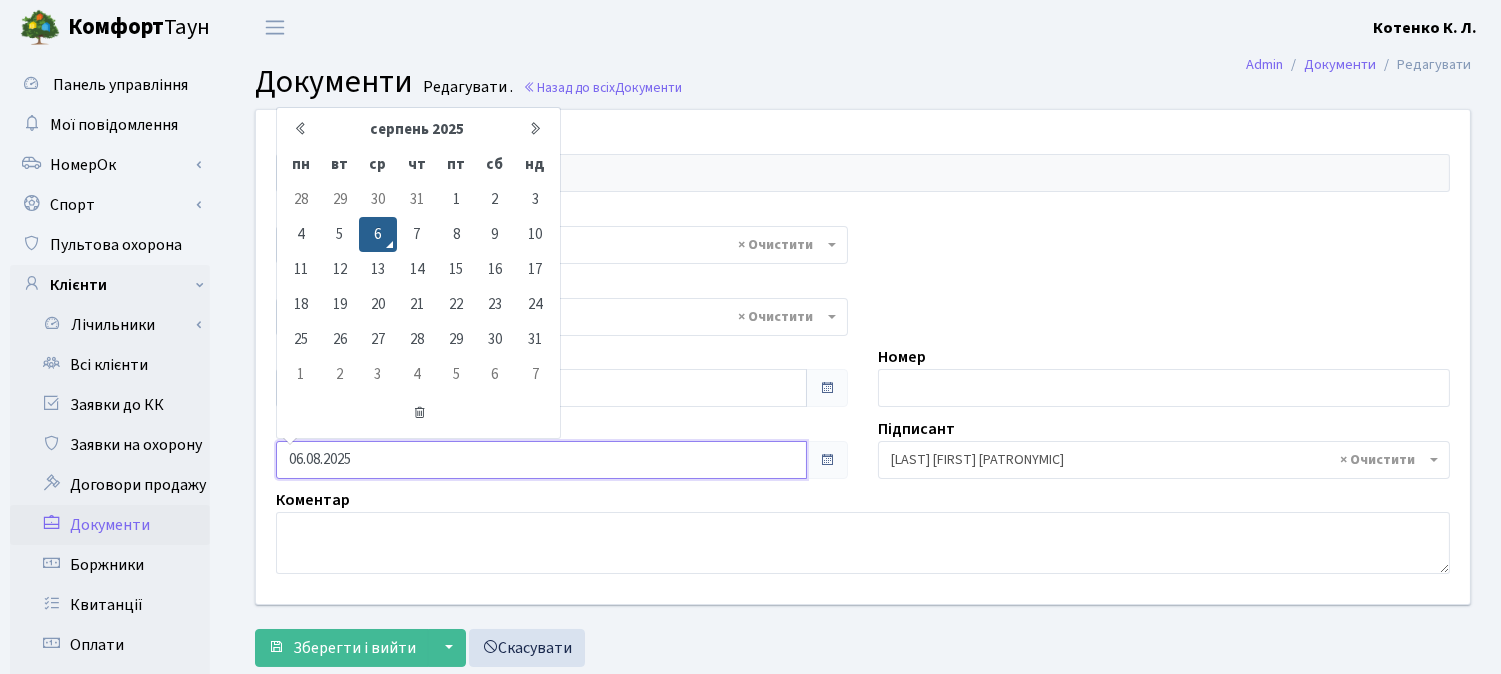 click on "06.08.2025" at bounding box center (541, 460) 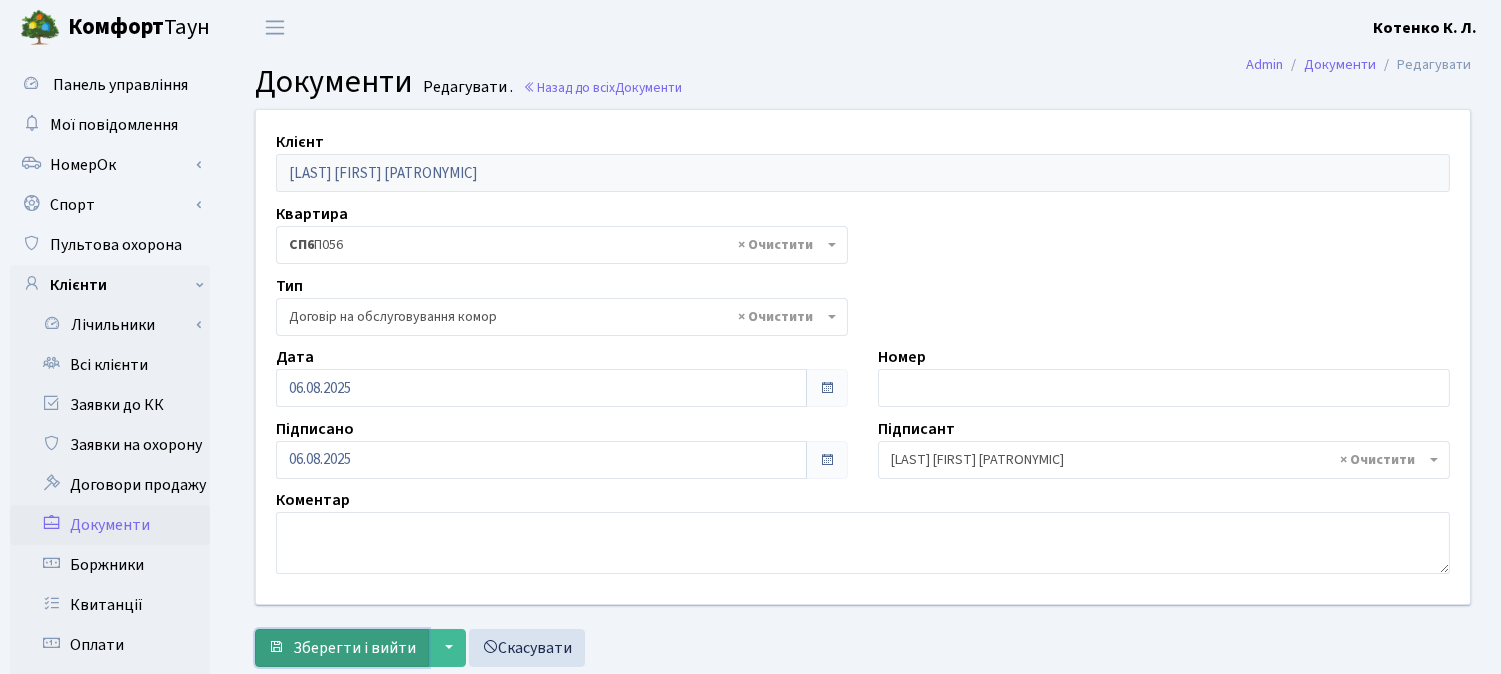 click on "Зберегти і вийти" at bounding box center (354, 648) 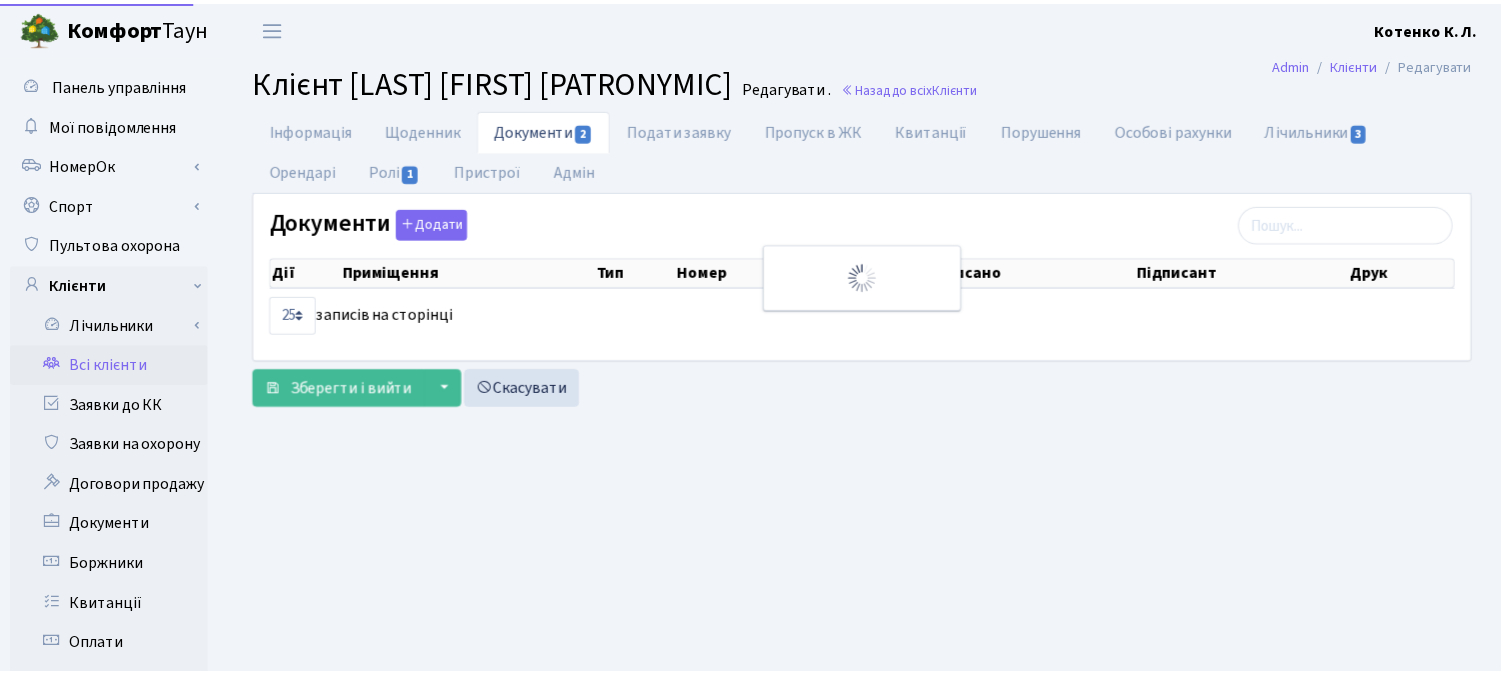 scroll, scrollTop: 0, scrollLeft: 0, axis: both 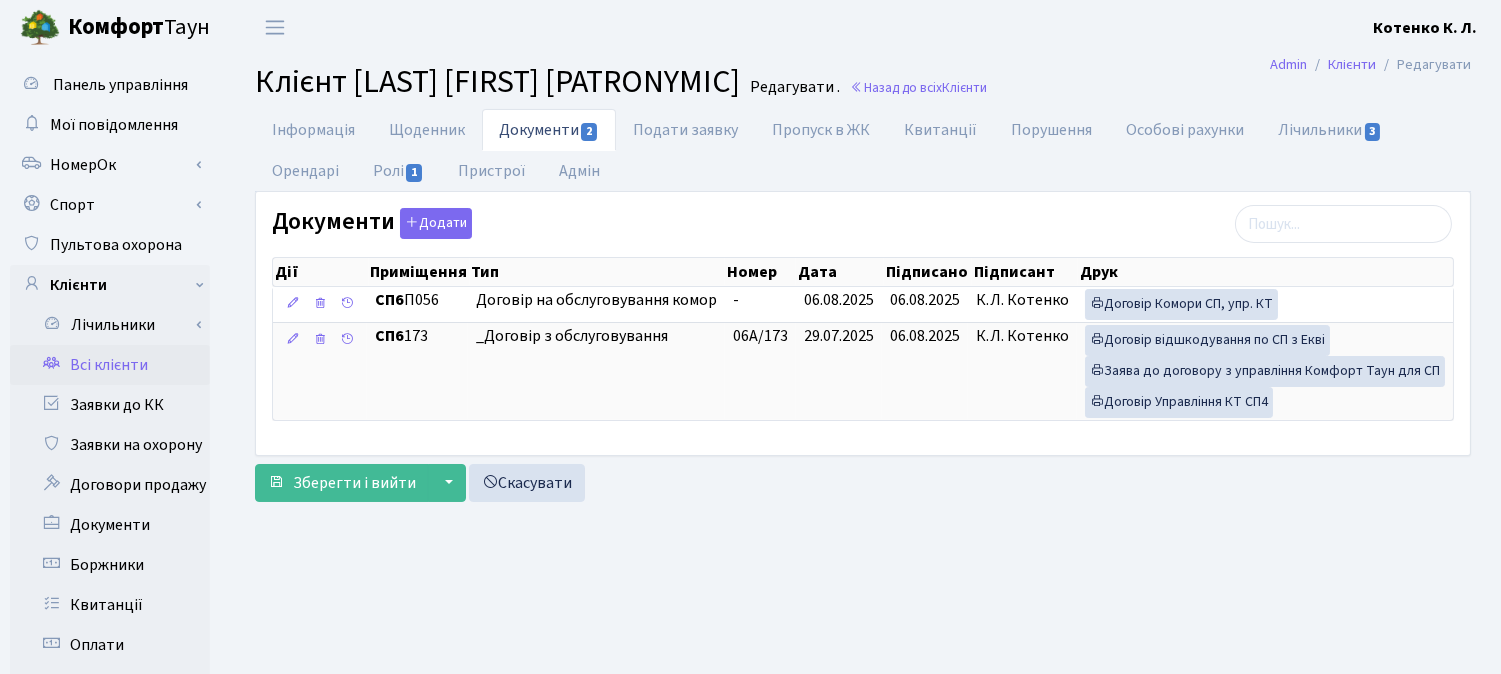 click on "Всі клієнти" at bounding box center (110, 365) 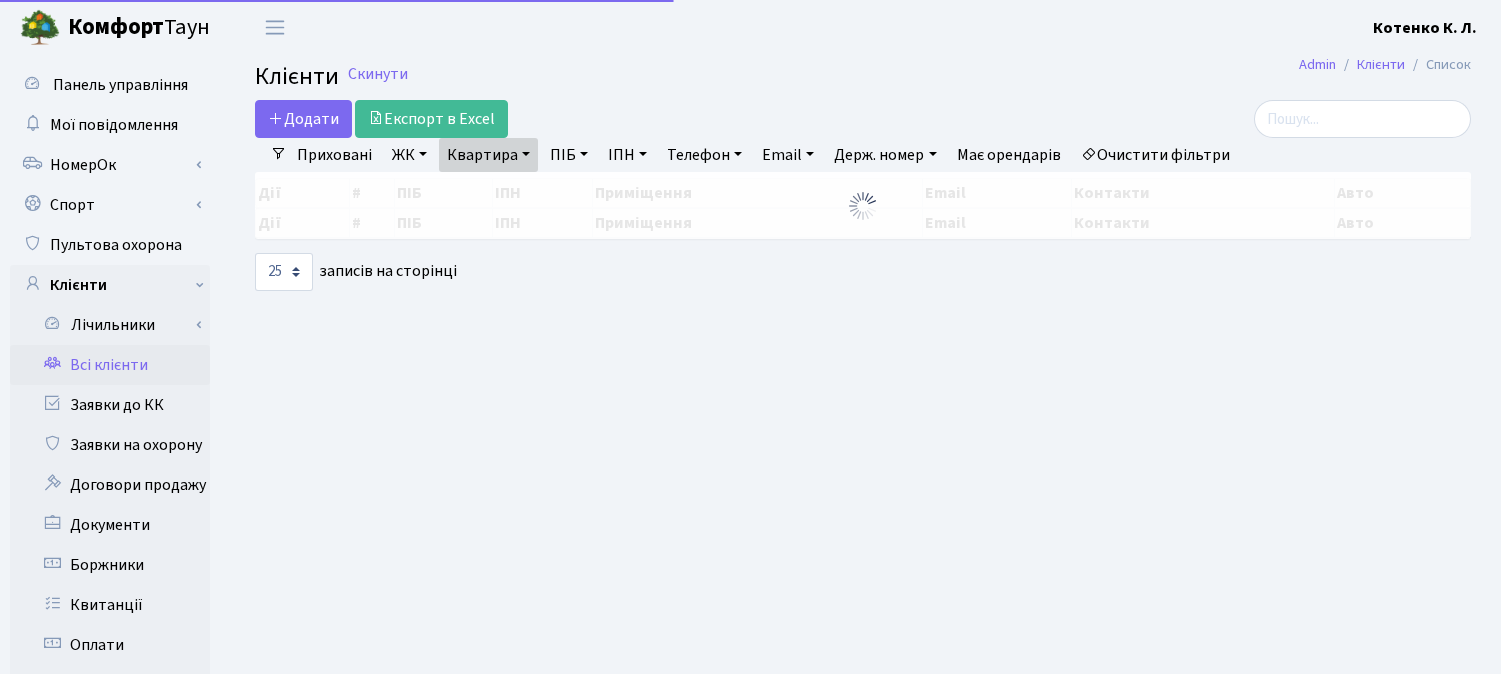 select on "25" 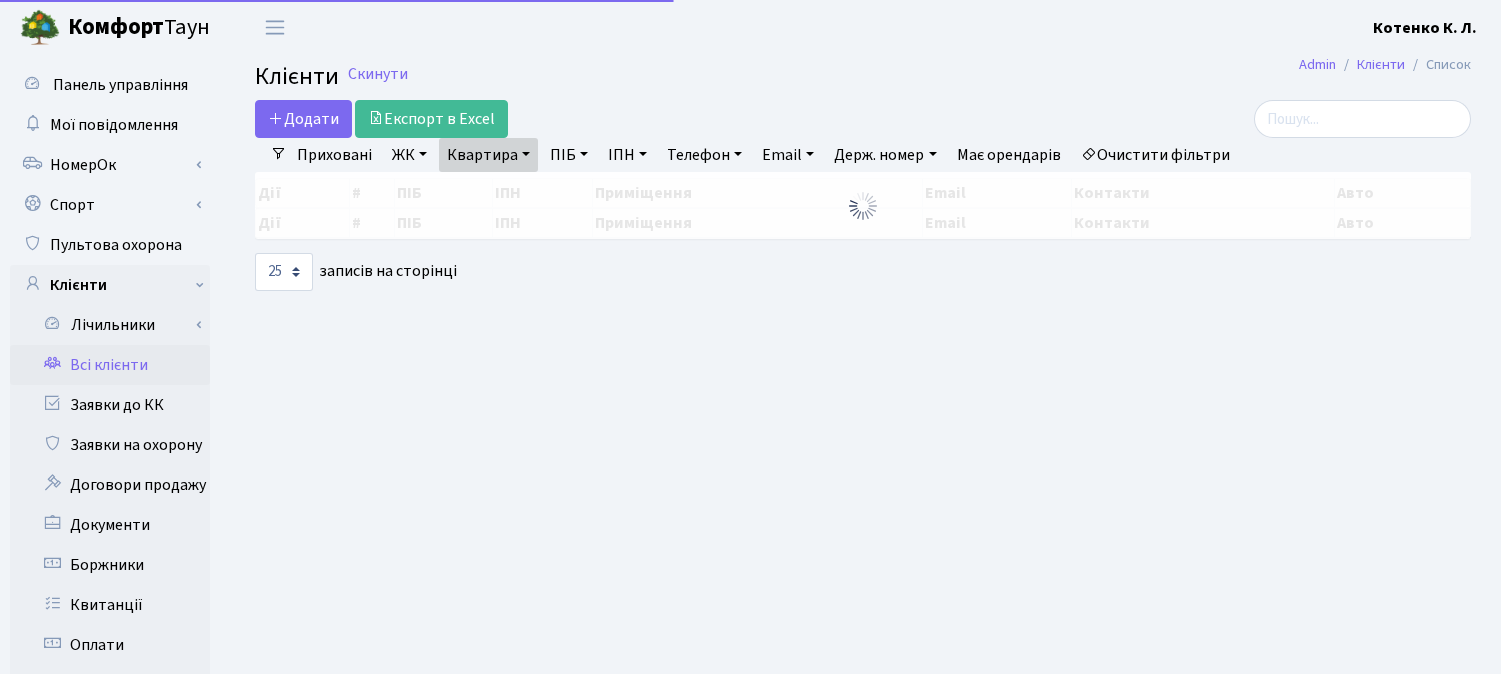 scroll, scrollTop: 0, scrollLeft: 0, axis: both 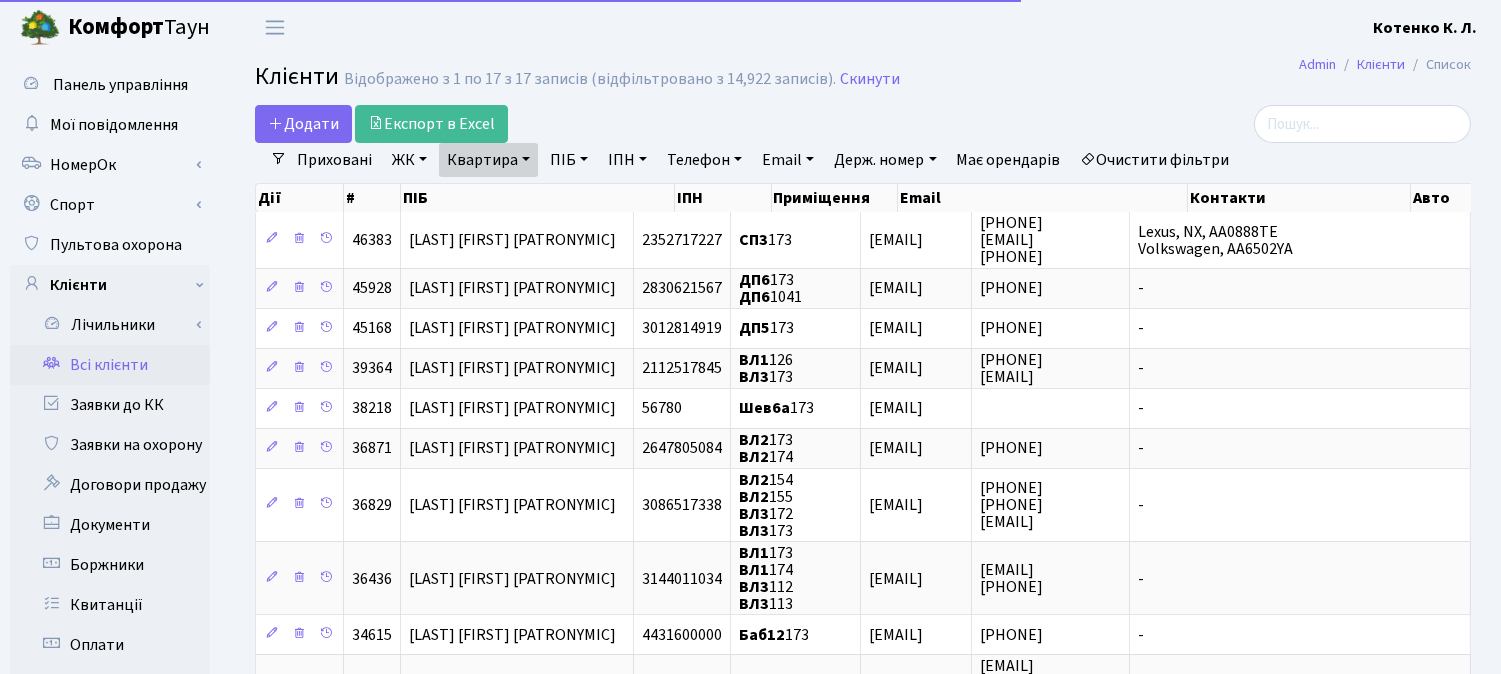 click on "Квартира" at bounding box center [488, 160] 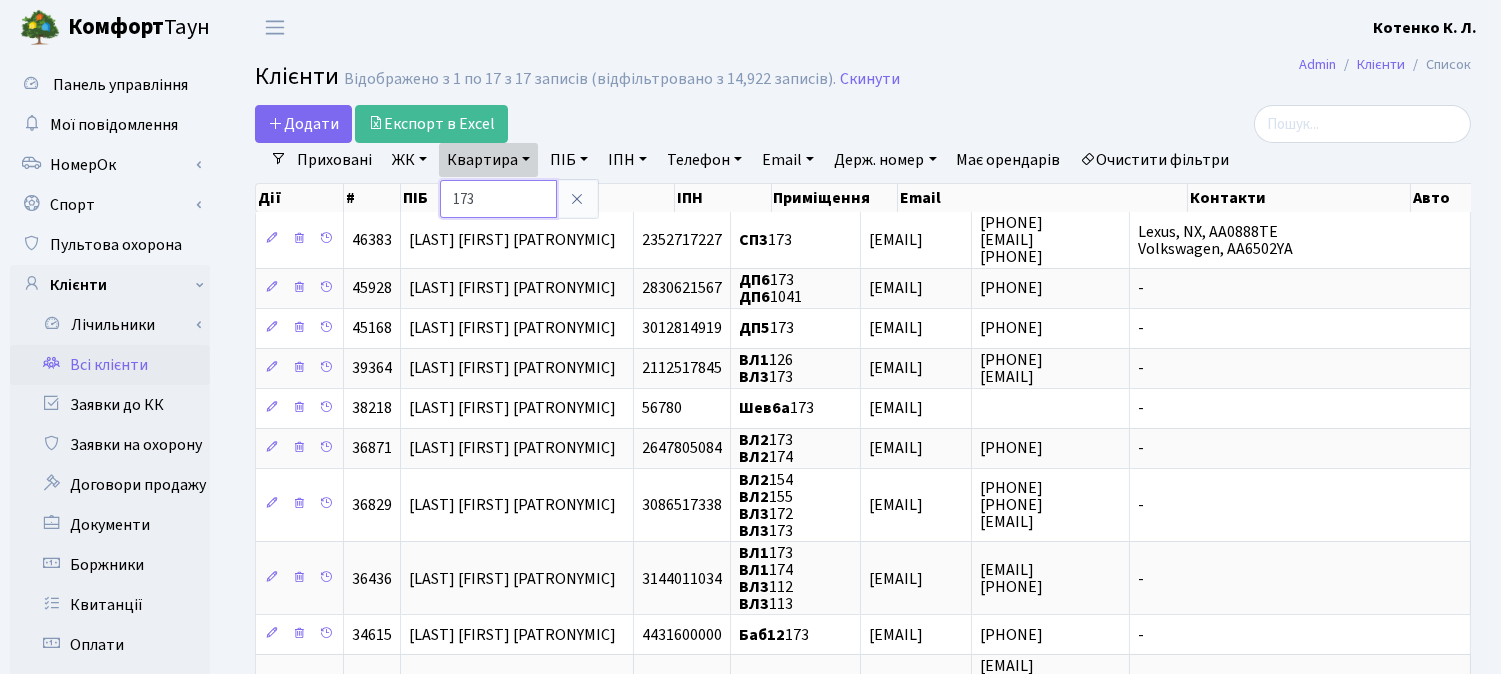click on "173" at bounding box center (498, 199) 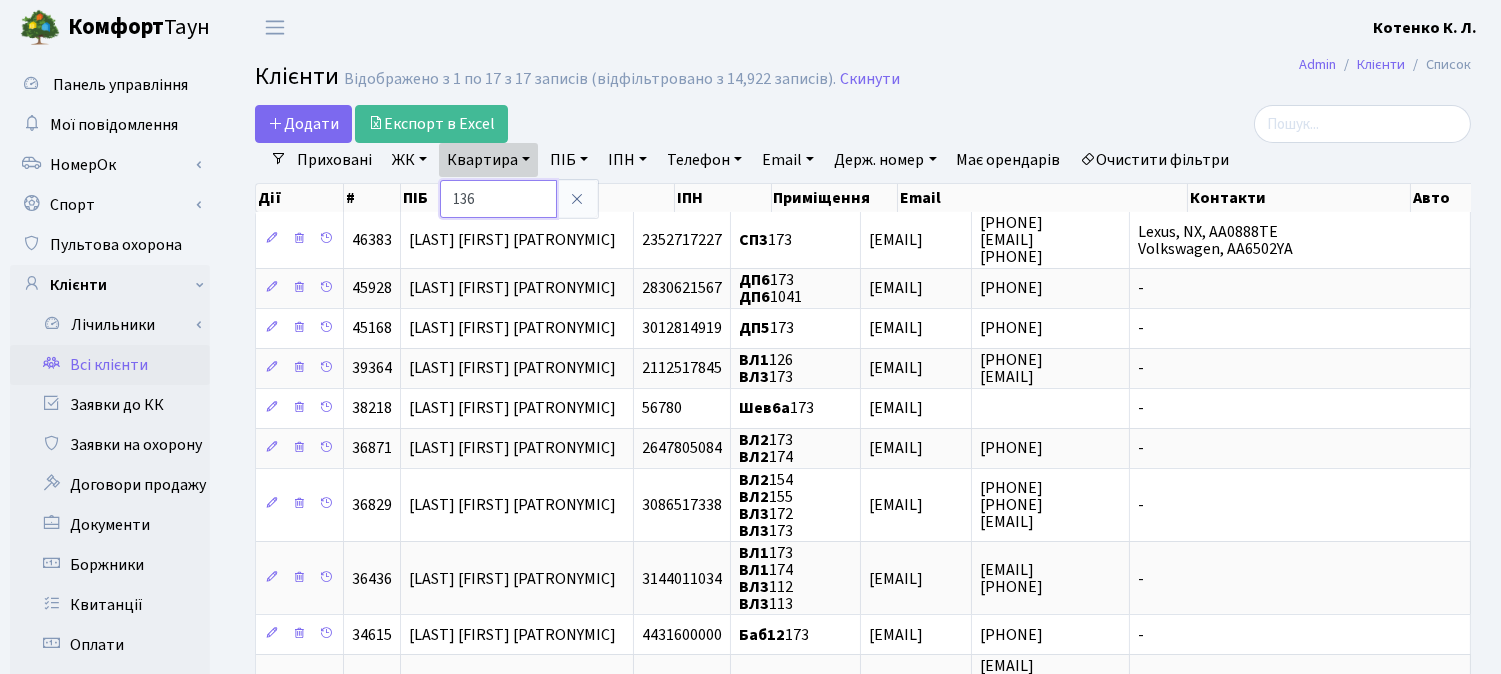 type on "136" 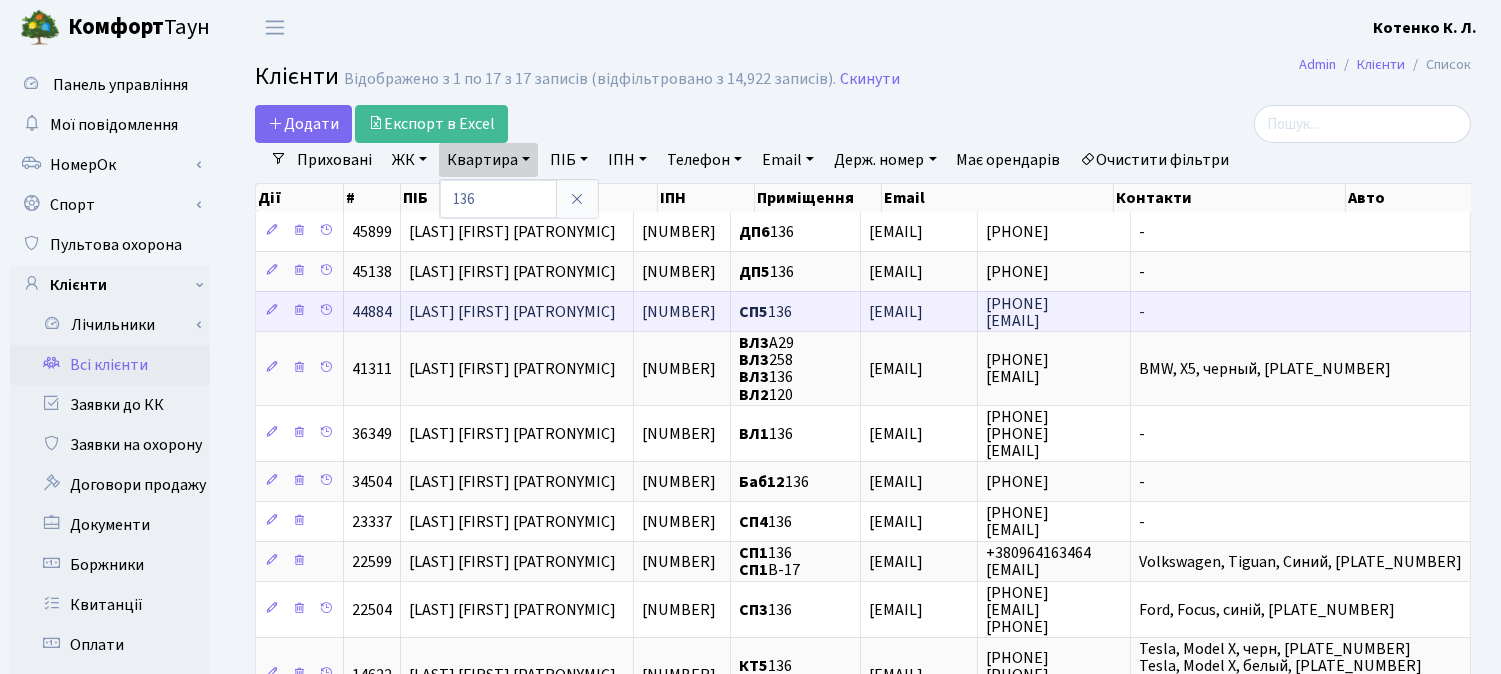 click on "[LAST] [FIRST] [PATRONYMIC]" at bounding box center (512, 312) 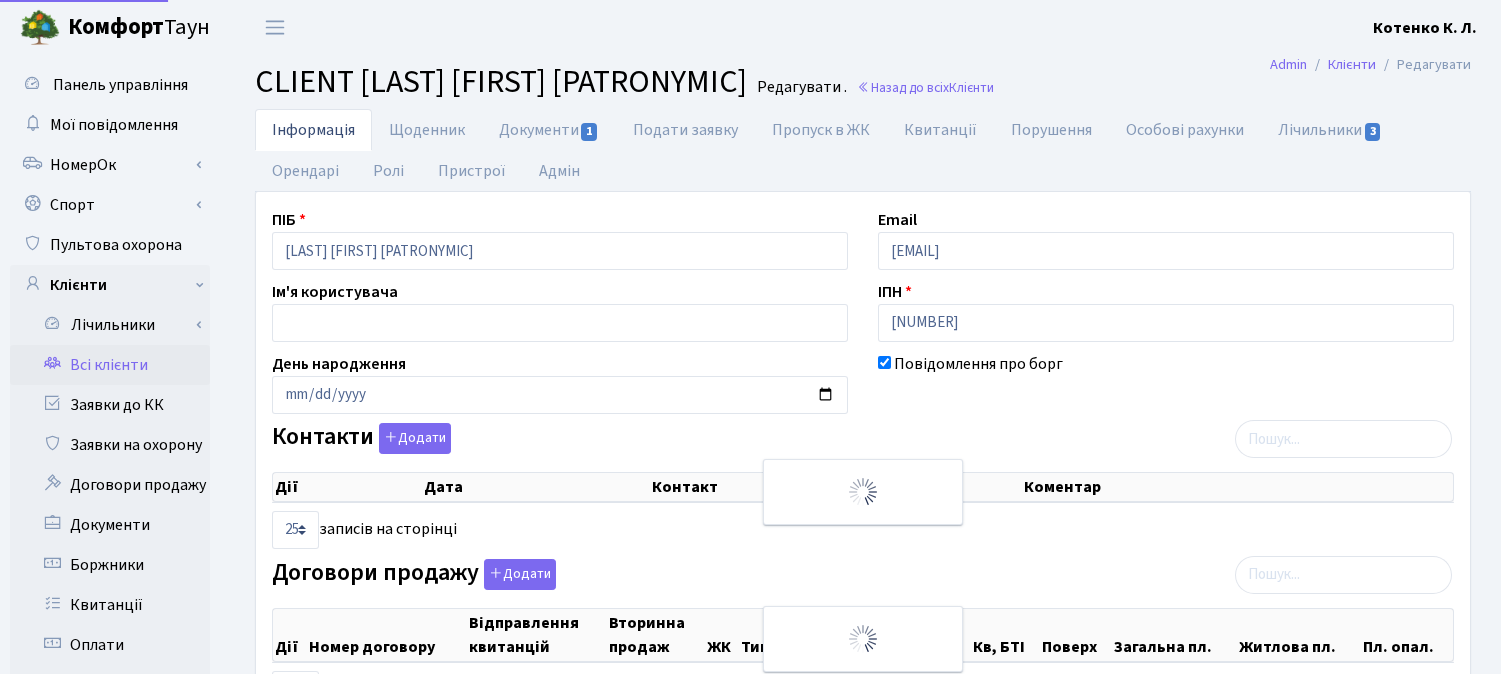 select on "25" 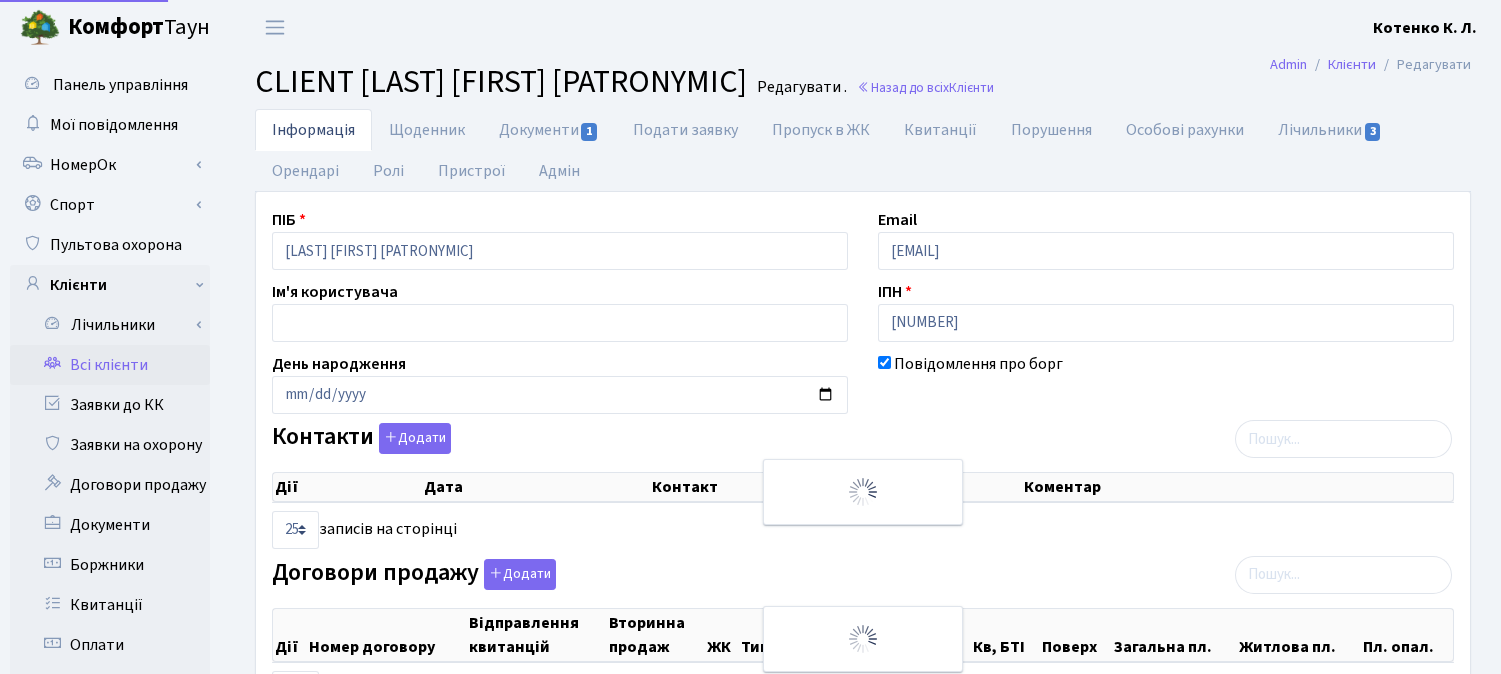 select on "25" 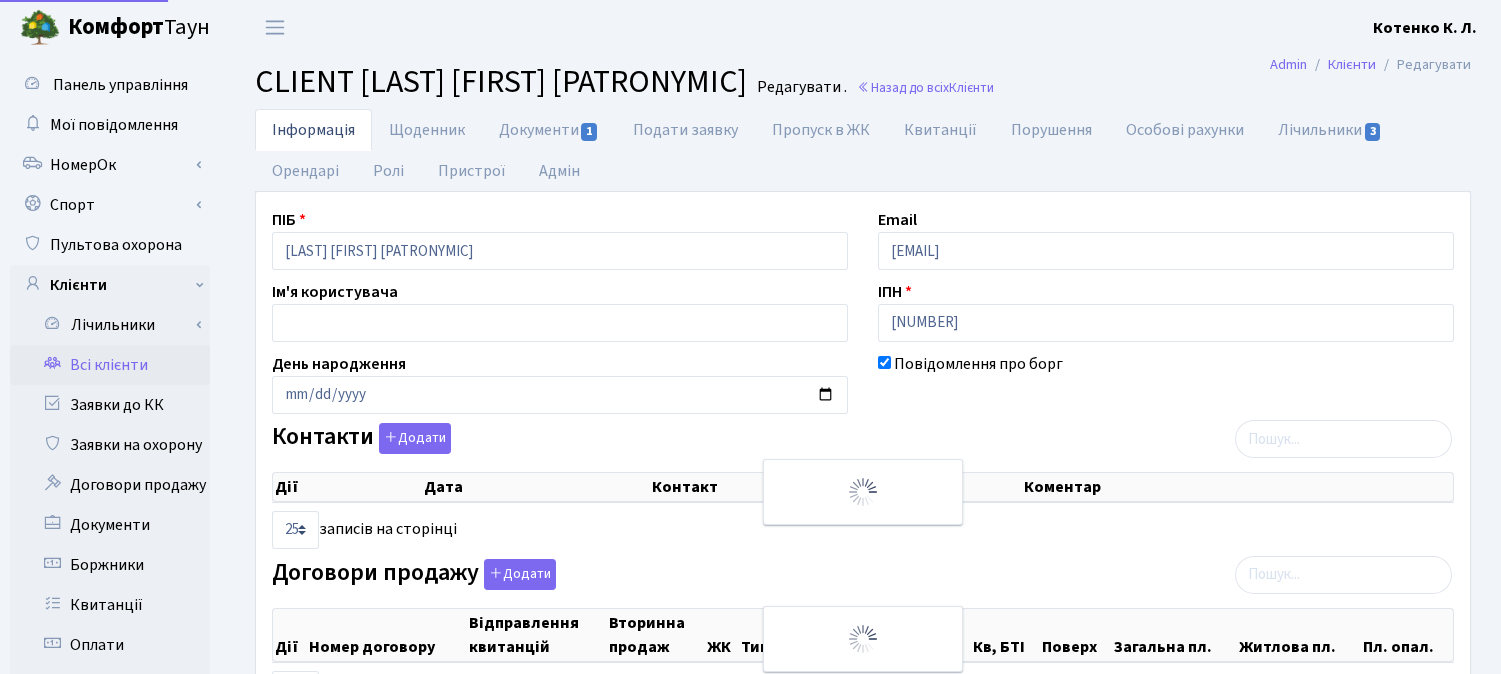 select on "25" 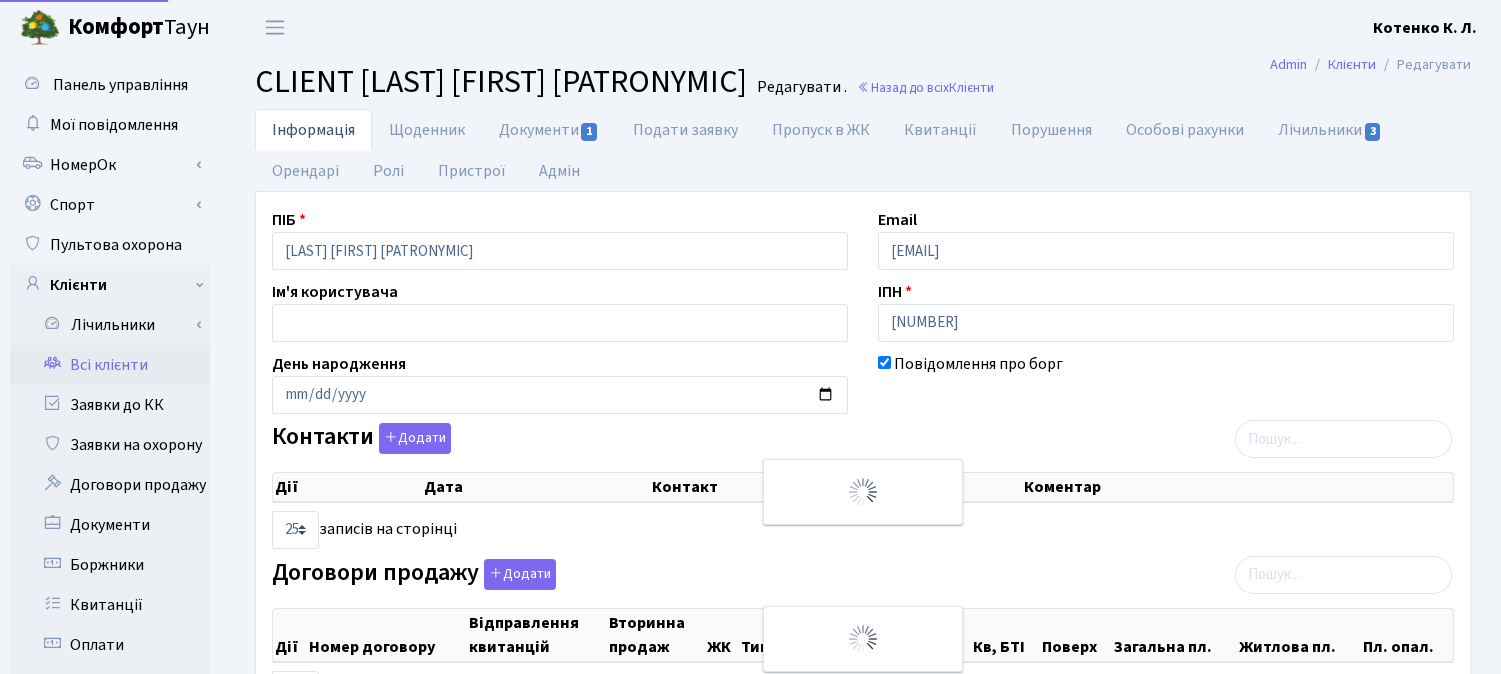 select on "25" 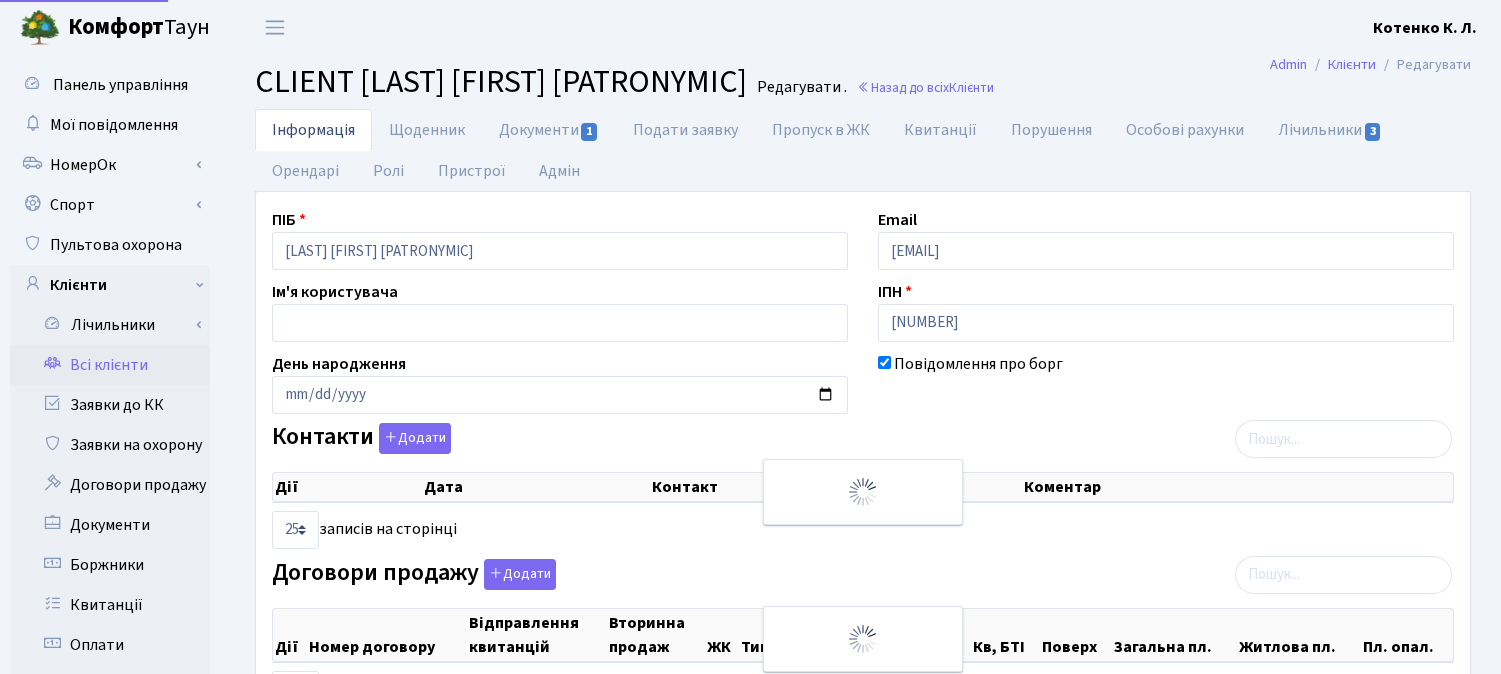 select on "25" 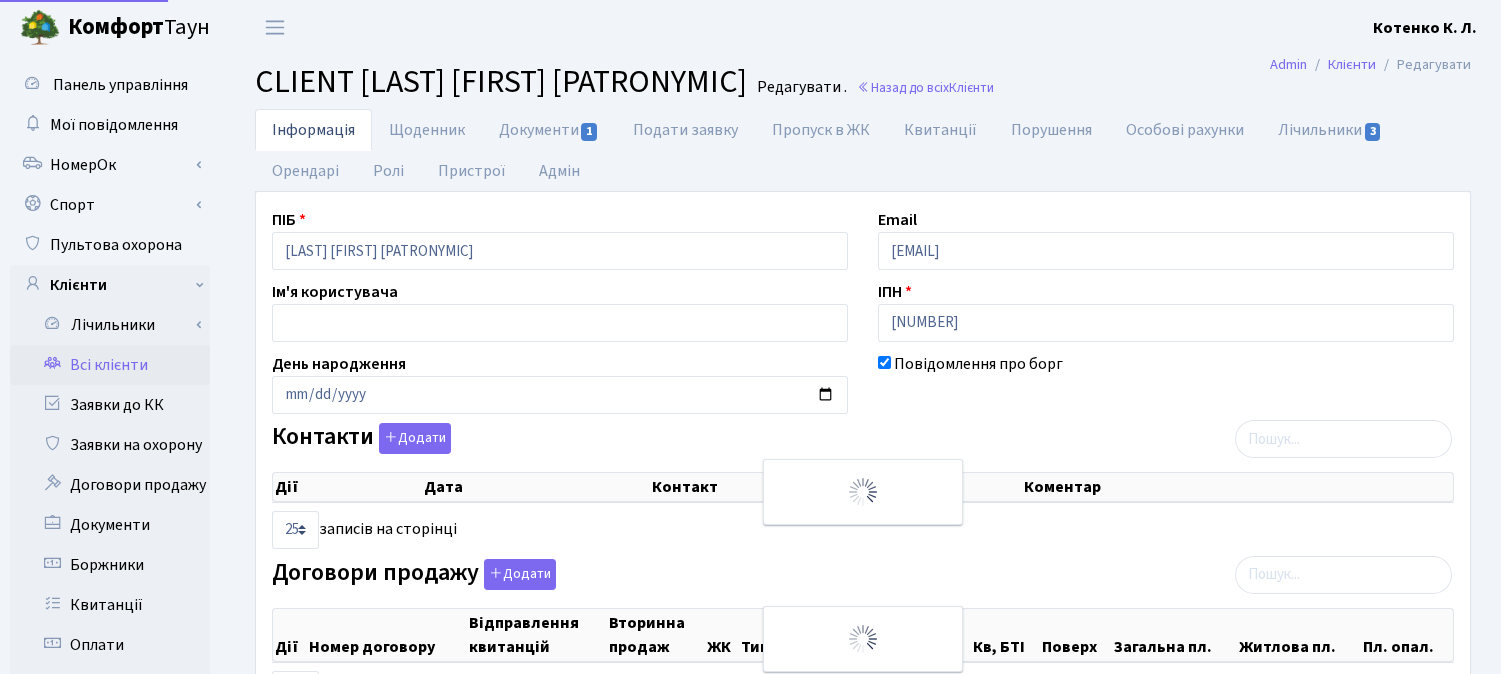 scroll, scrollTop: 0, scrollLeft: 0, axis: both 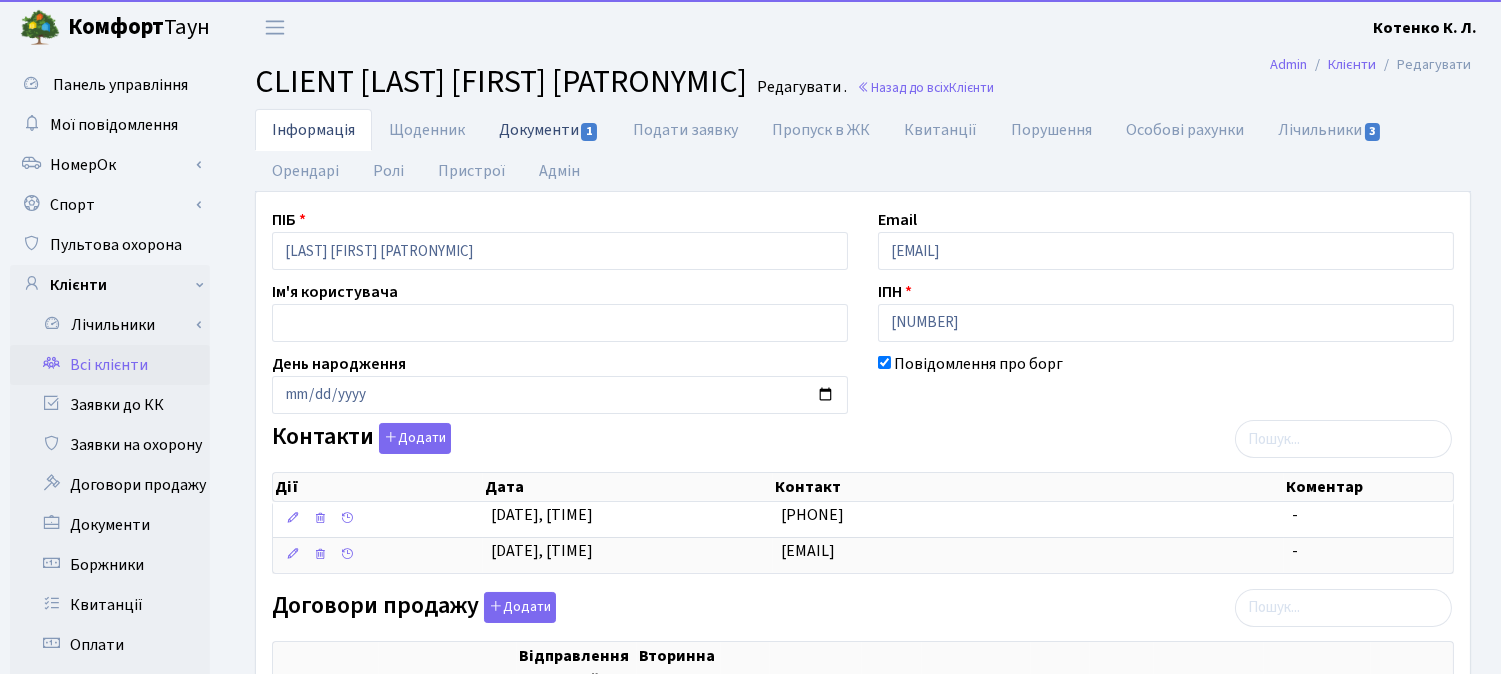 click on "Документи  1" at bounding box center [549, 129] 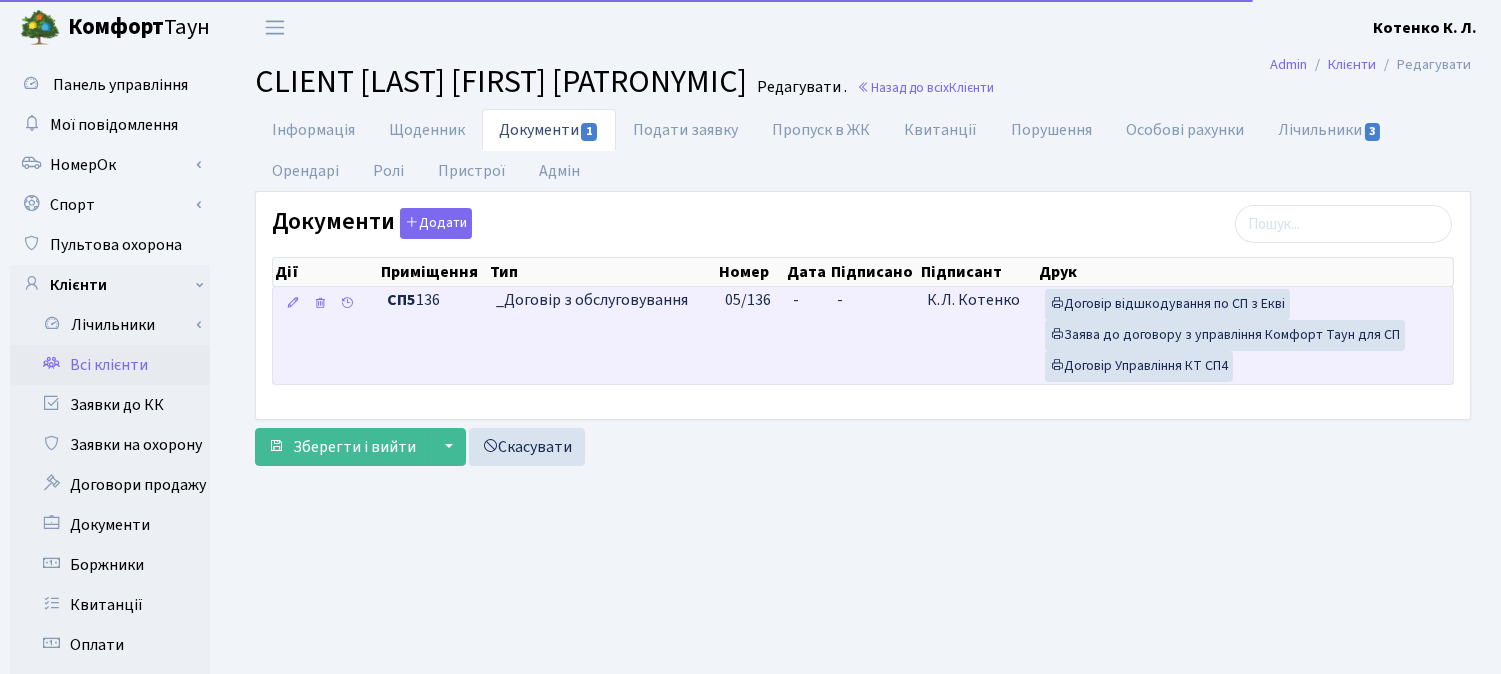 click on "-" at bounding box center [807, 335] 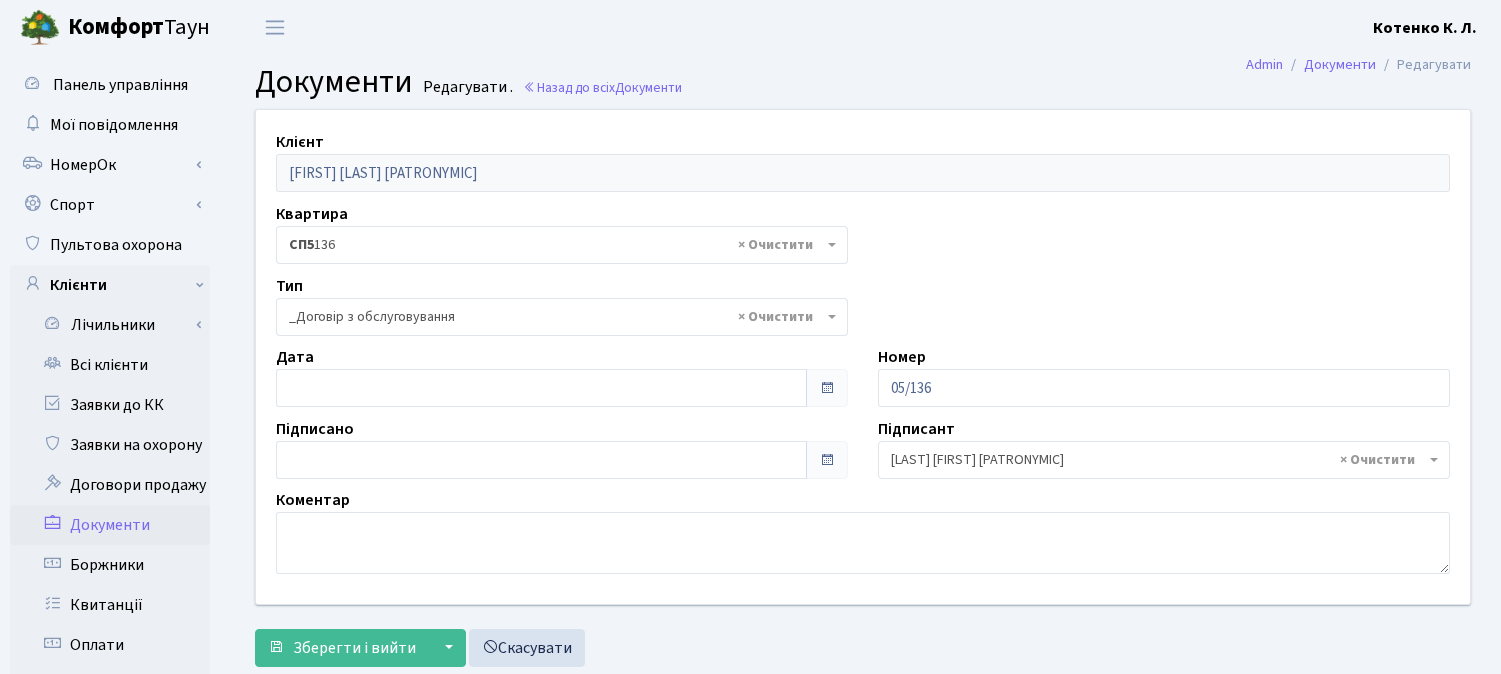 select on "289" 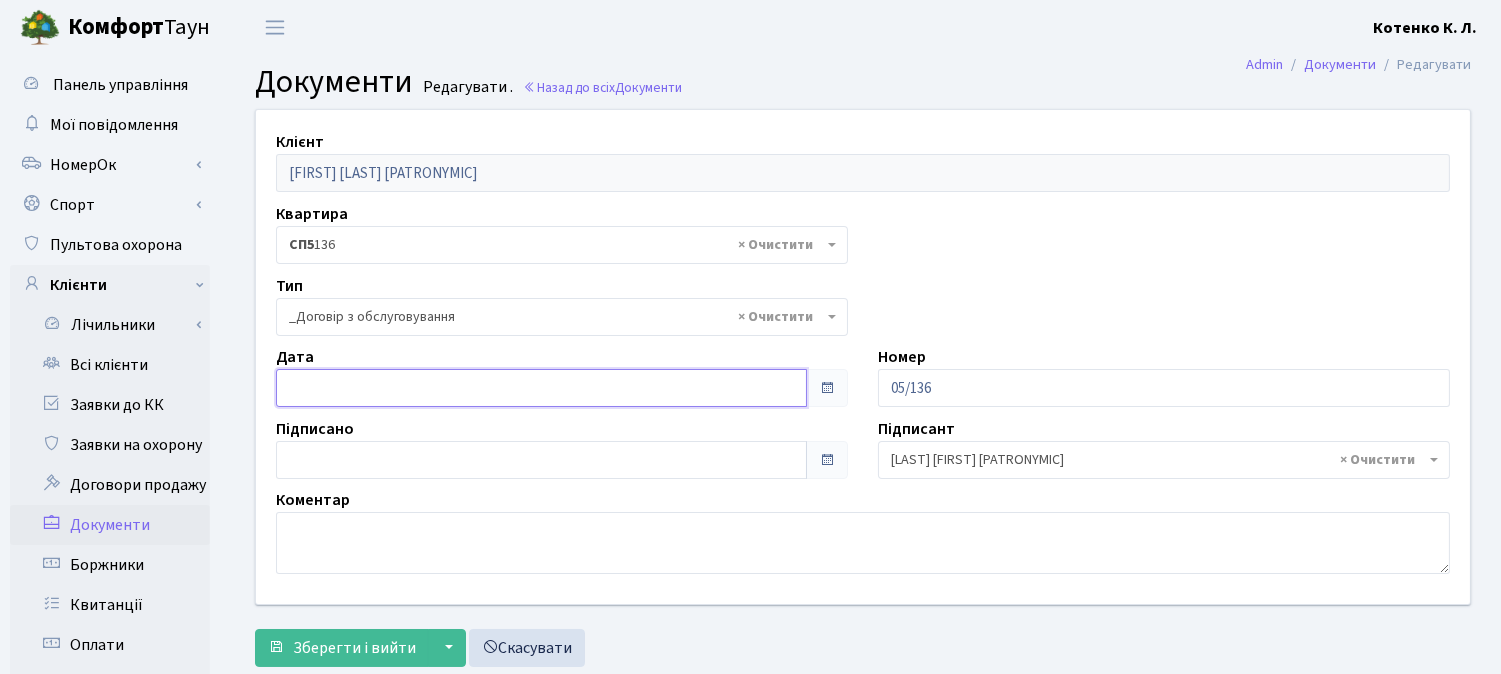 type on "06.08.2025" 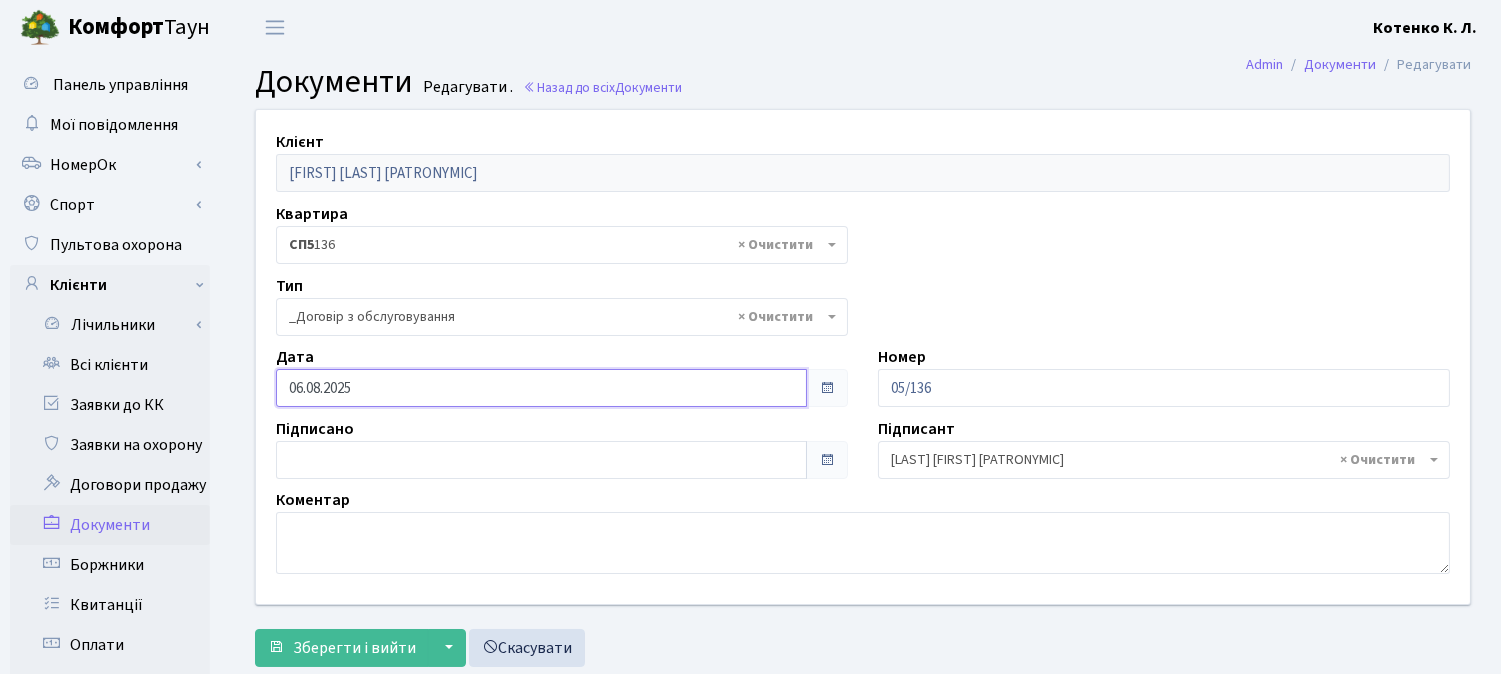 click on "06.08.2025" at bounding box center (541, 388) 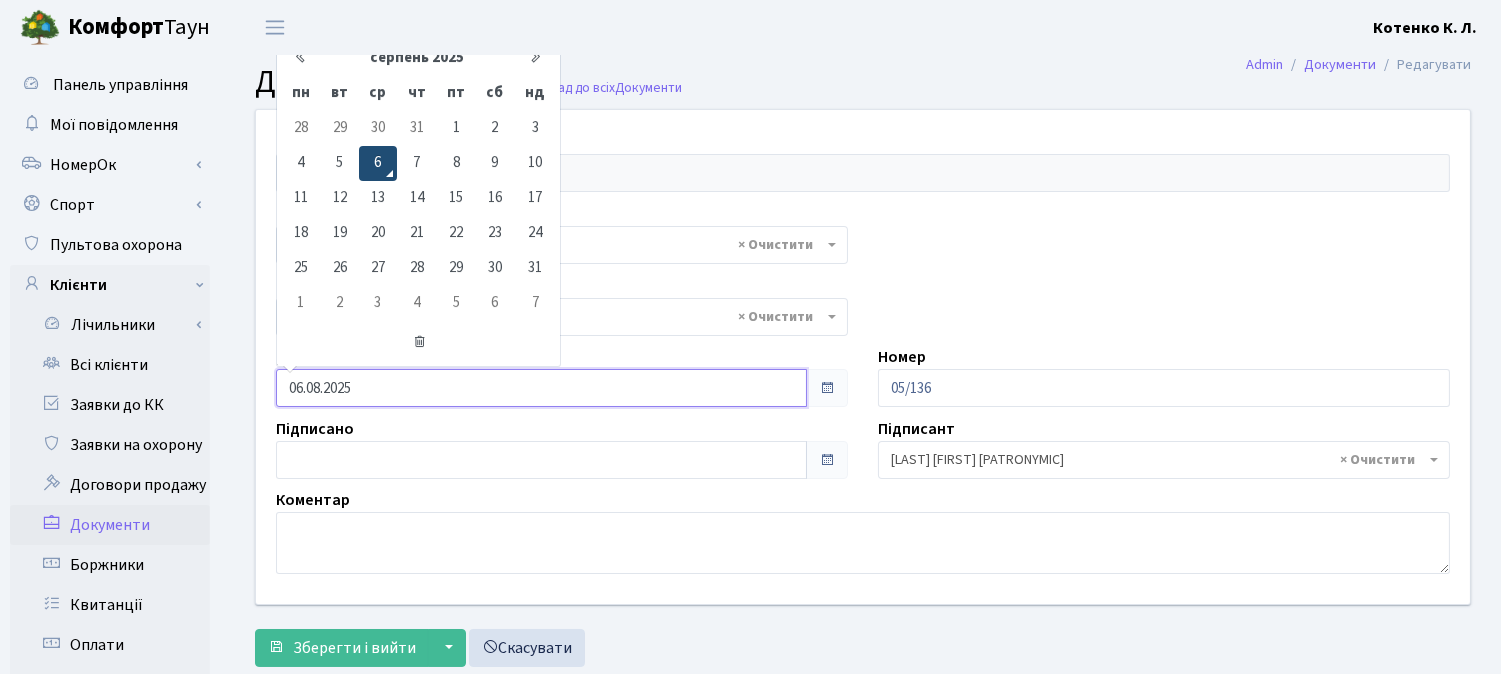 drag, startPoint x: 388, startPoint y: 161, endPoint x: 378, endPoint y: 156, distance: 11.18034 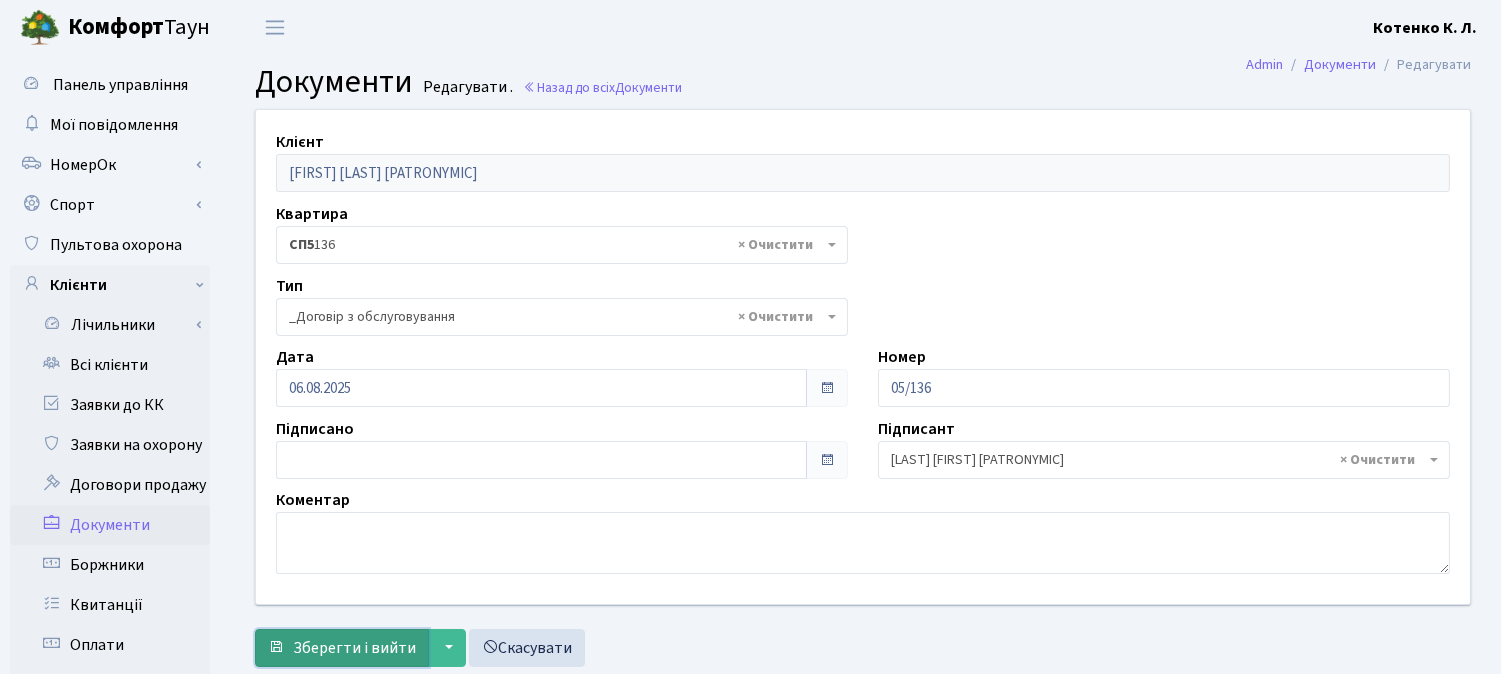 click on "Зберегти і вийти" at bounding box center (354, 648) 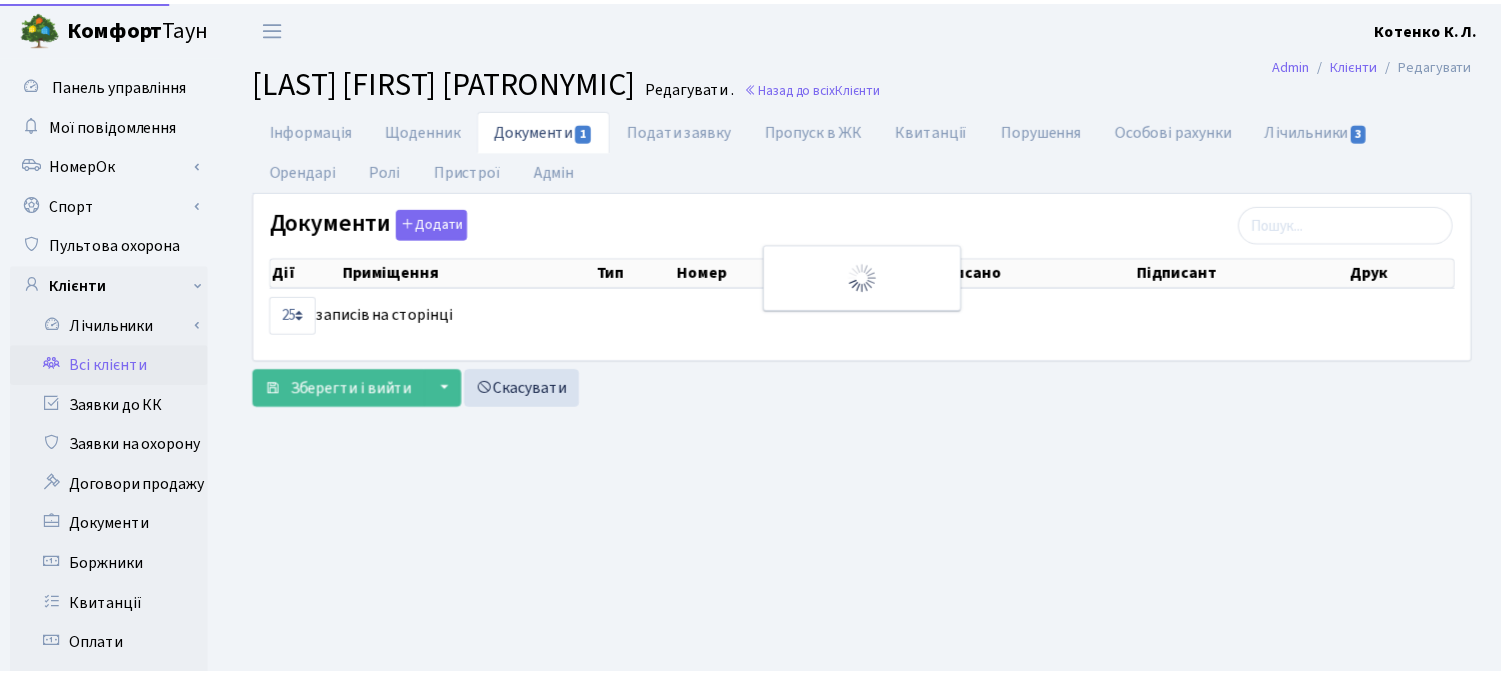 scroll, scrollTop: 0, scrollLeft: 0, axis: both 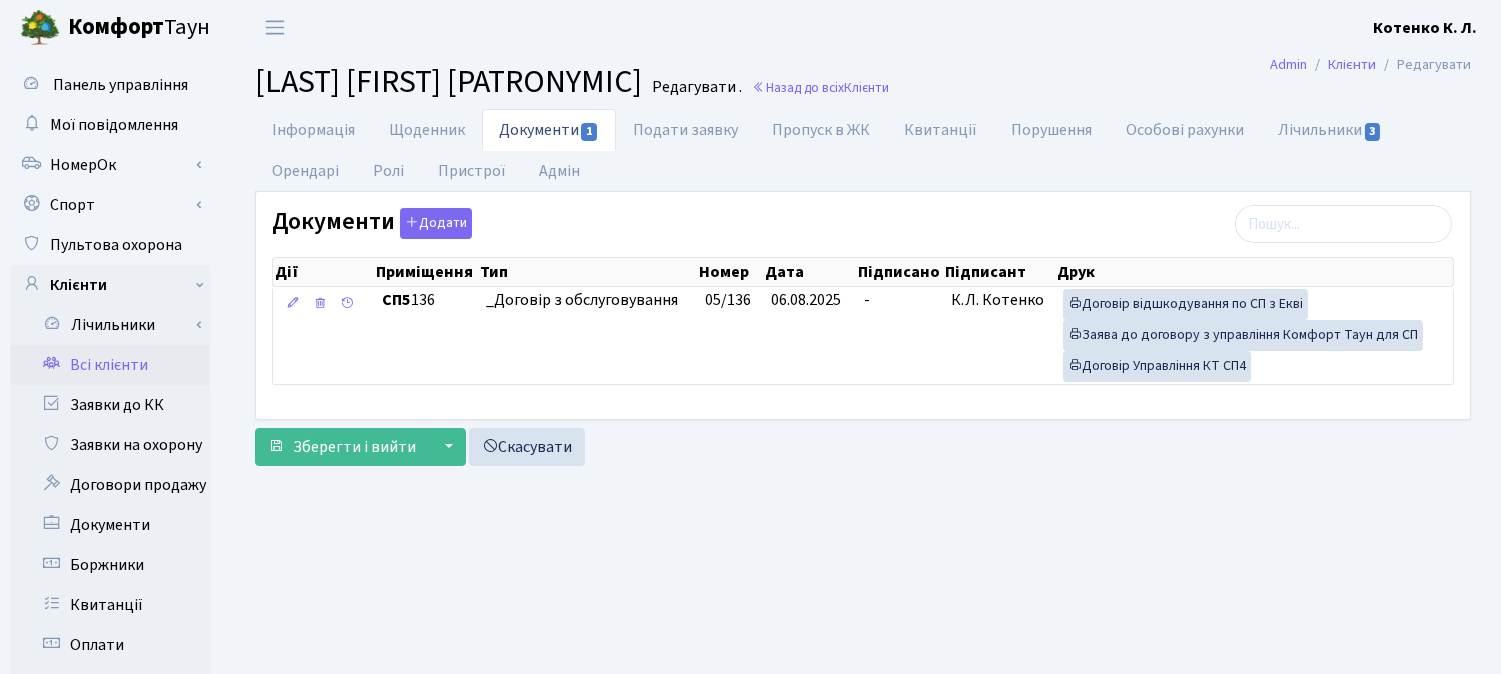 click on "Всі клієнти" at bounding box center (110, 365) 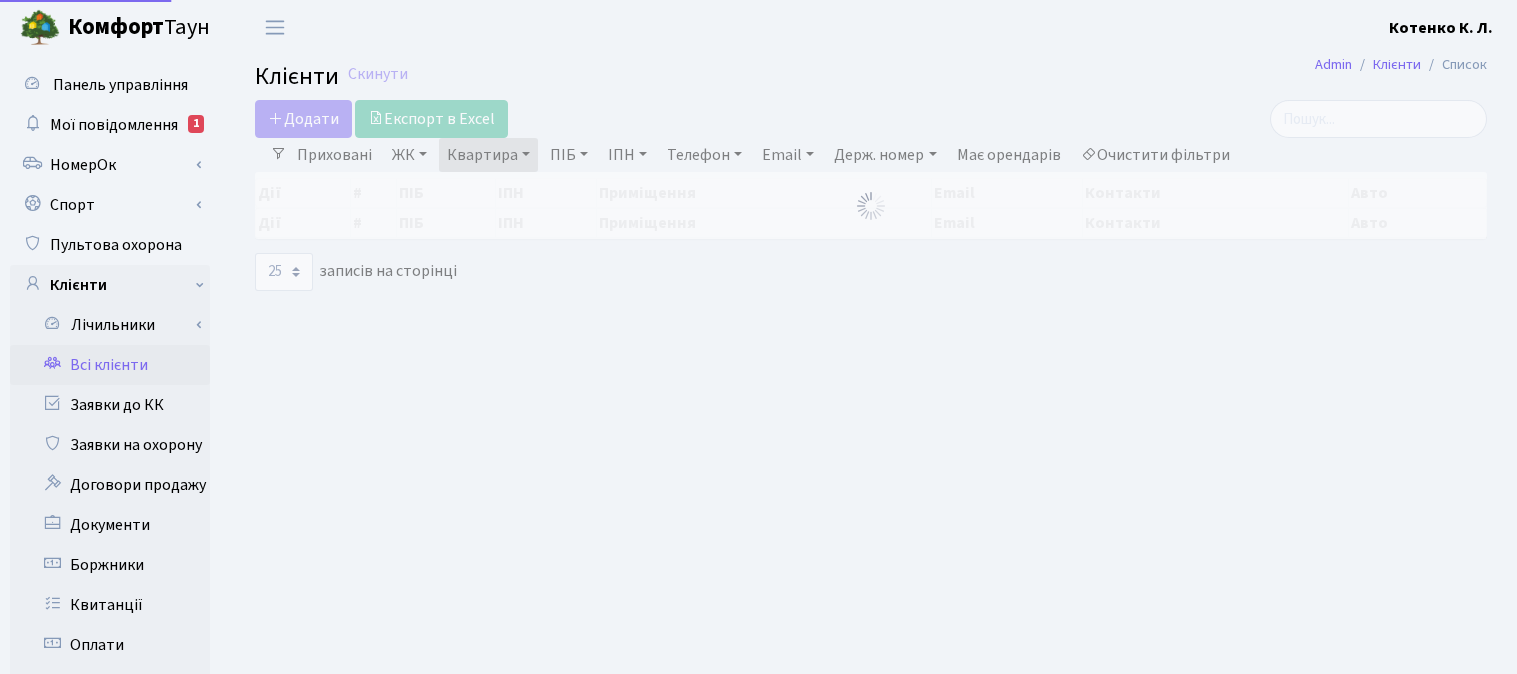 select on "25" 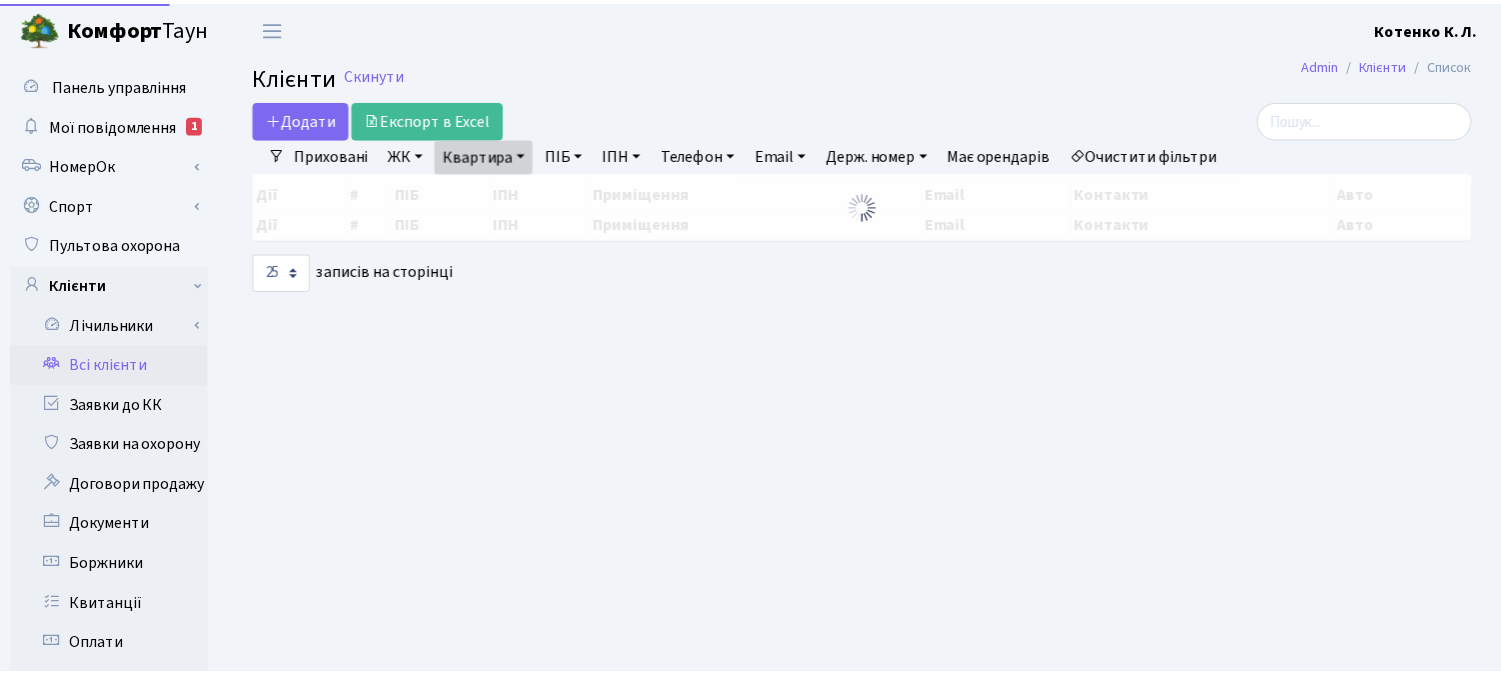 scroll, scrollTop: 0, scrollLeft: 0, axis: both 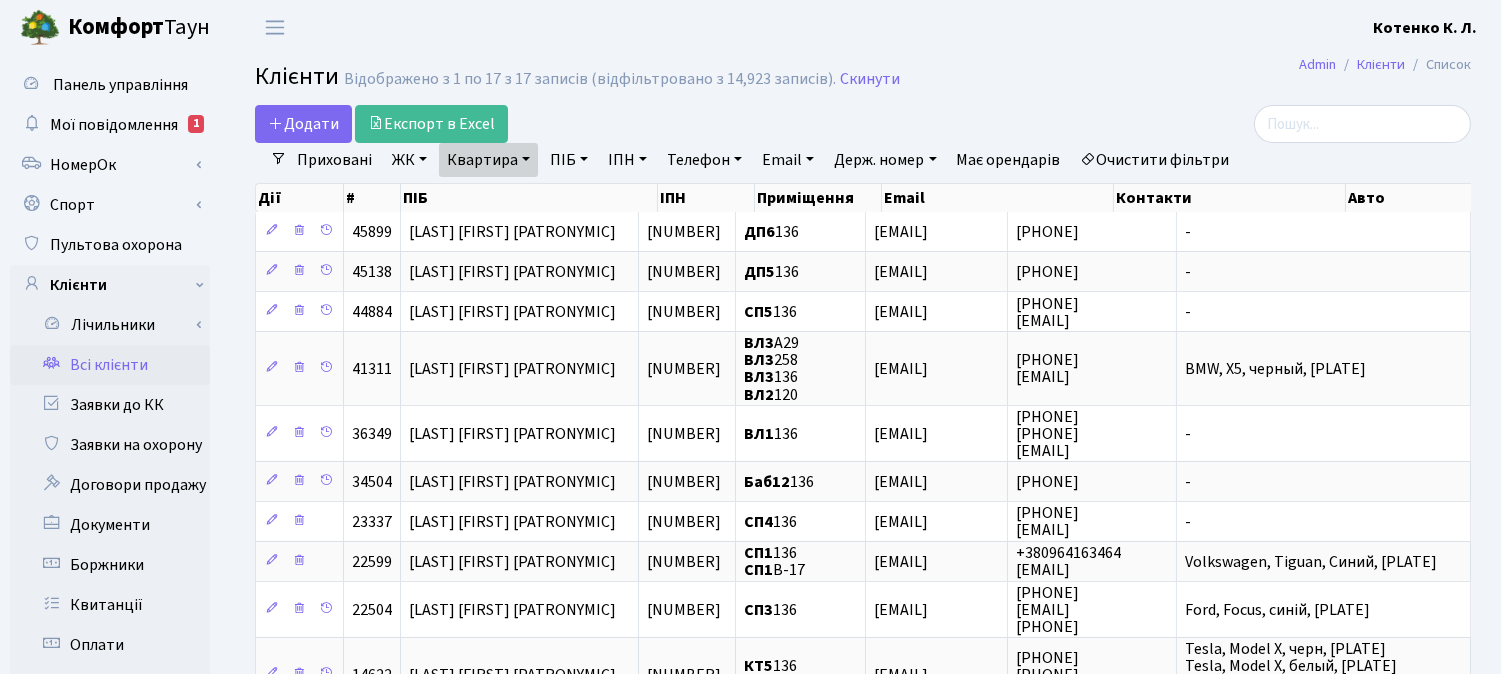click on "Квартира" at bounding box center (488, 160) 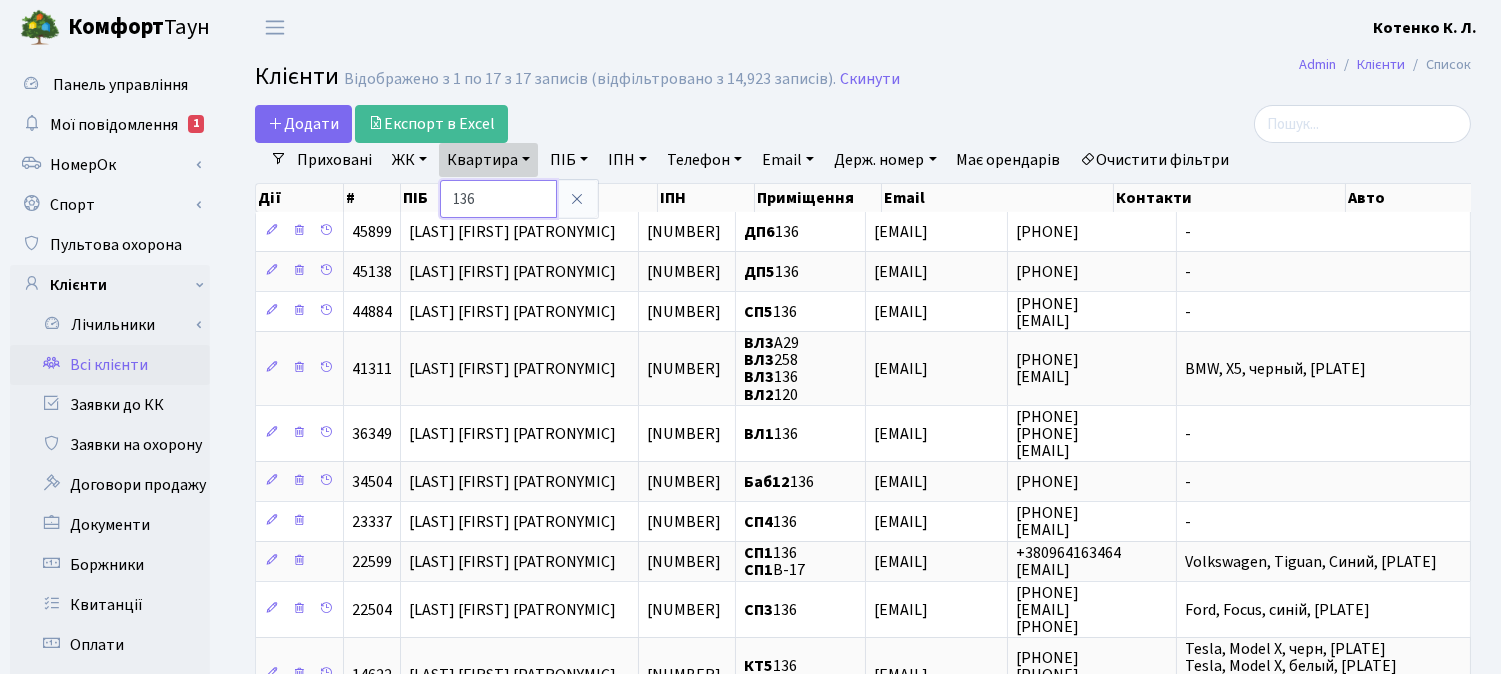 click on "136" at bounding box center (498, 199) 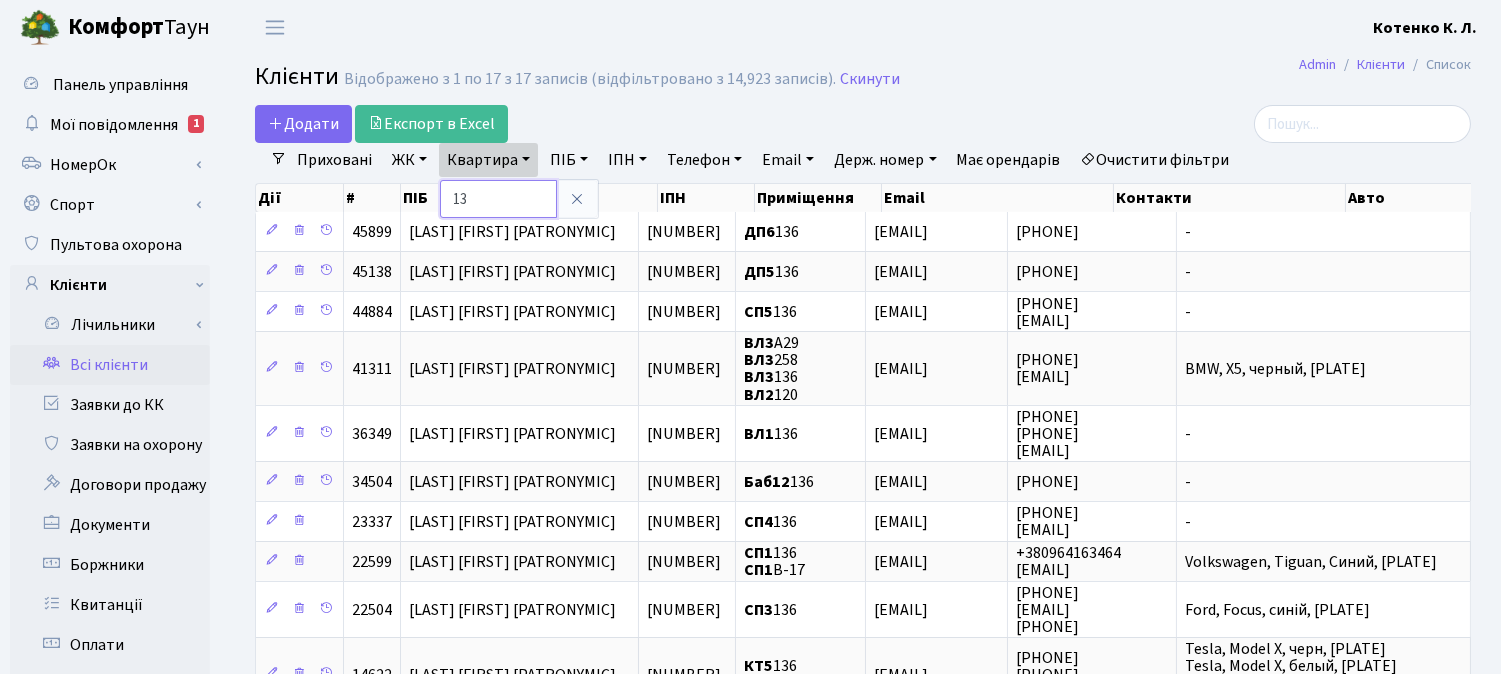 type on "1" 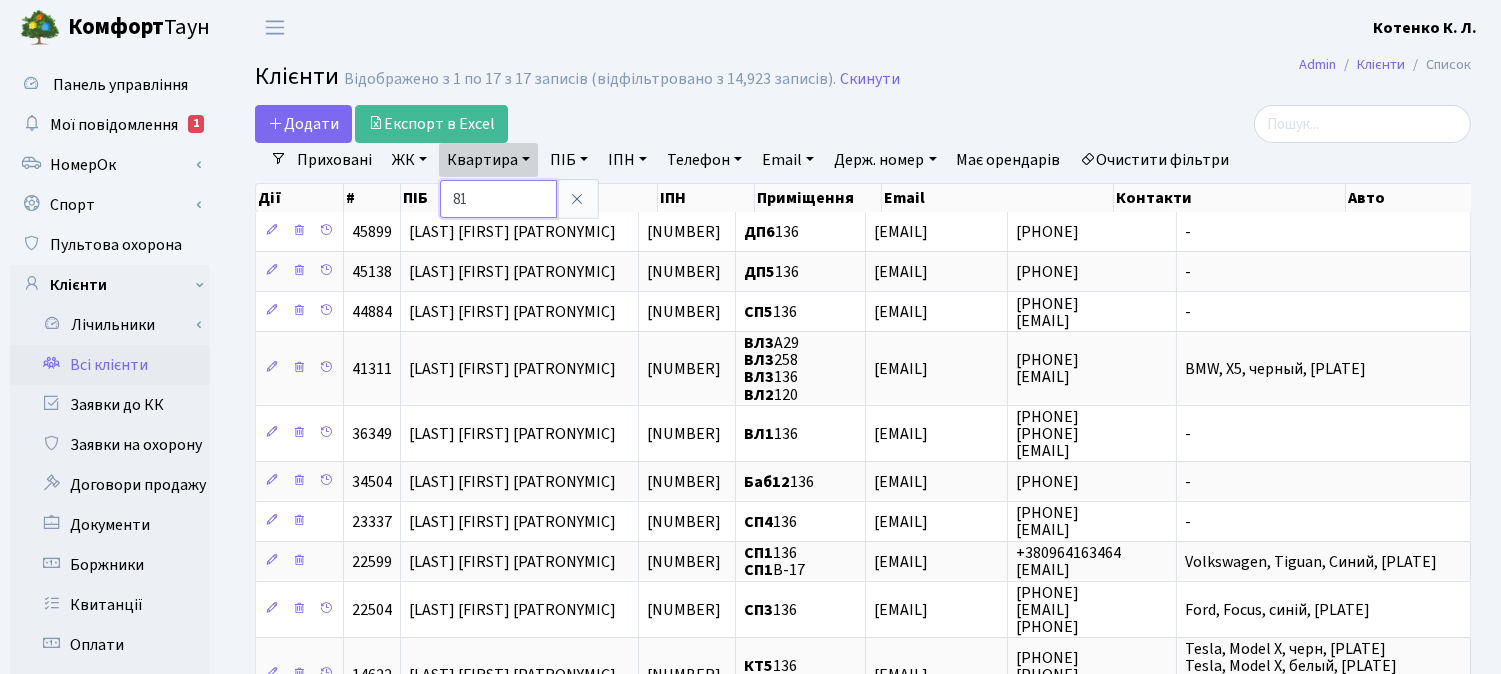 type on "81" 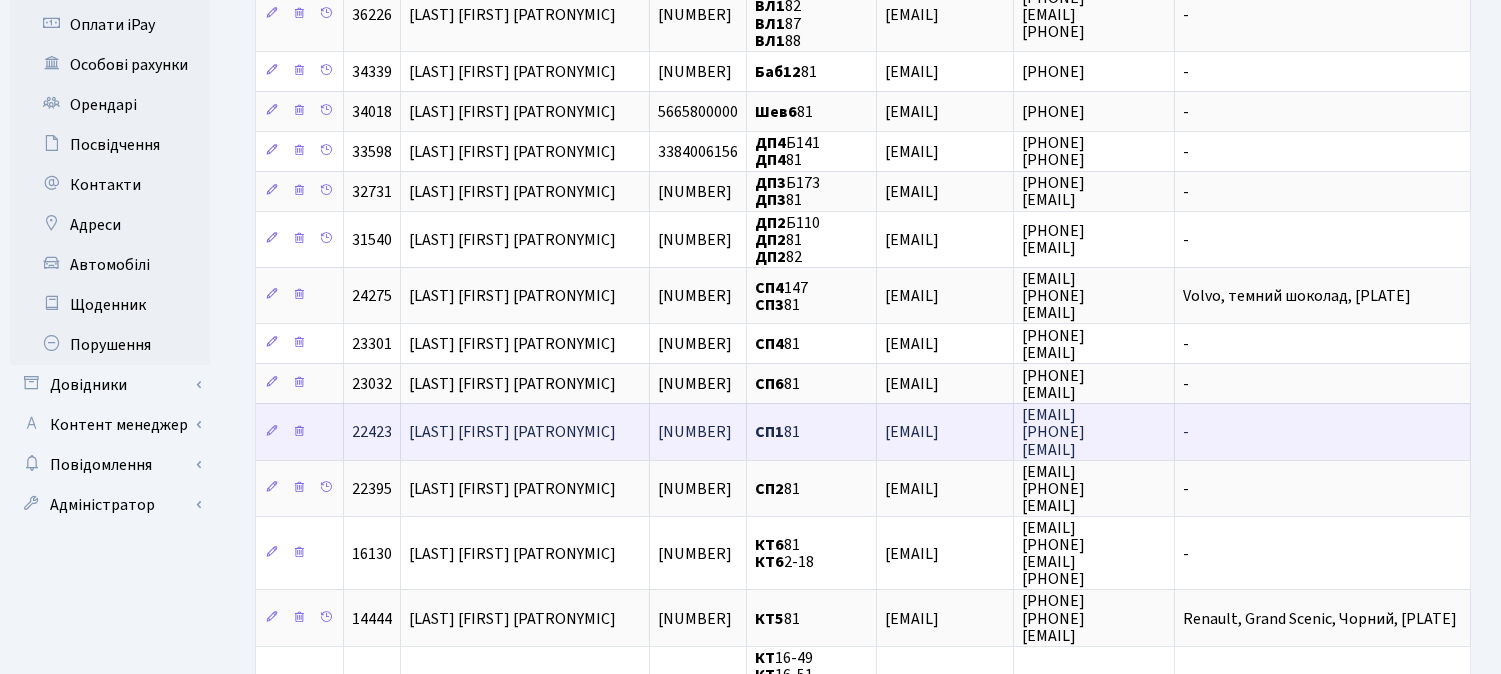scroll, scrollTop: 666, scrollLeft: 0, axis: vertical 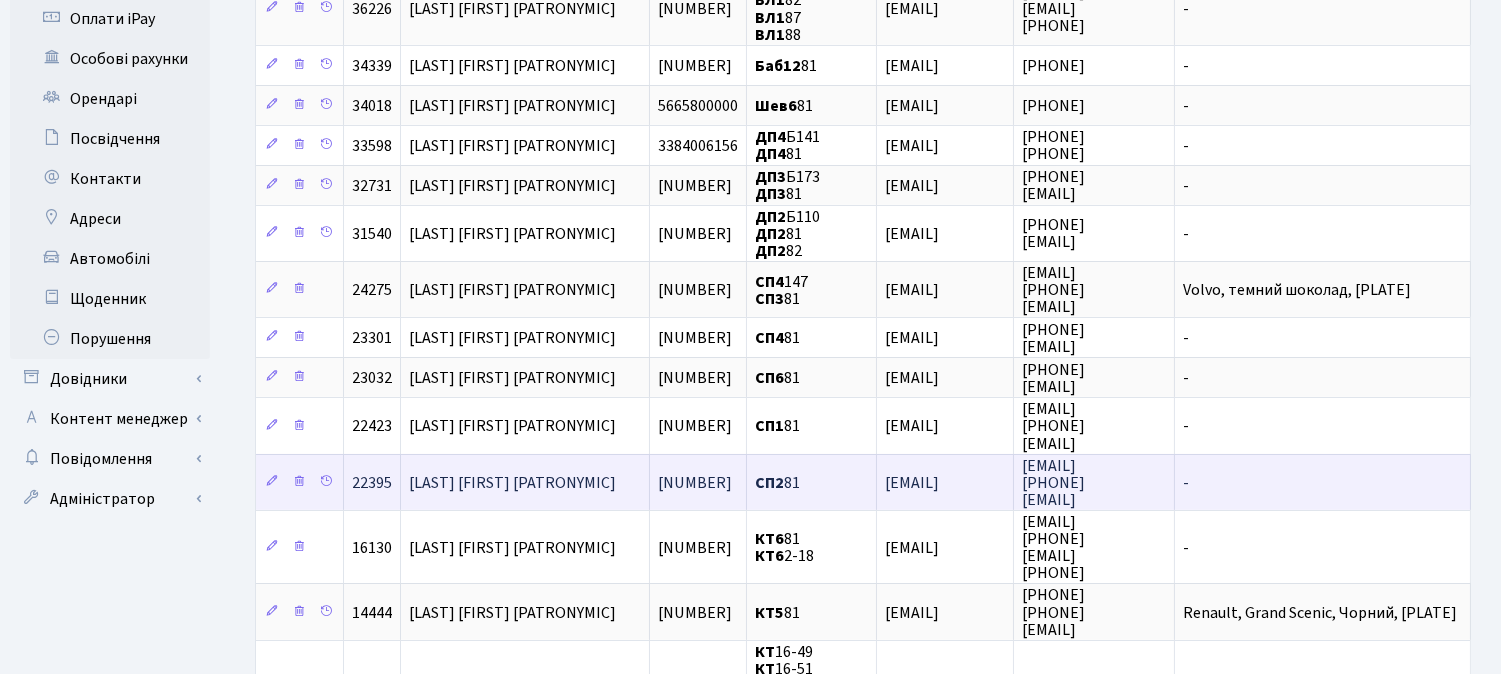 click on "[LAST] [FIRST] [PATRONYMIC]" at bounding box center (512, 483) 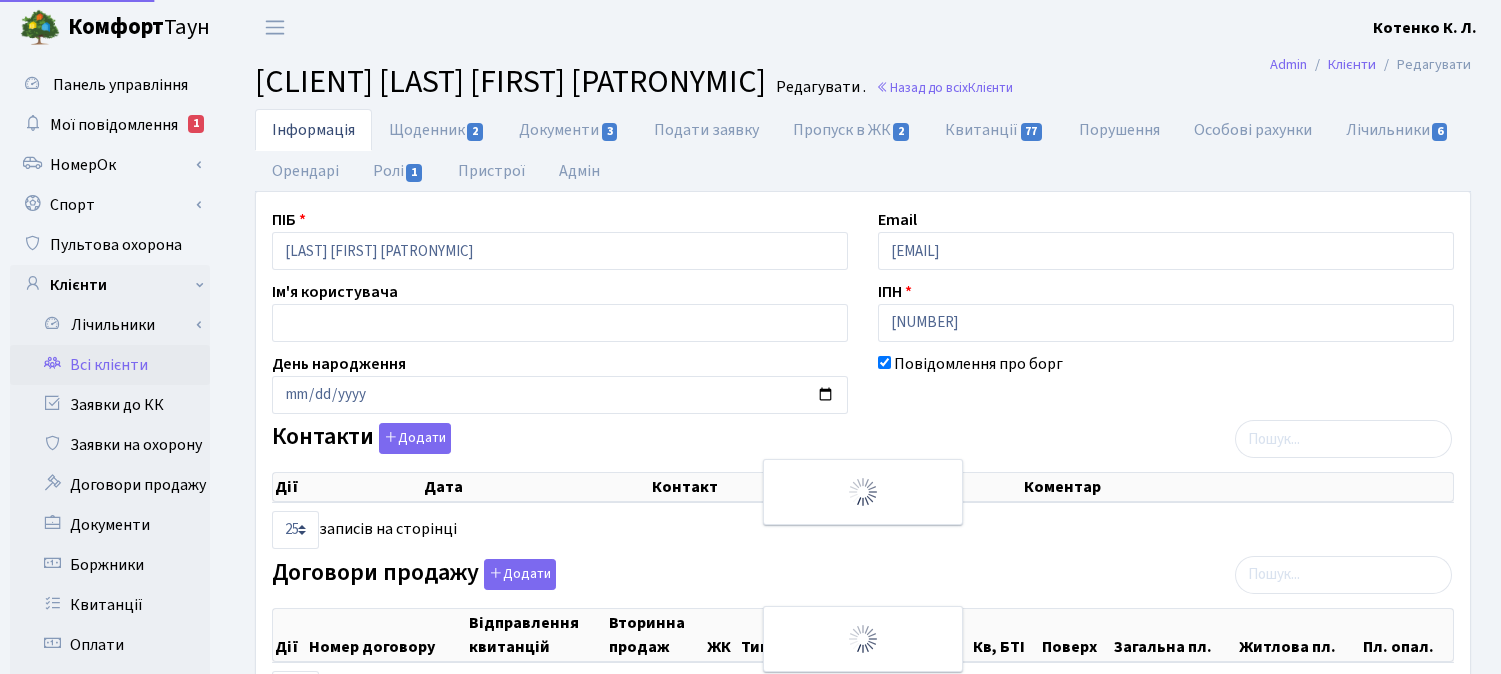 select on "25" 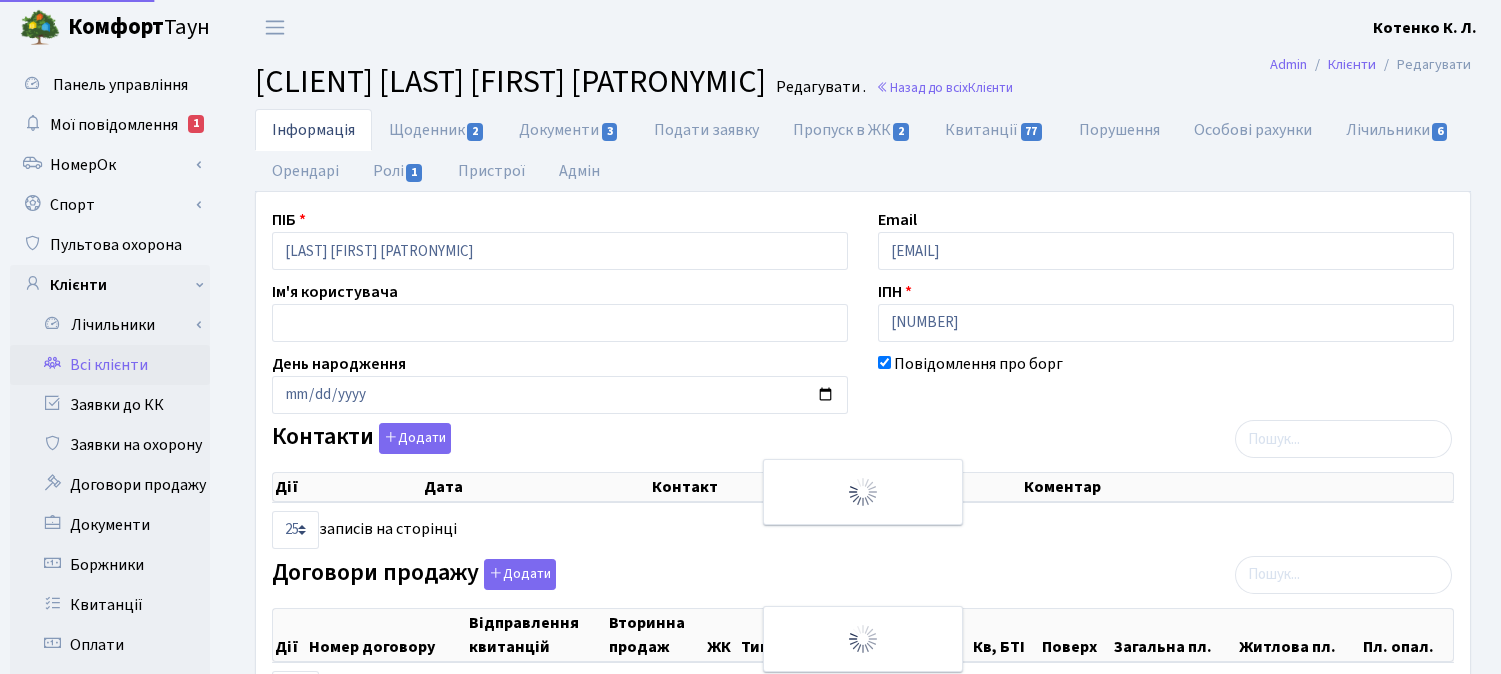 select on "25" 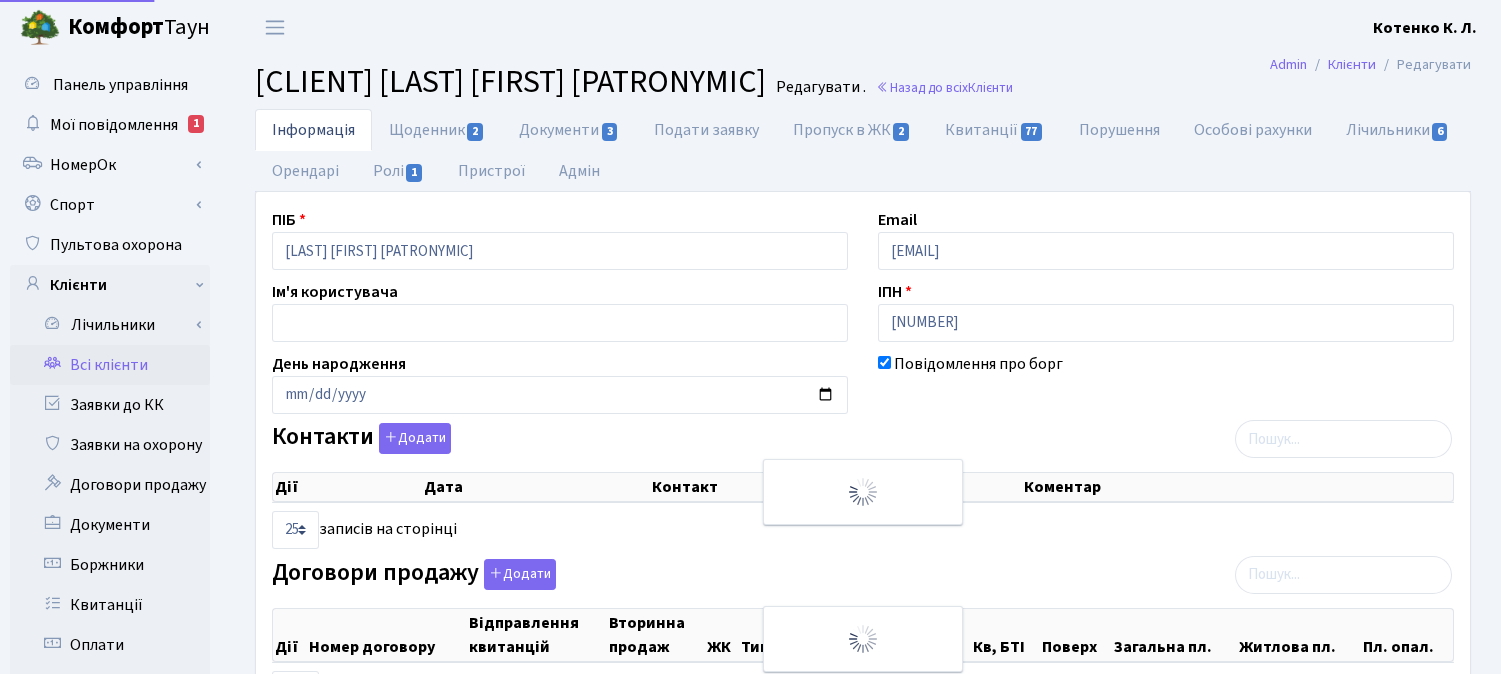 select on "25" 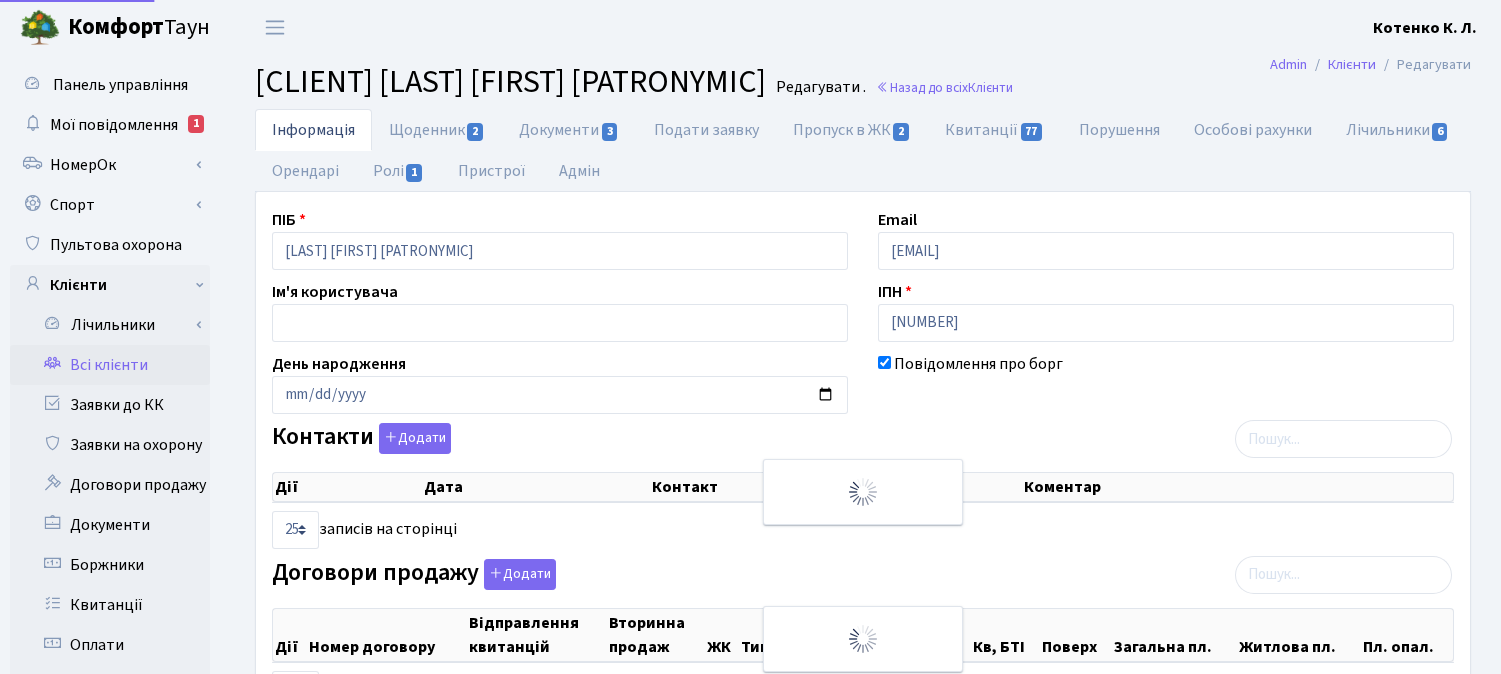 select on "25" 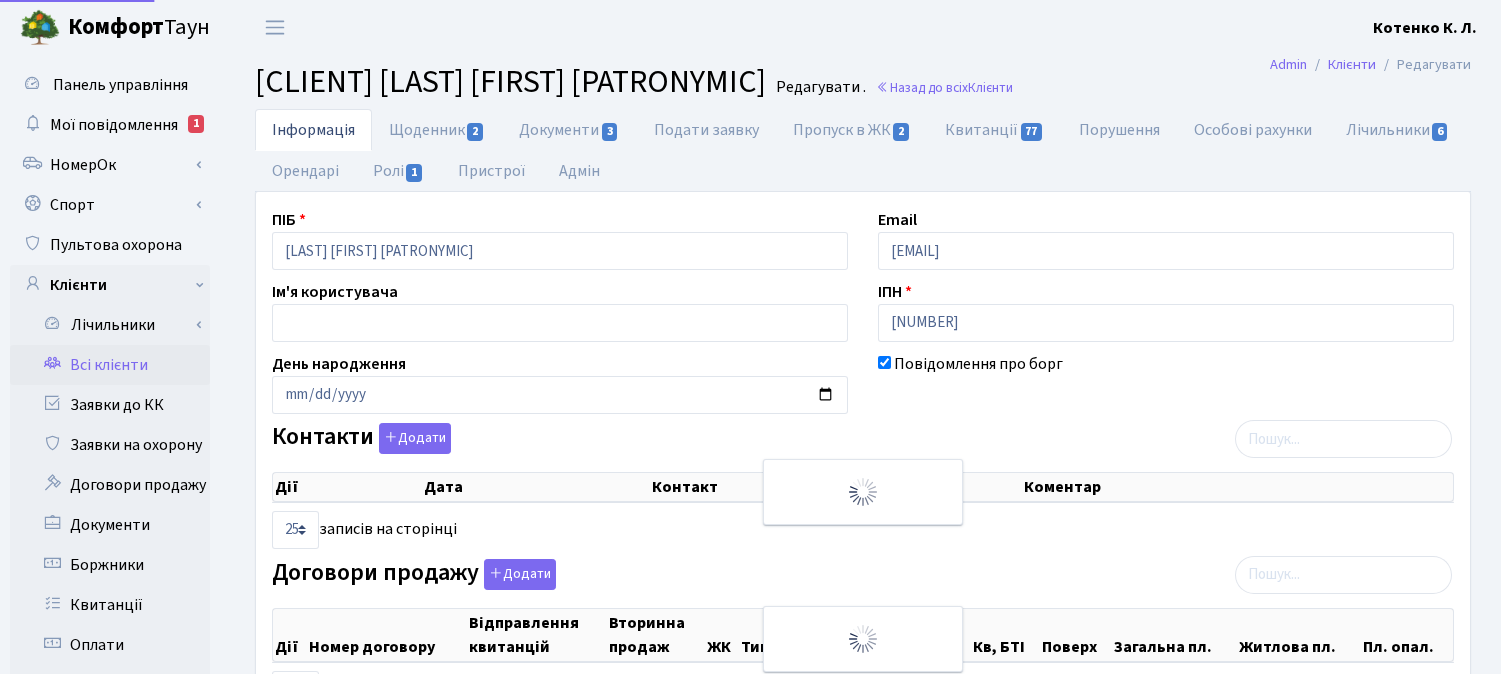 select on "25" 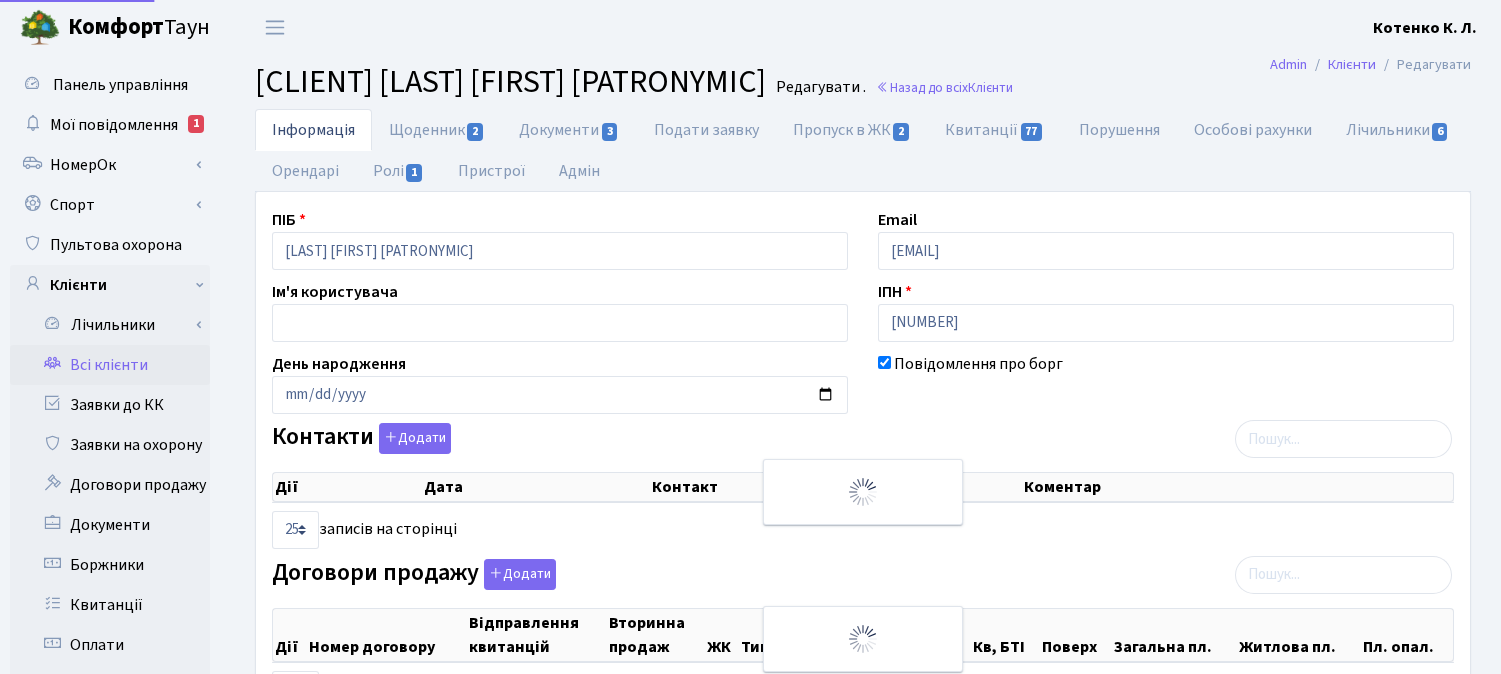 scroll, scrollTop: 0, scrollLeft: 0, axis: both 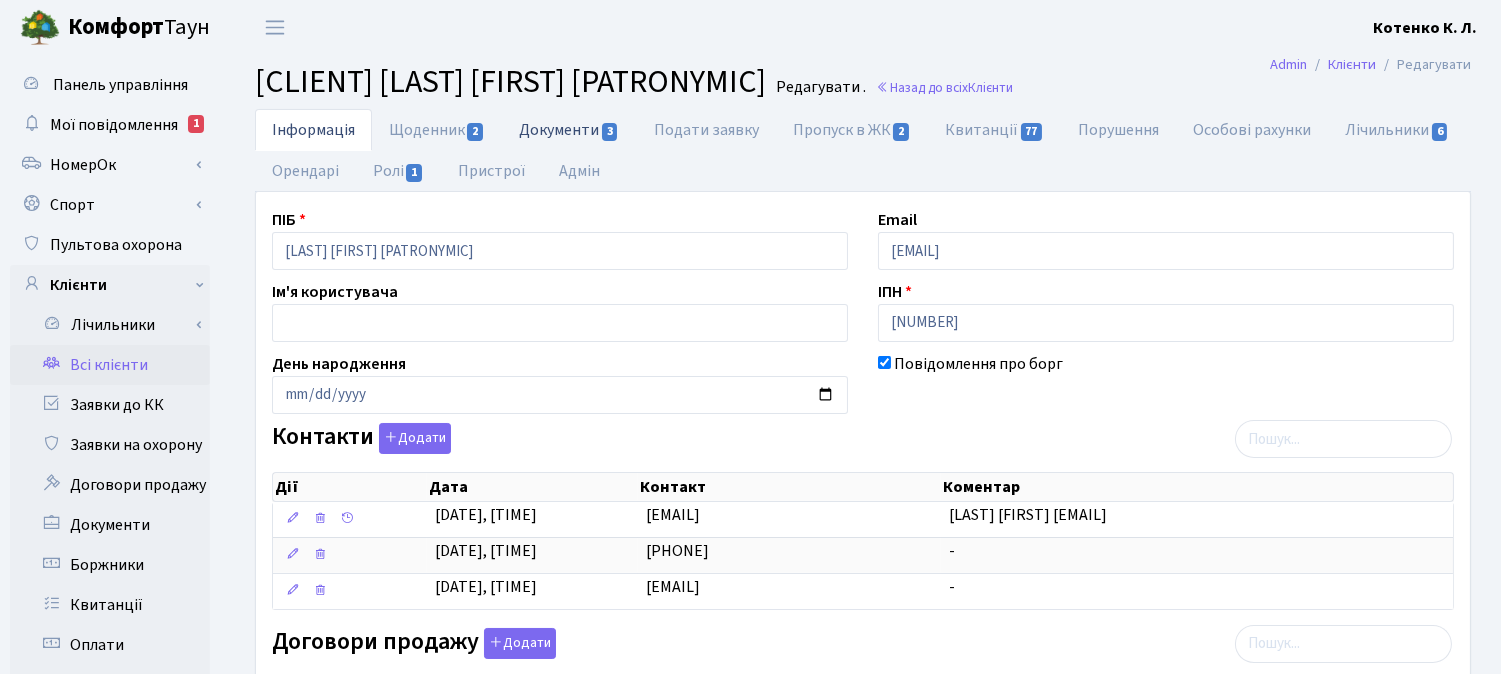 click on "Документи  3" at bounding box center [569, 129] 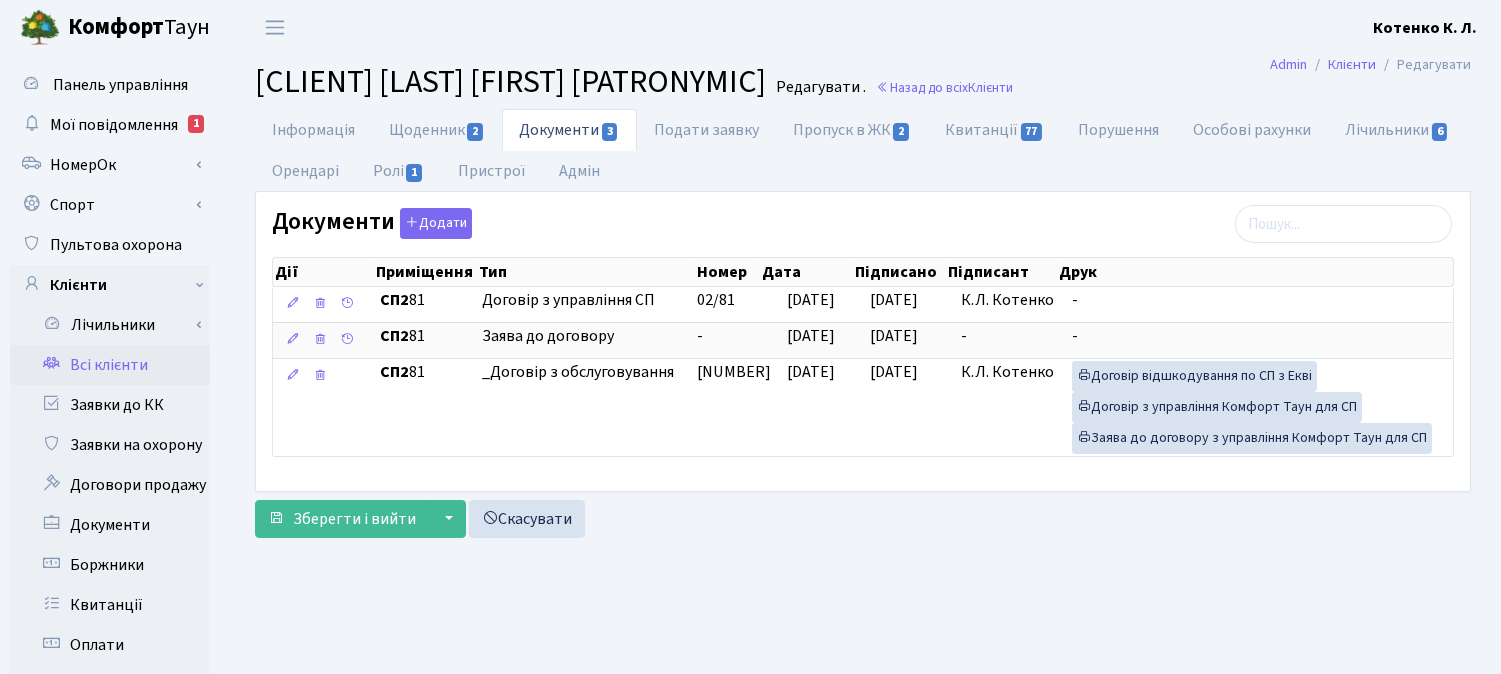 click on "Всі клієнти" at bounding box center (110, 365) 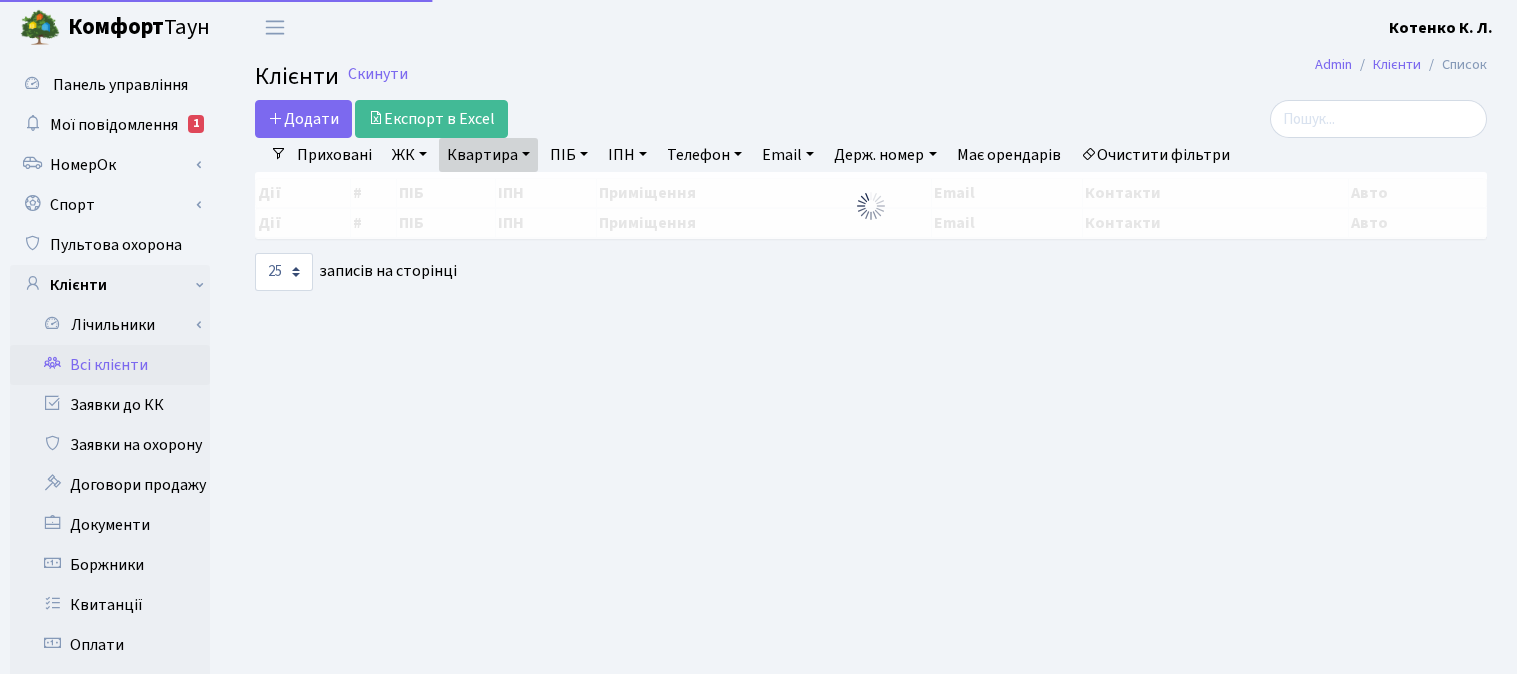 select on "25" 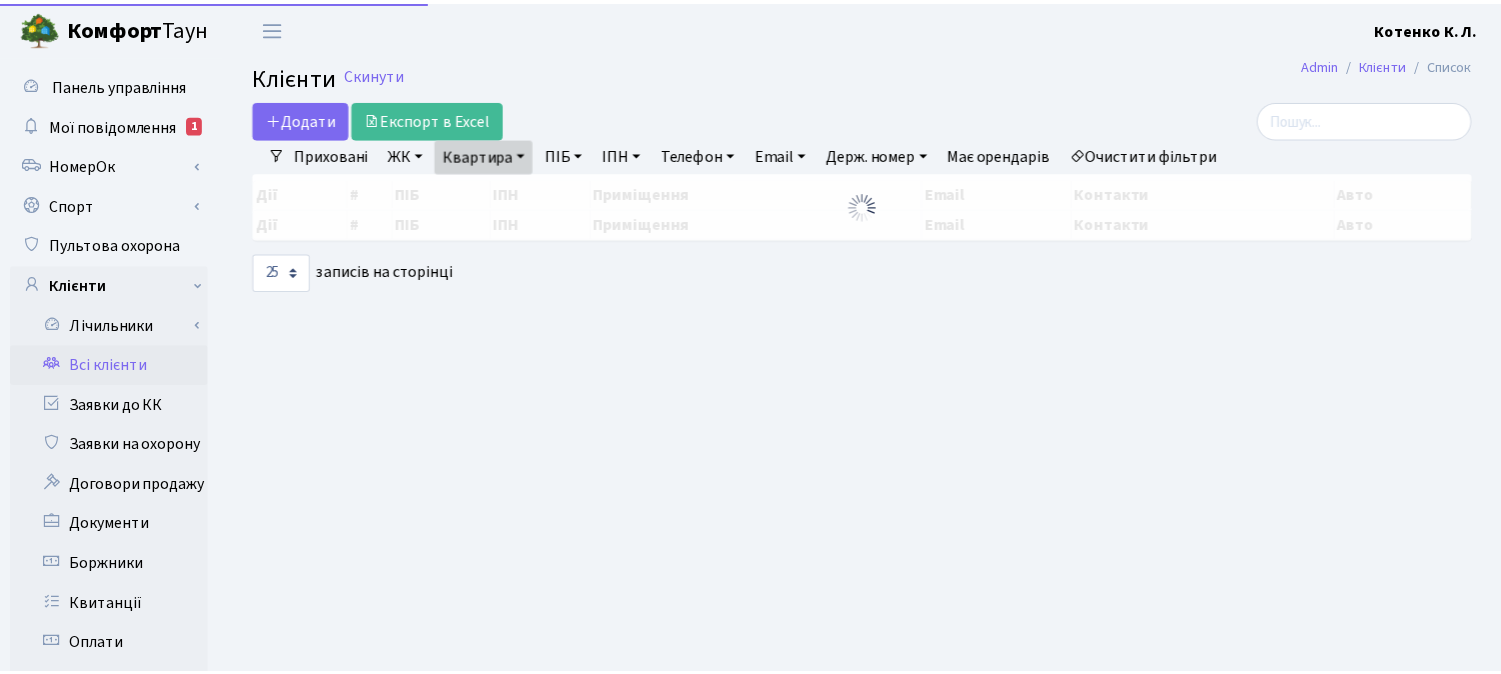 scroll, scrollTop: 0, scrollLeft: 0, axis: both 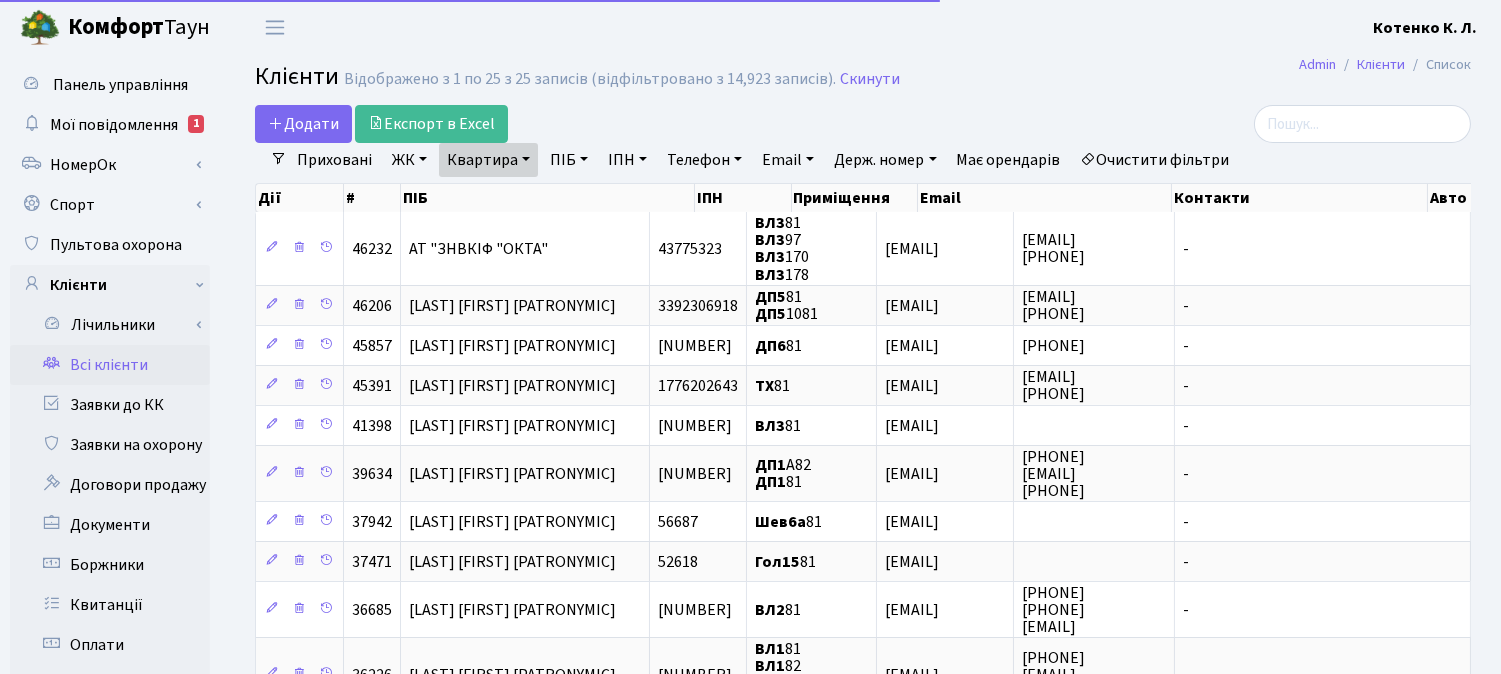click on "Квартира" at bounding box center [488, 160] 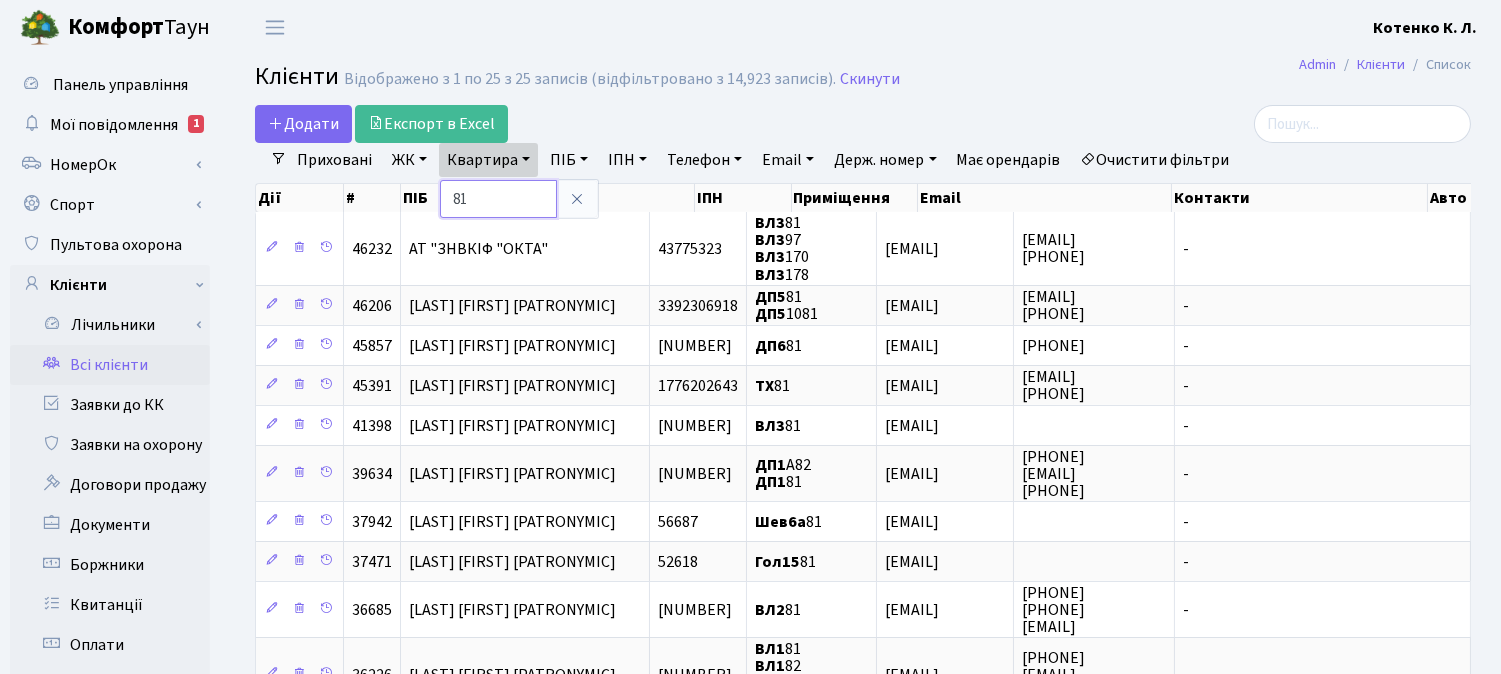 click on "81" at bounding box center (498, 199) 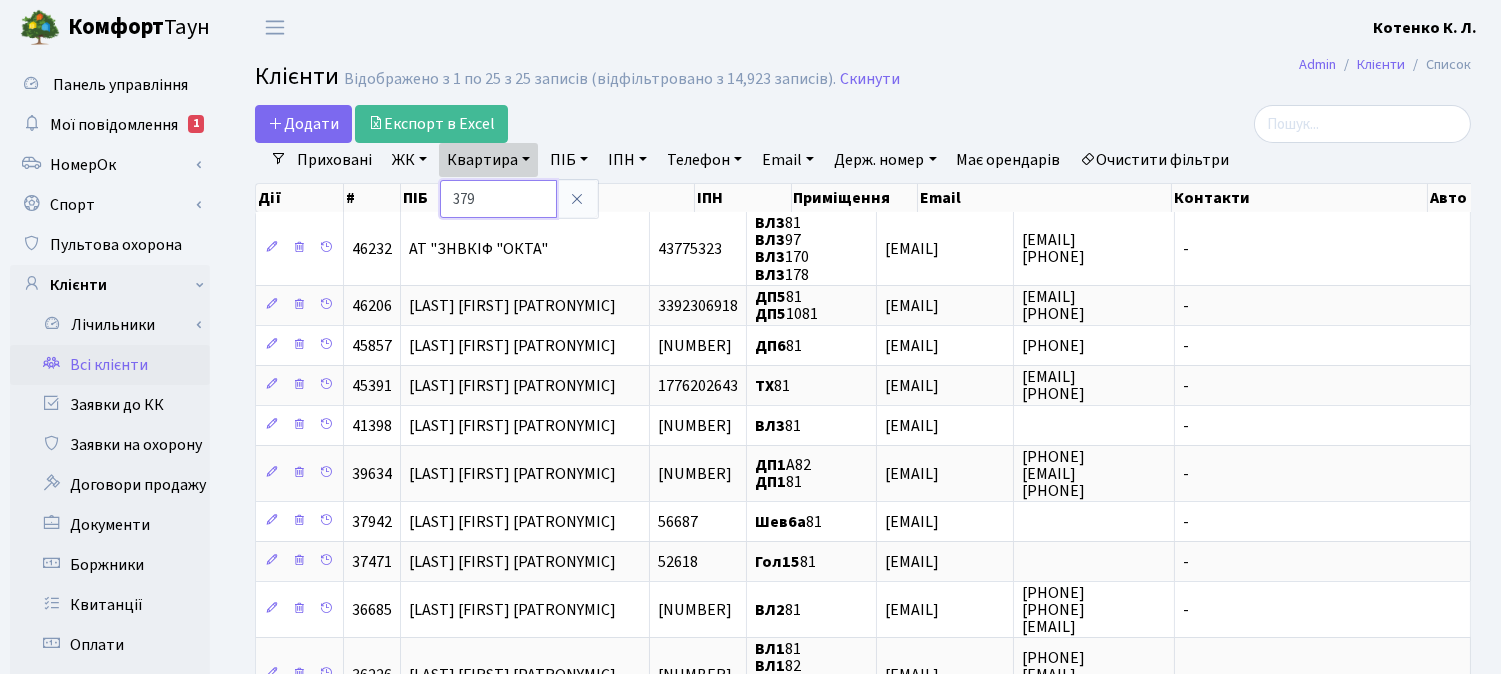 type on "379" 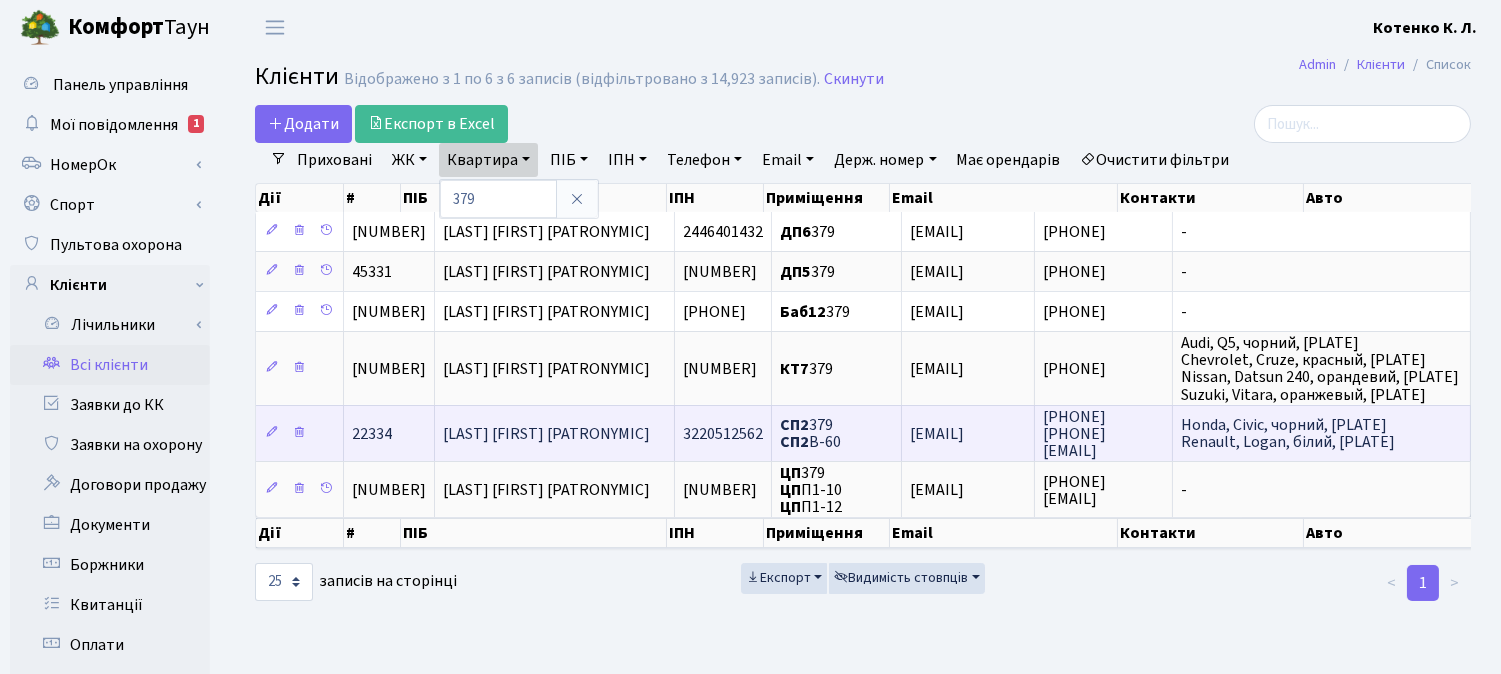 click on "[LAST] [FIRST] [PATRONYMIC]" at bounding box center [546, 434] 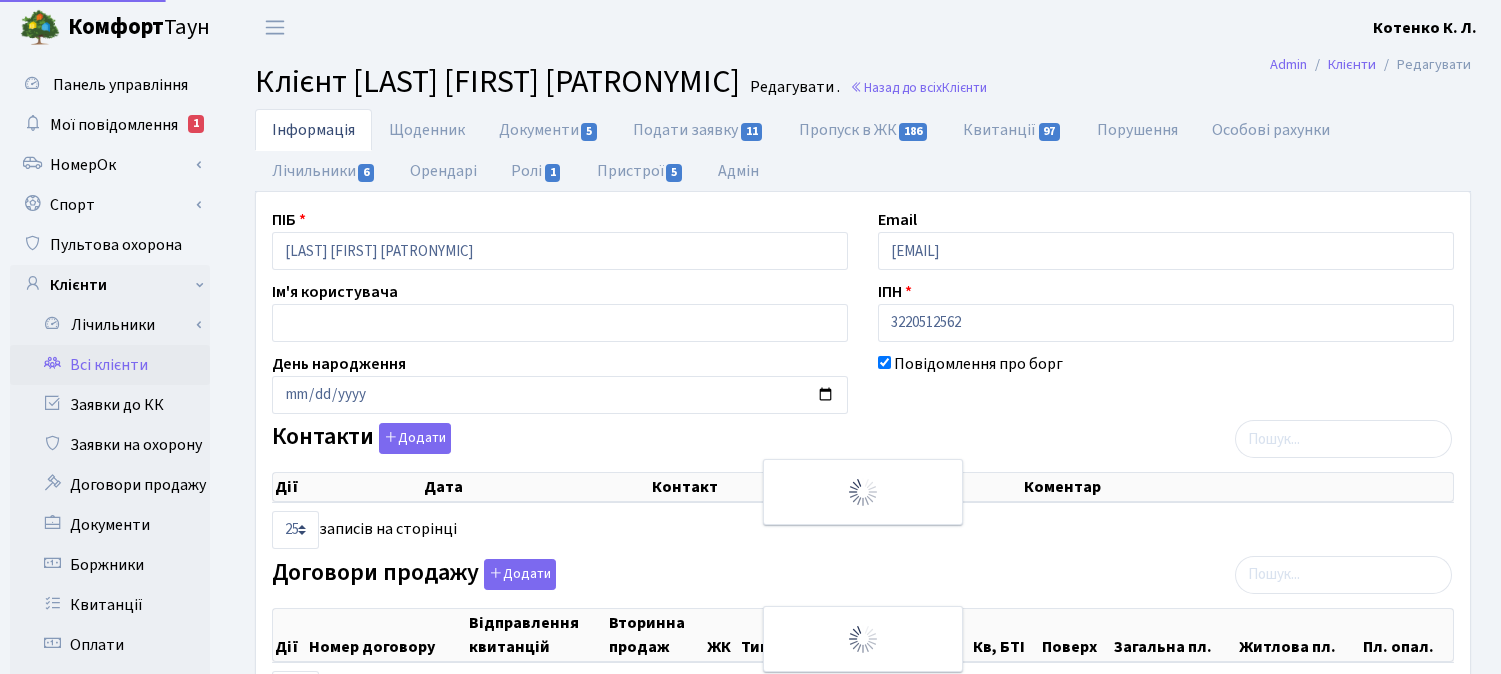 select on "25" 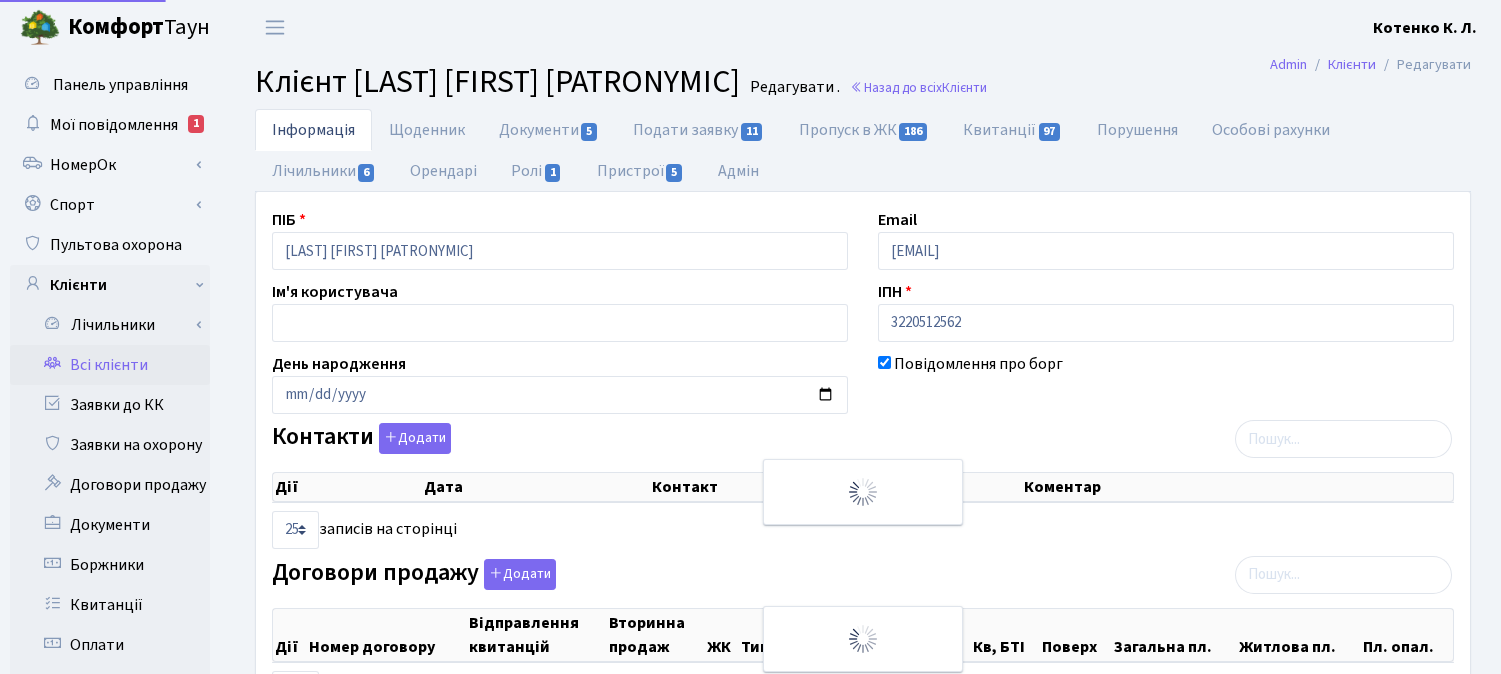 select on "25" 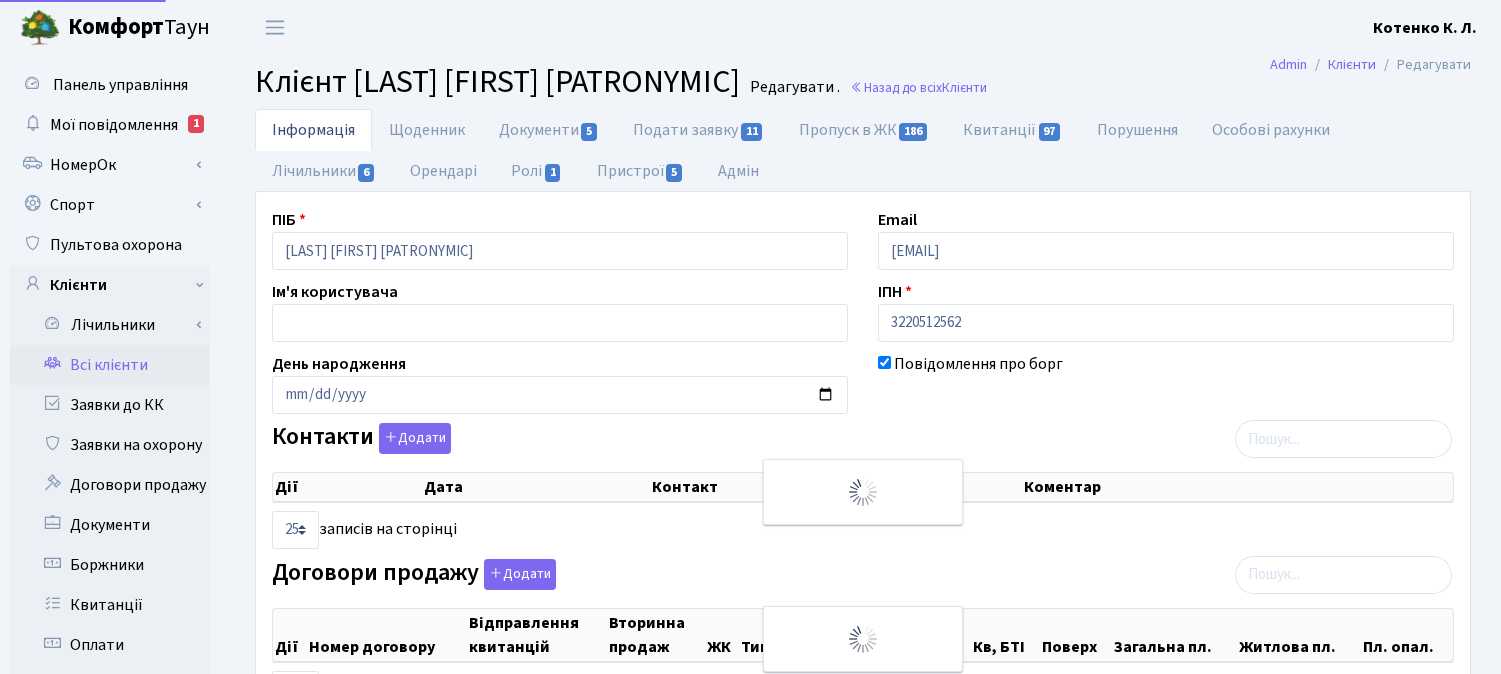 scroll, scrollTop: 0, scrollLeft: 0, axis: both 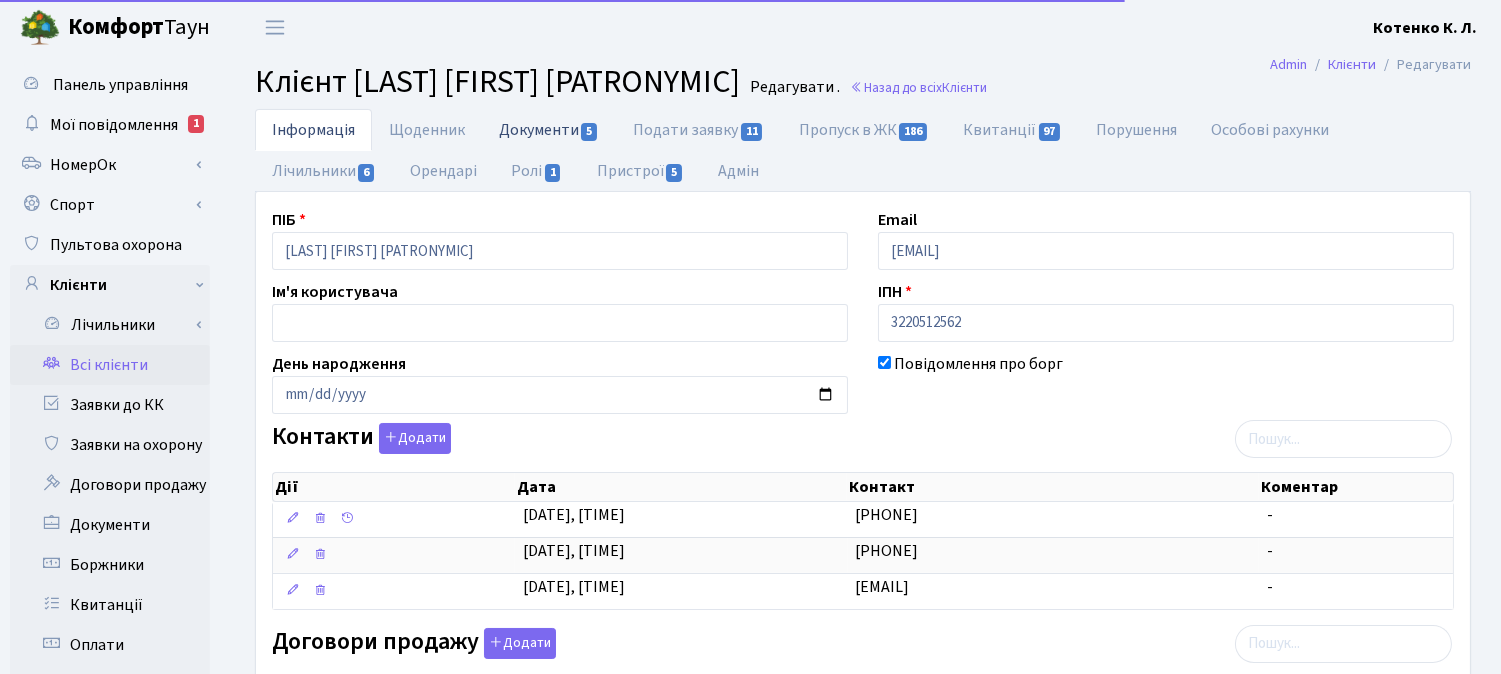 click on "Документи  5" at bounding box center (549, 129) 